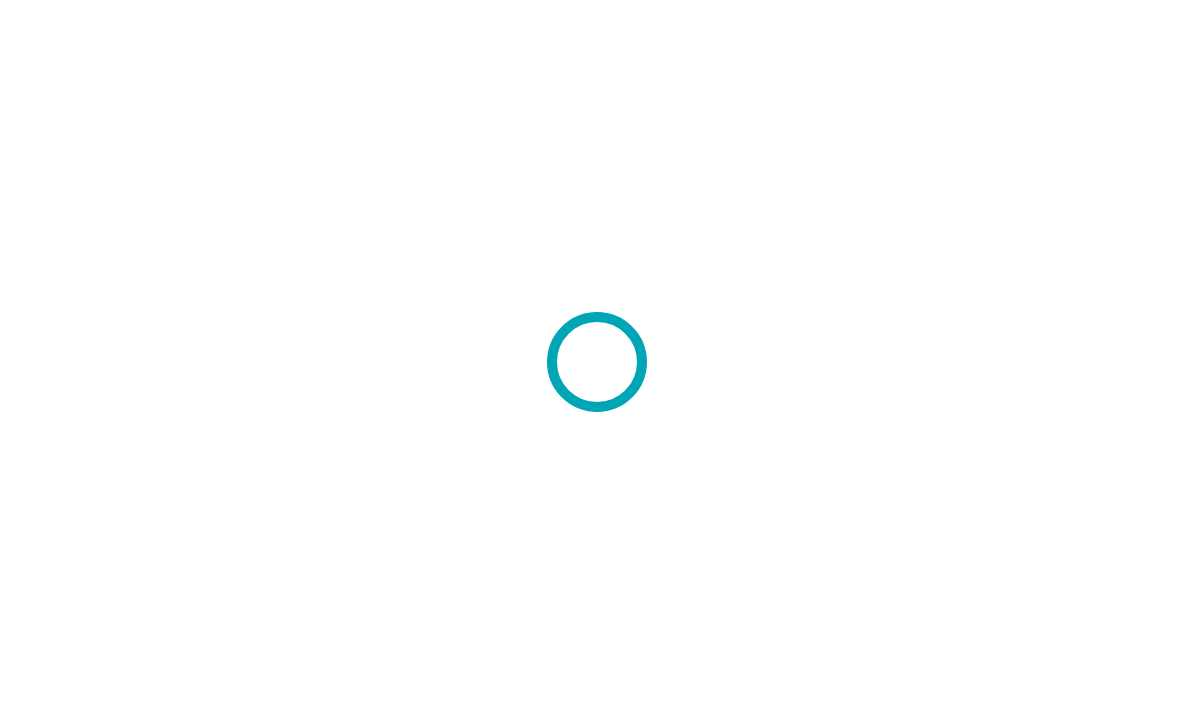 scroll, scrollTop: 0, scrollLeft: 0, axis: both 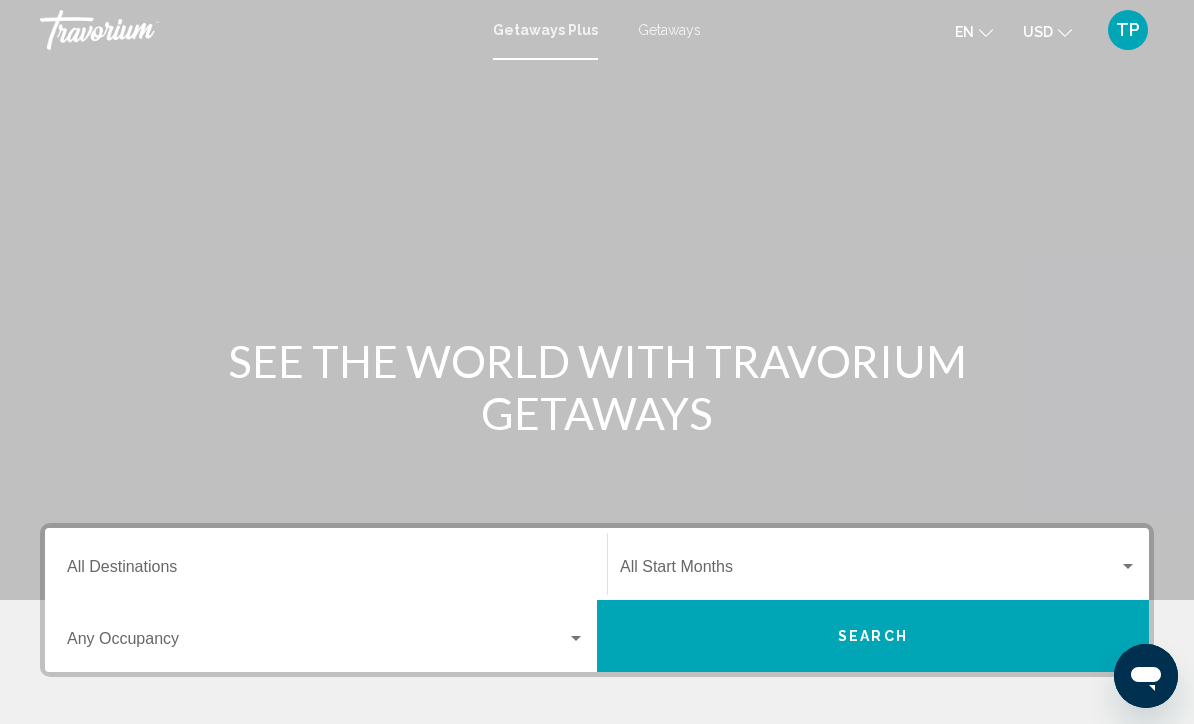 click on "TP" at bounding box center [1128, 30] 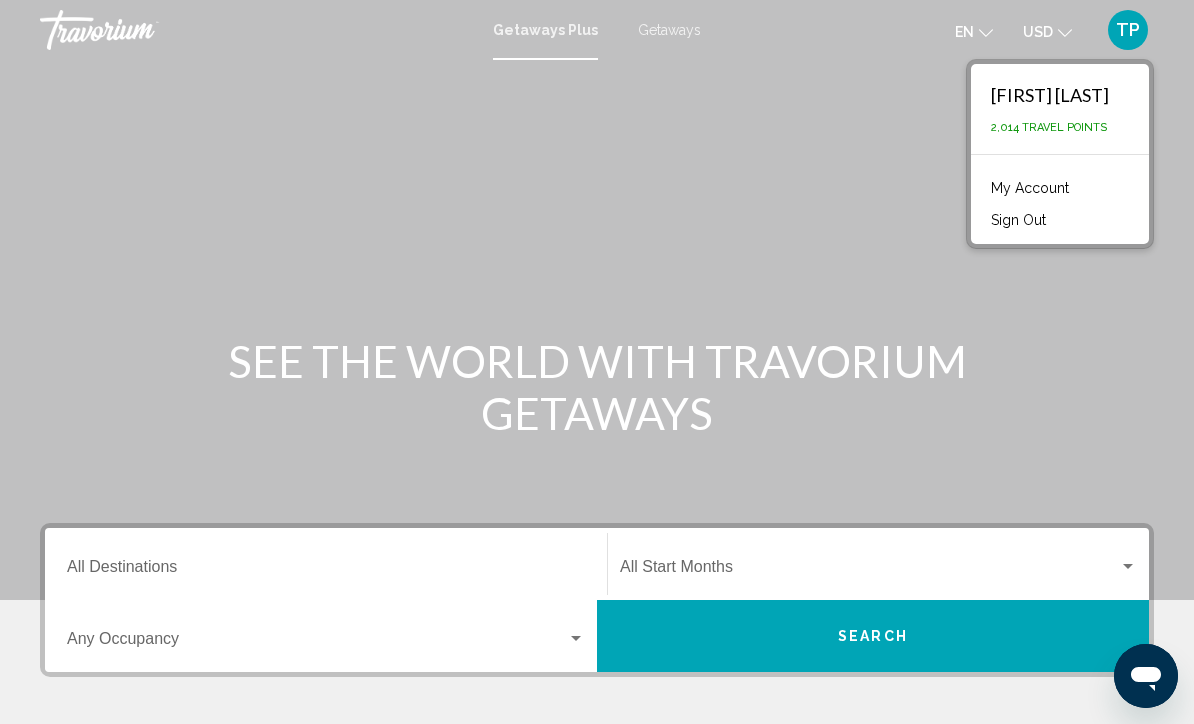 click on "My Account" at bounding box center (1060, 186) 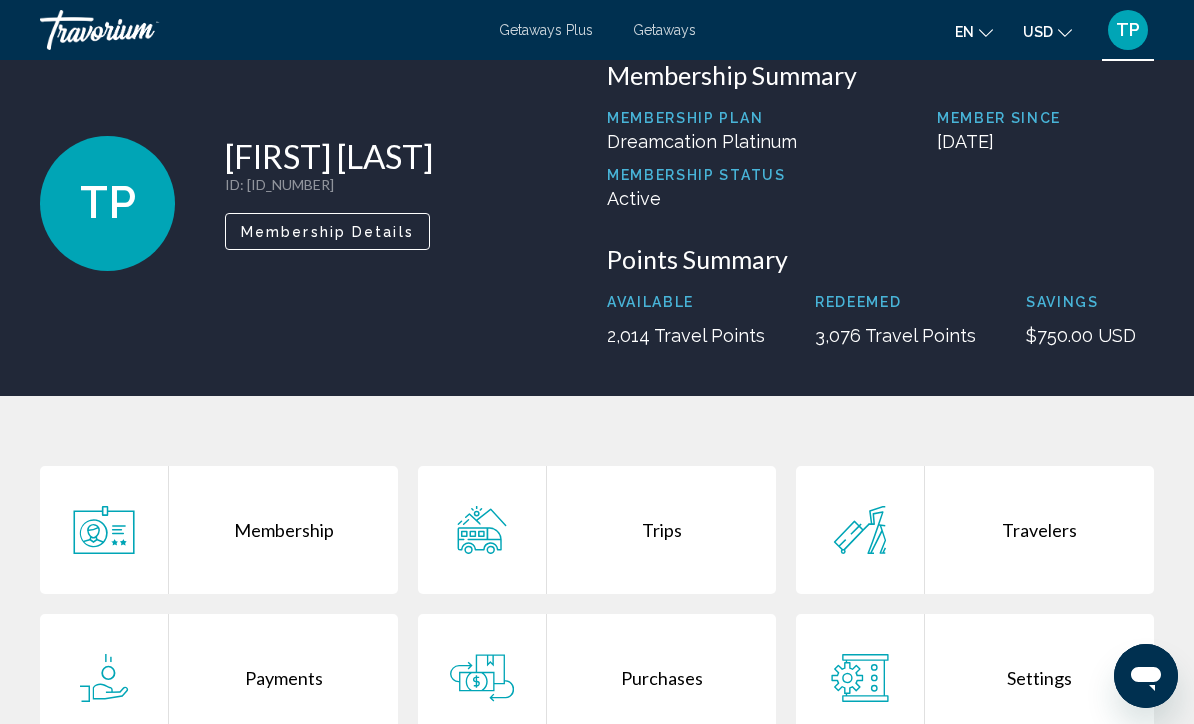scroll, scrollTop: 56, scrollLeft: 0, axis: vertical 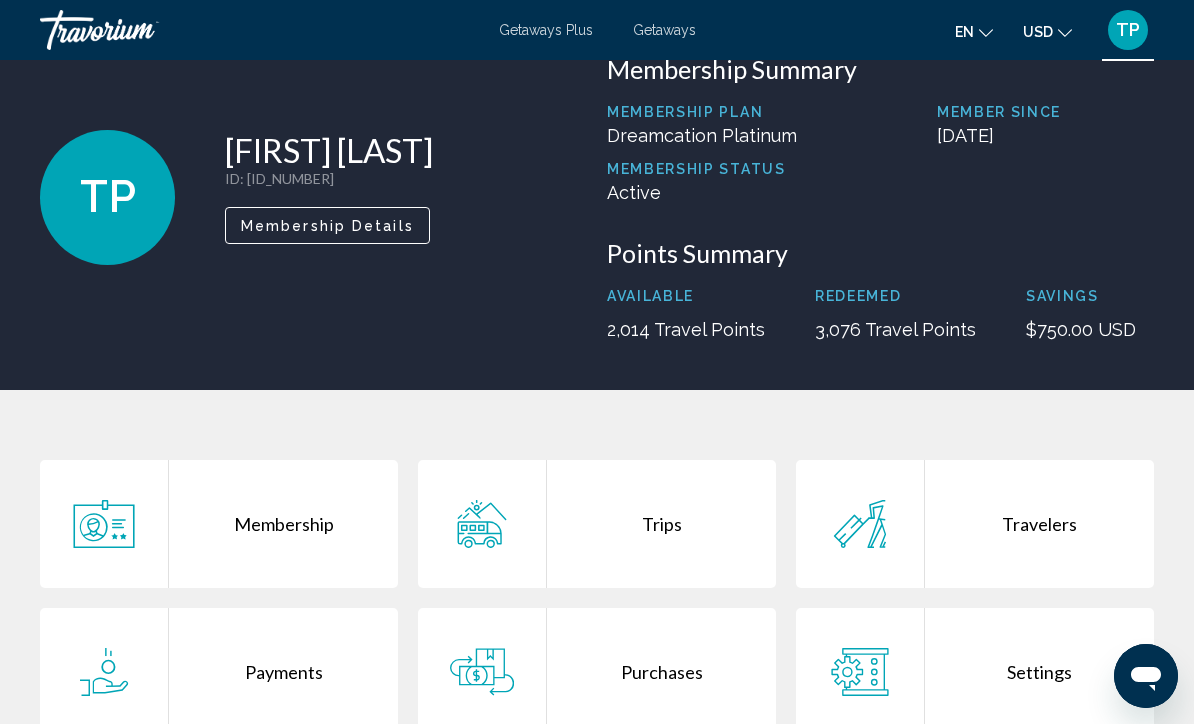 click on "Trips" at bounding box center (661, 524) 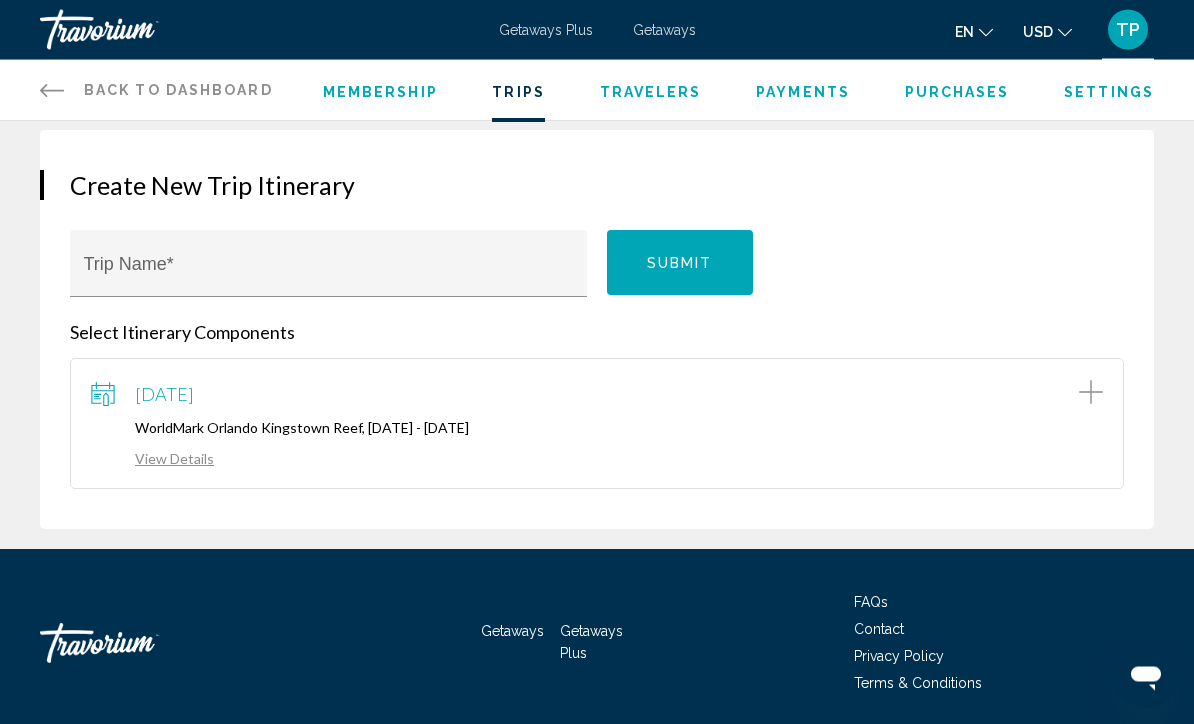 scroll, scrollTop: 173, scrollLeft: 0, axis: vertical 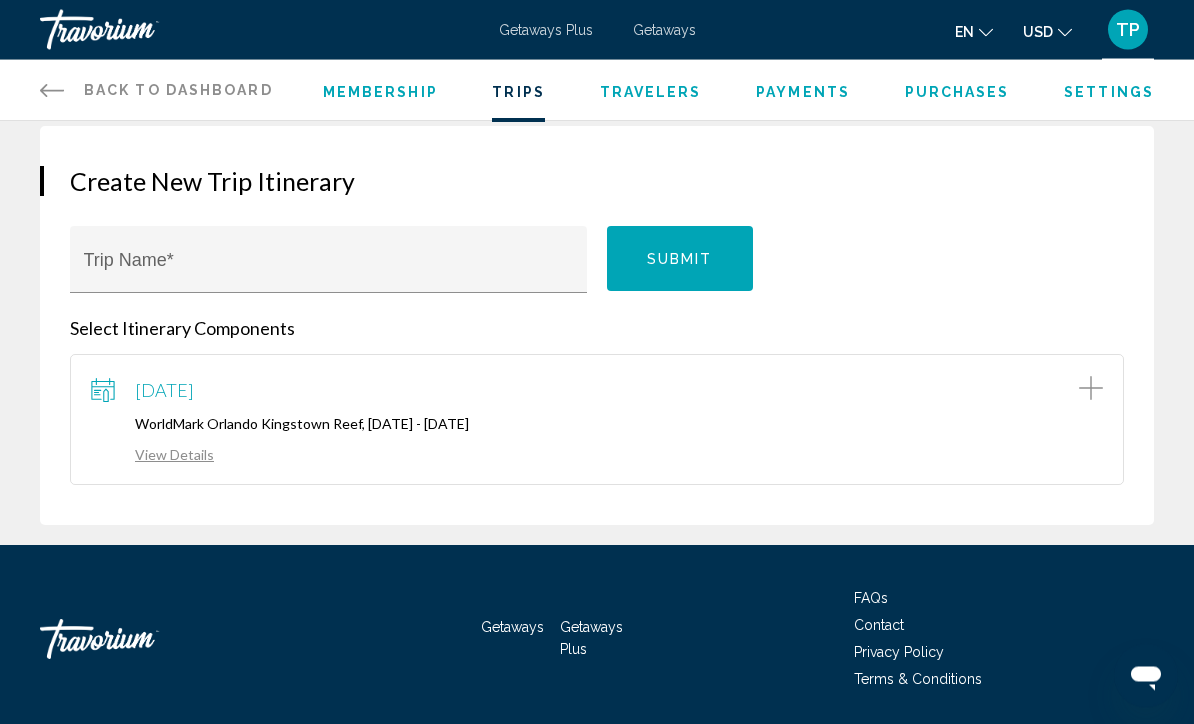 click on "View Details" at bounding box center [152, 455] 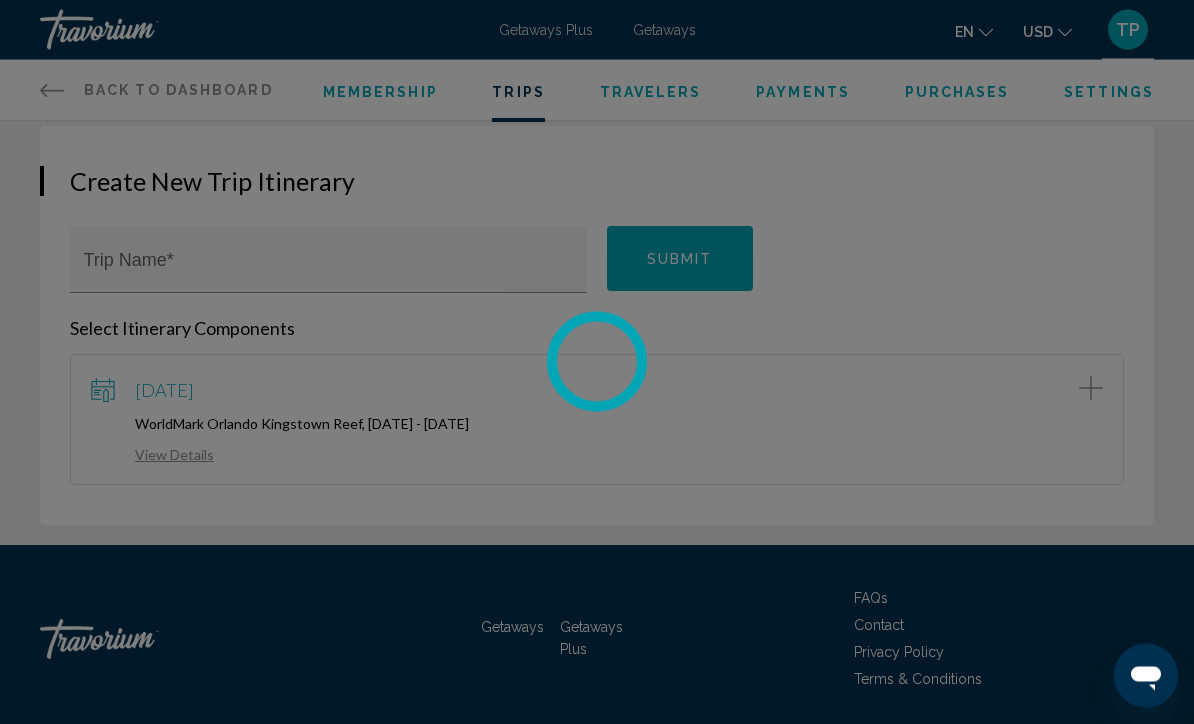 scroll, scrollTop: 173, scrollLeft: 0, axis: vertical 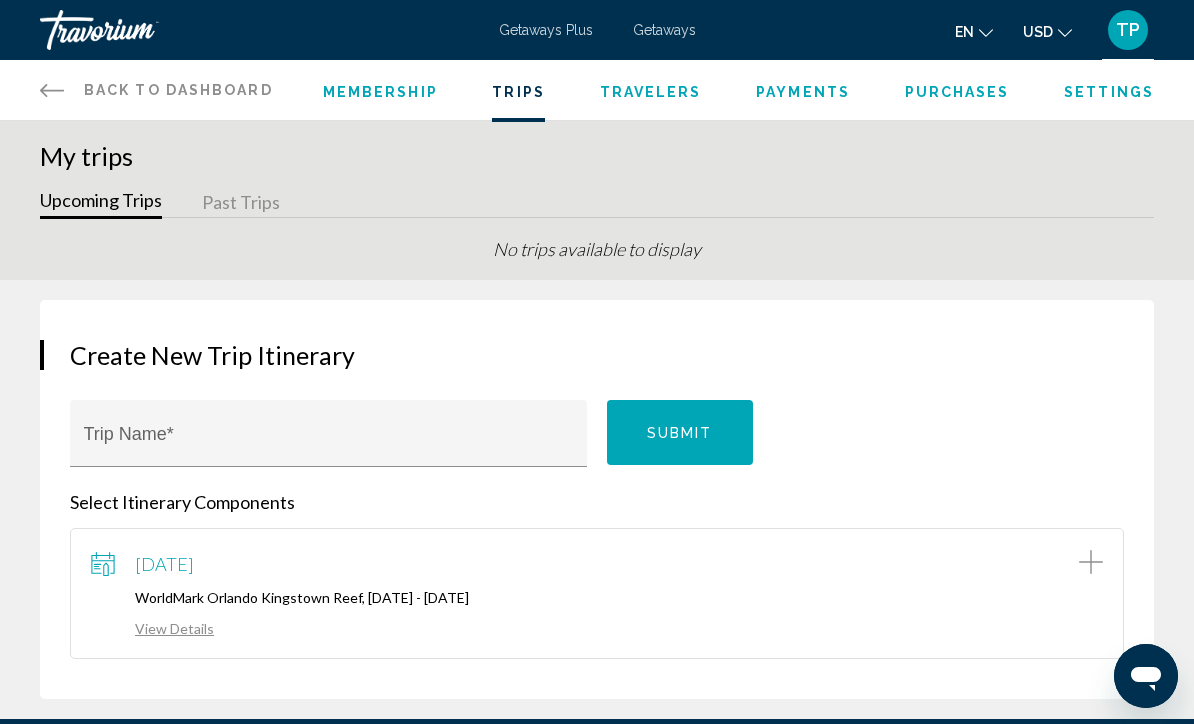 click on "Past Trips" at bounding box center (241, 203) 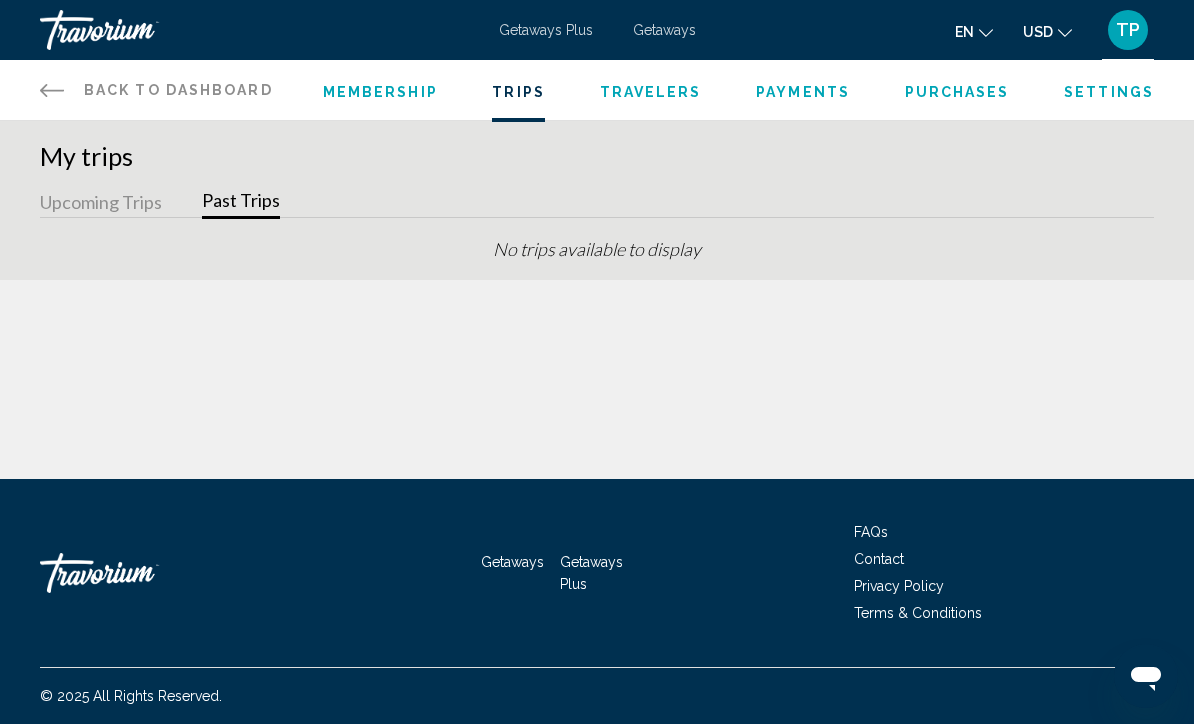 click on "Upcoming Trips" at bounding box center (101, 203) 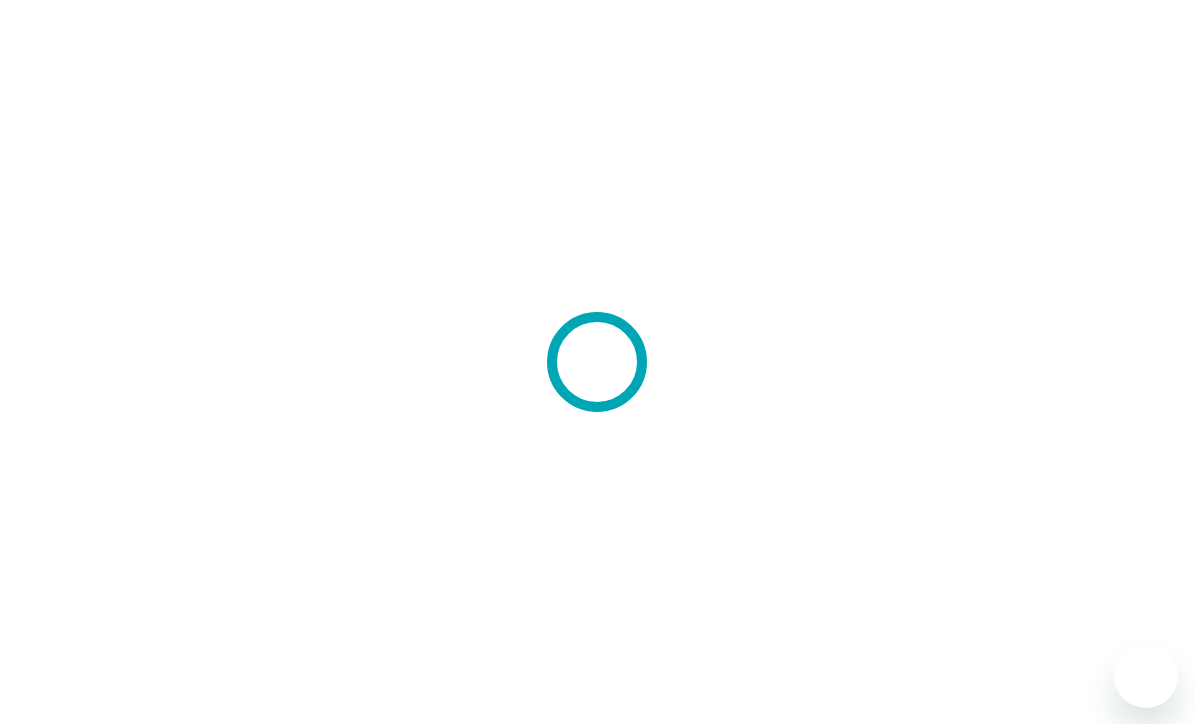 scroll, scrollTop: 0, scrollLeft: 0, axis: both 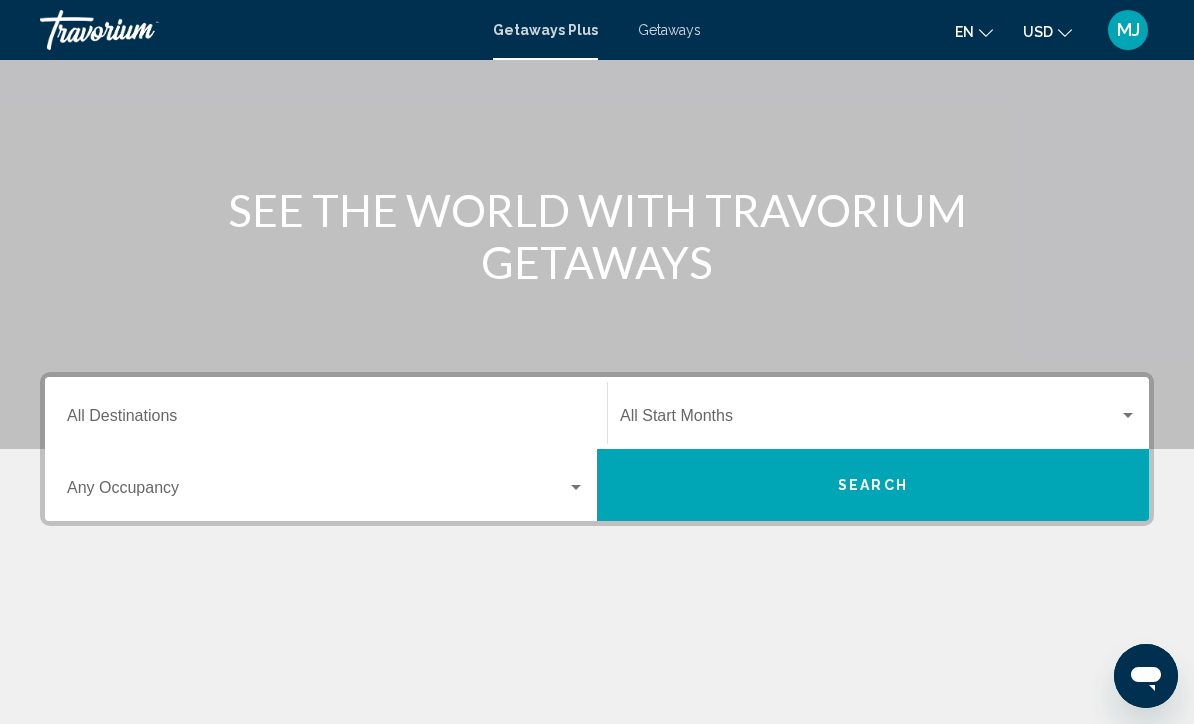 click on "Destination All Destinations" at bounding box center (326, 420) 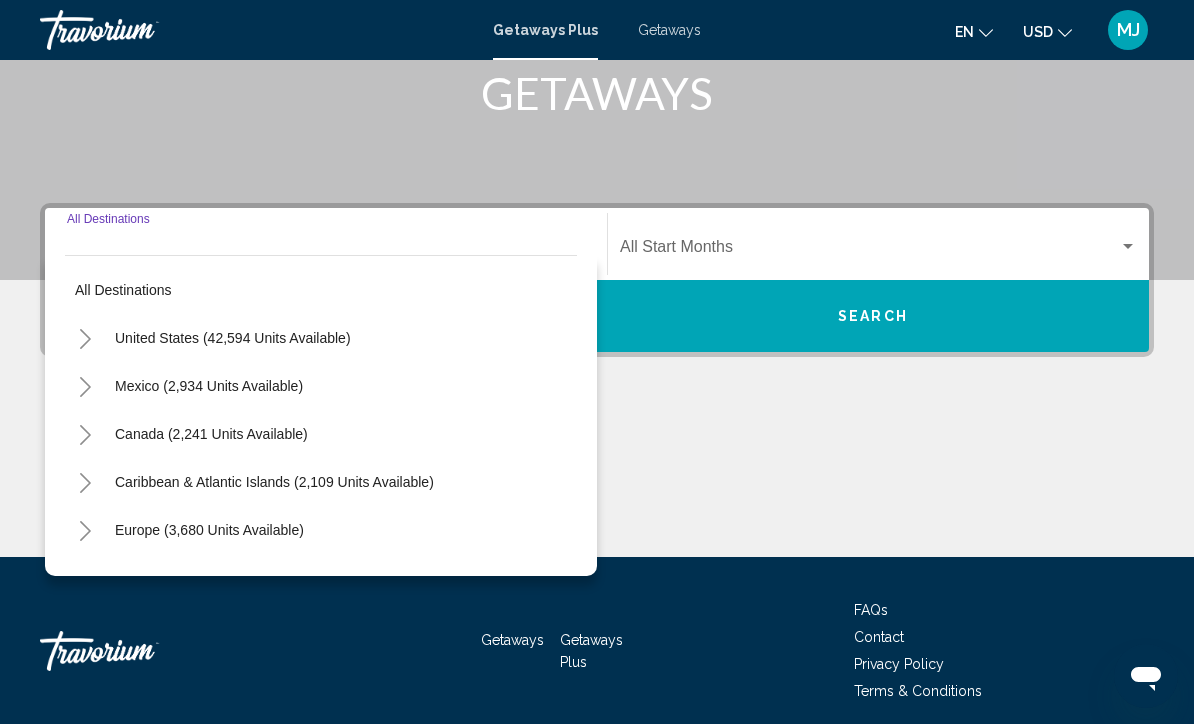 scroll, scrollTop: 332, scrollLeft: 0, axis: vertical 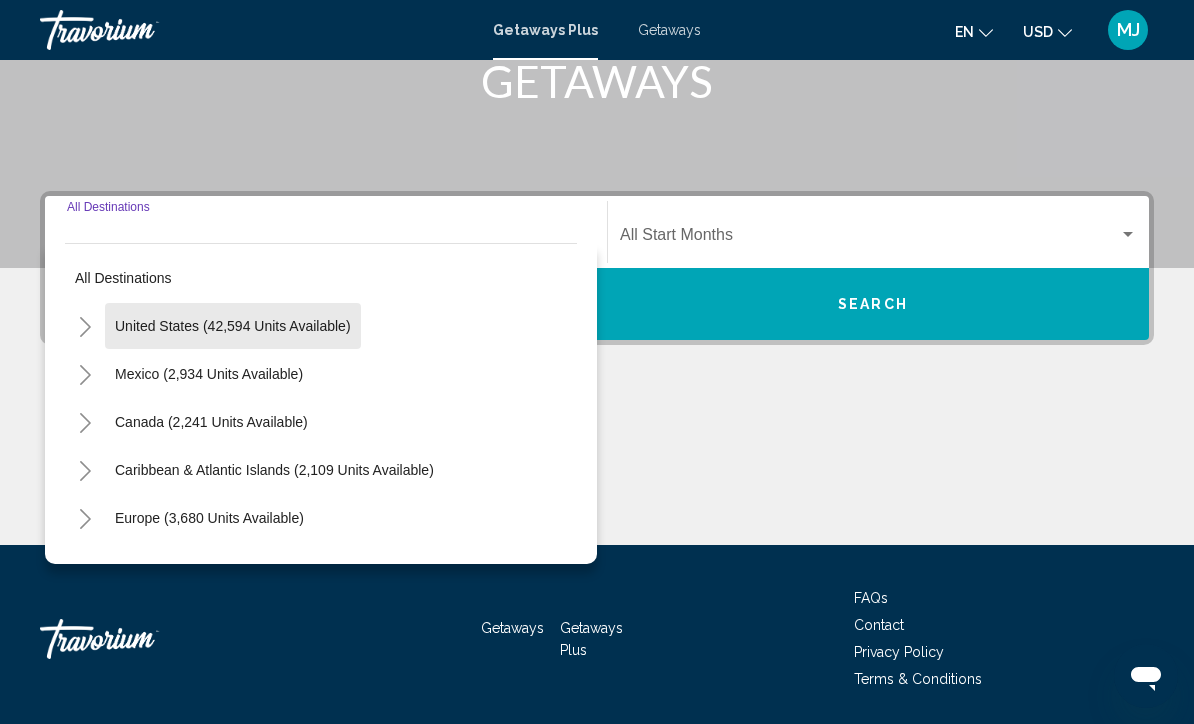 click on "United States (42,594 units available)" at bounding box center [209, 374] 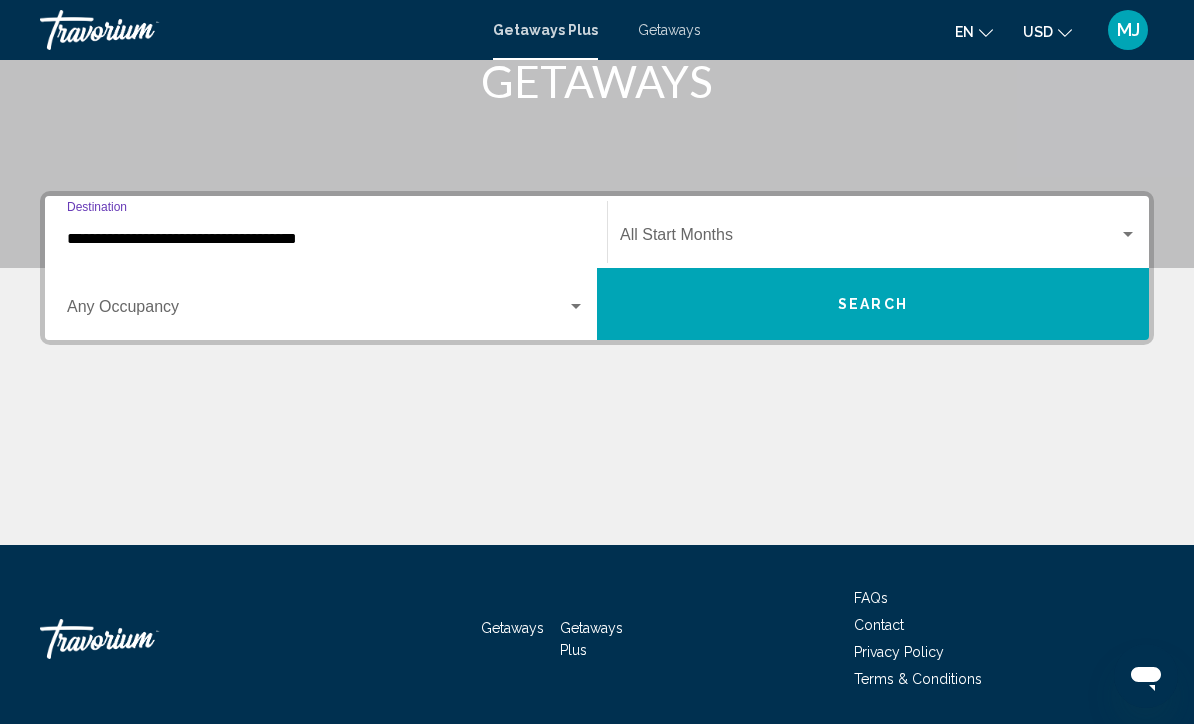 click on "**********" at bounding box center [326, 239] 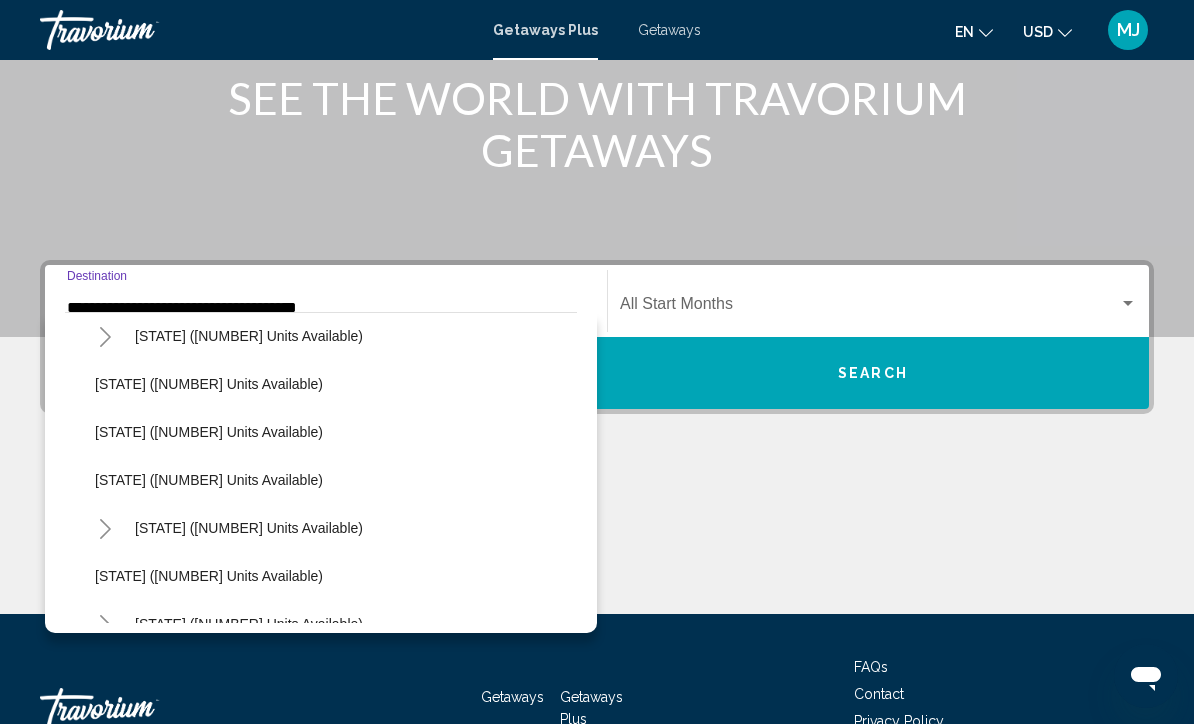 scroll, scrollTop: 1114, scrollLeft: 0, axis: vertical 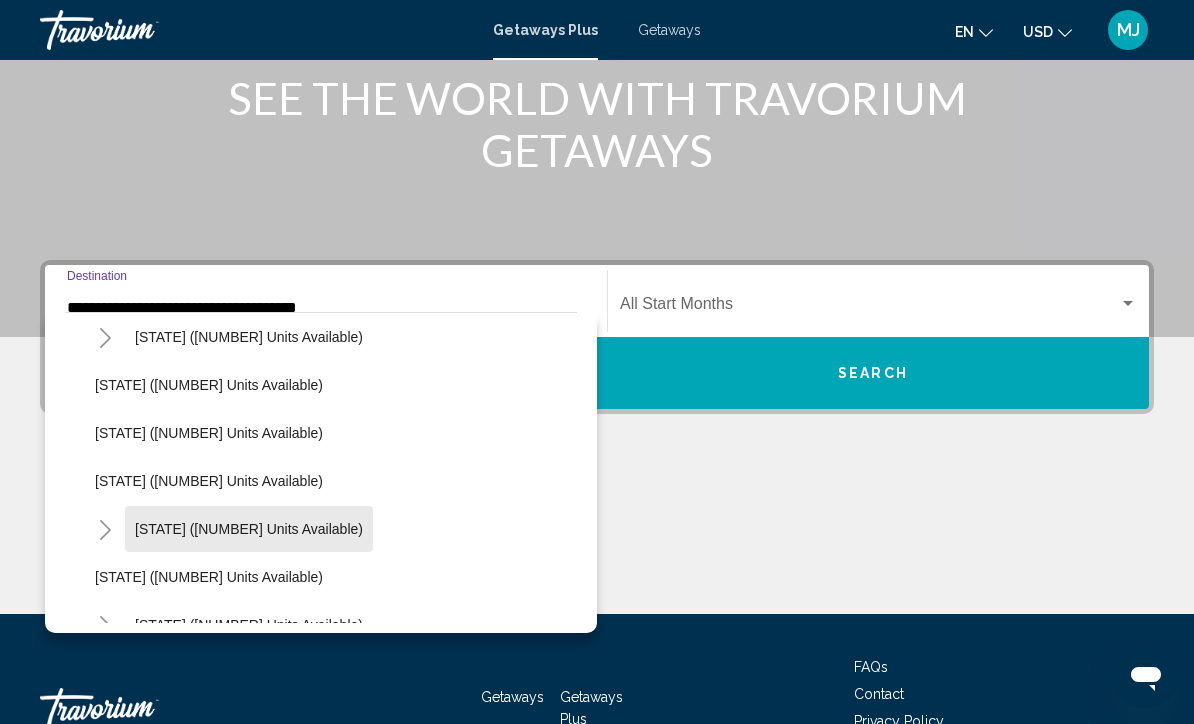 click on "North Carolina (801 units available)" 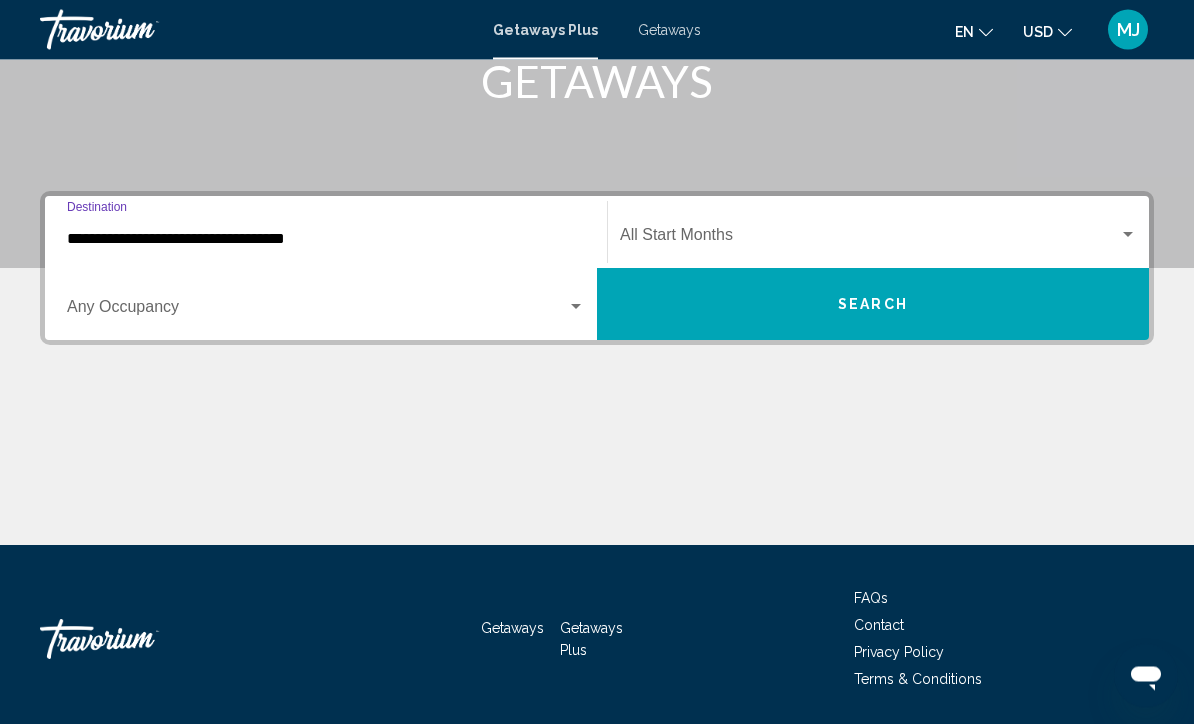 scroll, scrollTop: 332, scrollLeft: 0, axis: vertical 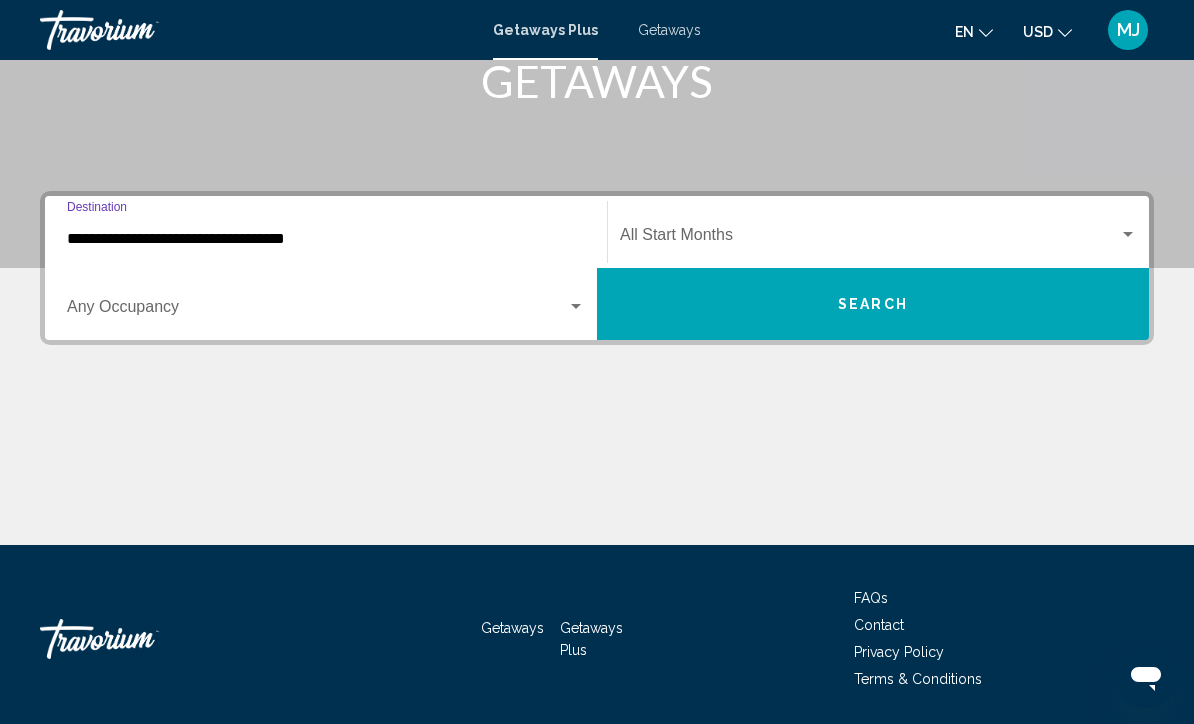 click at bounding box center (326, 311) 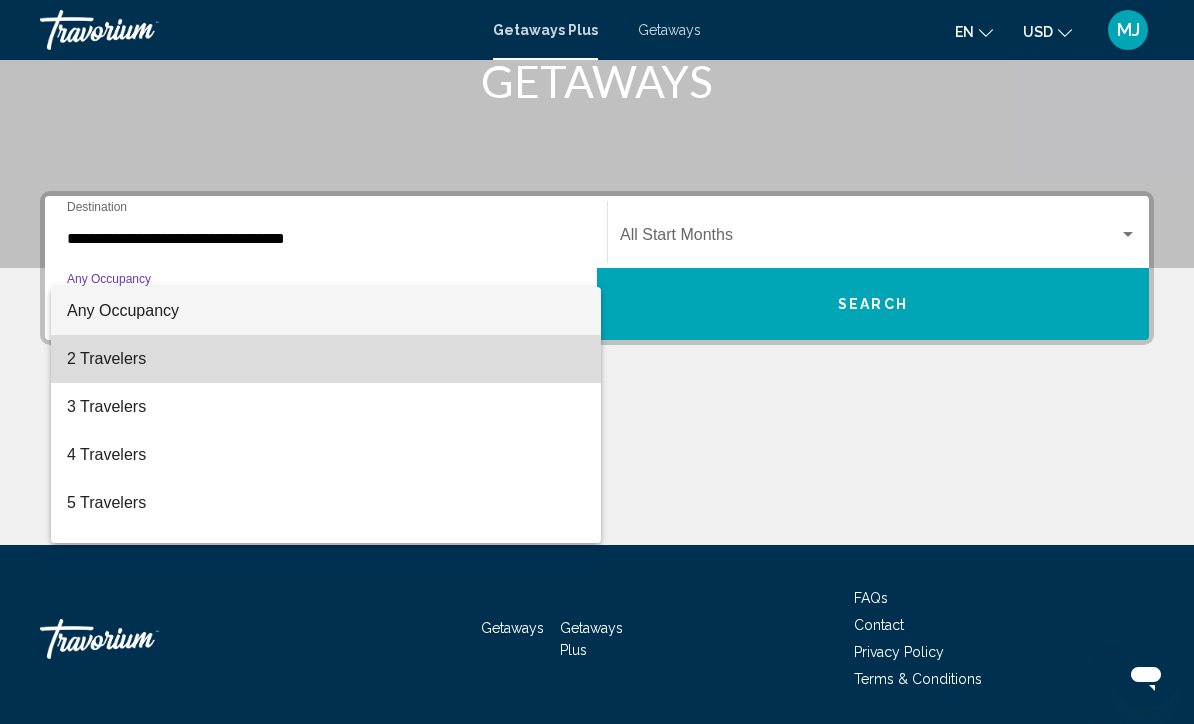 click on "2 Travelers" at bounding box center (326, 359) 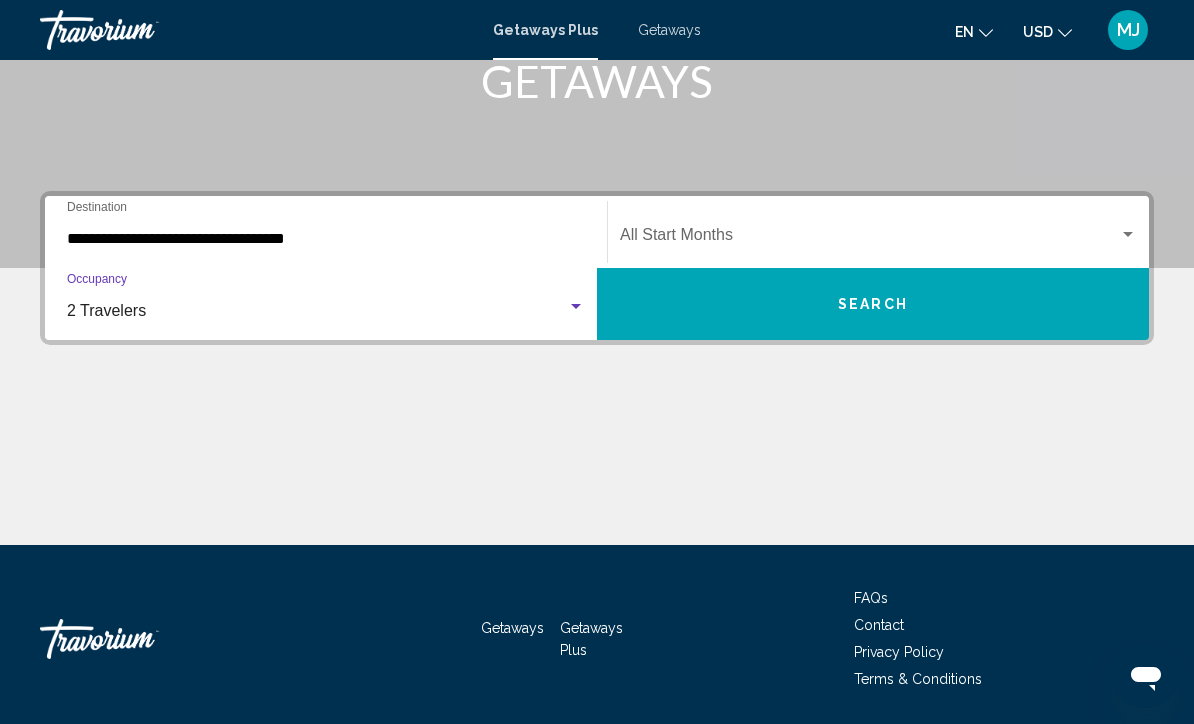 click at bounding box center [869, 239] 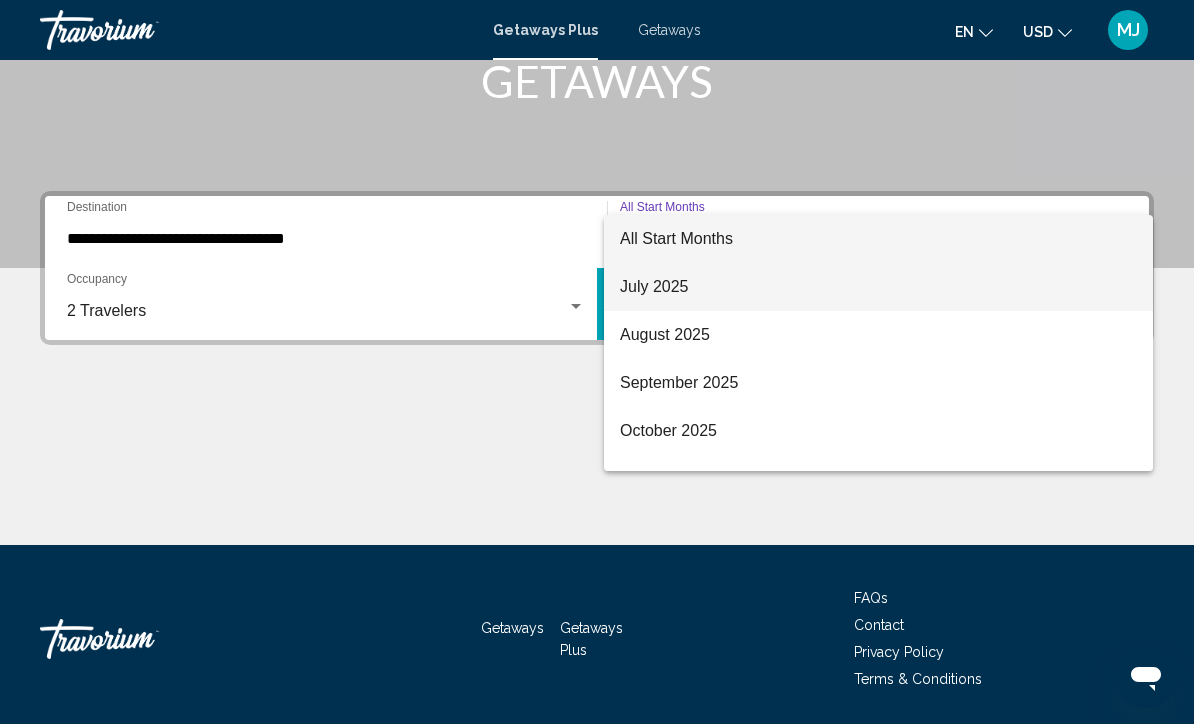 click on "July 2025" at bounding box center (878, 287) 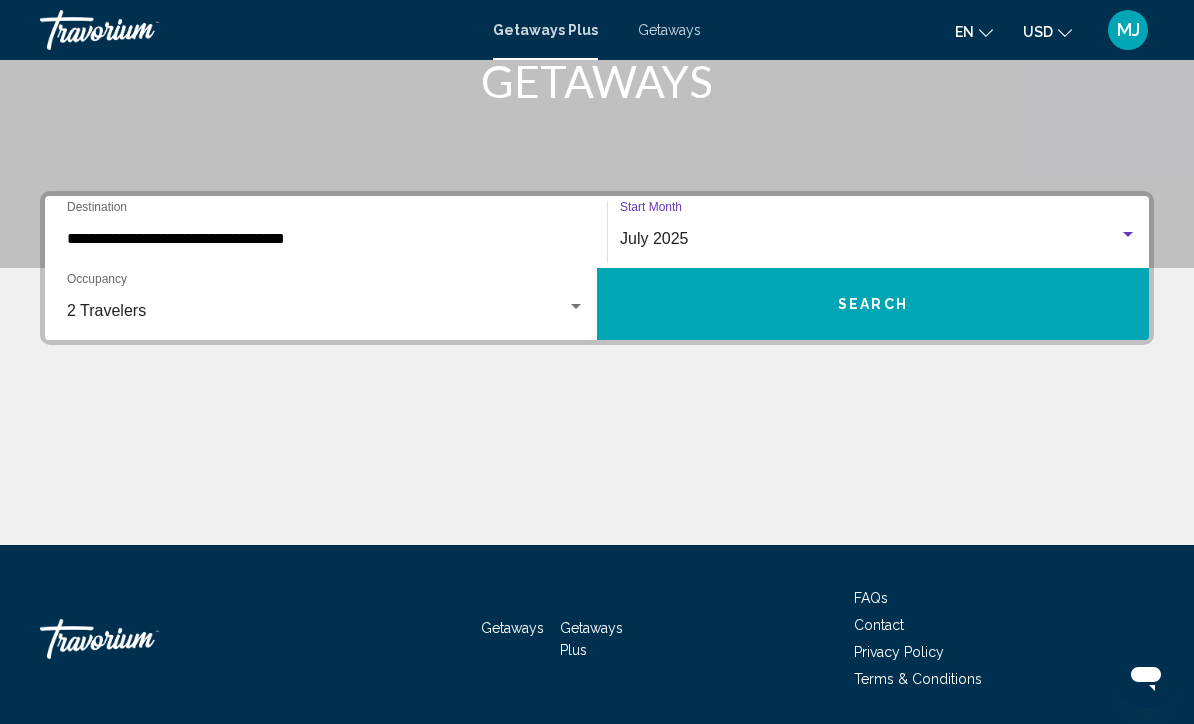 click on "Search" at bounding box center (873, 305) 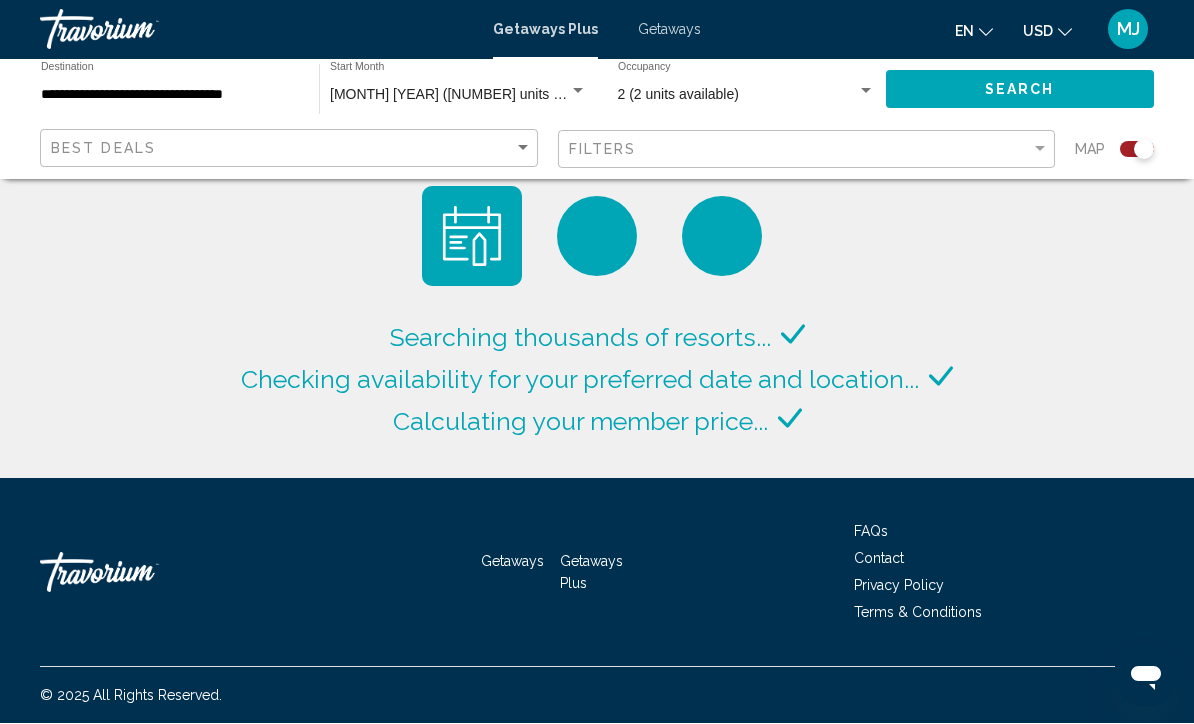 scroll, scrollTop: 1, scrollLeft: 0, axis: vertical 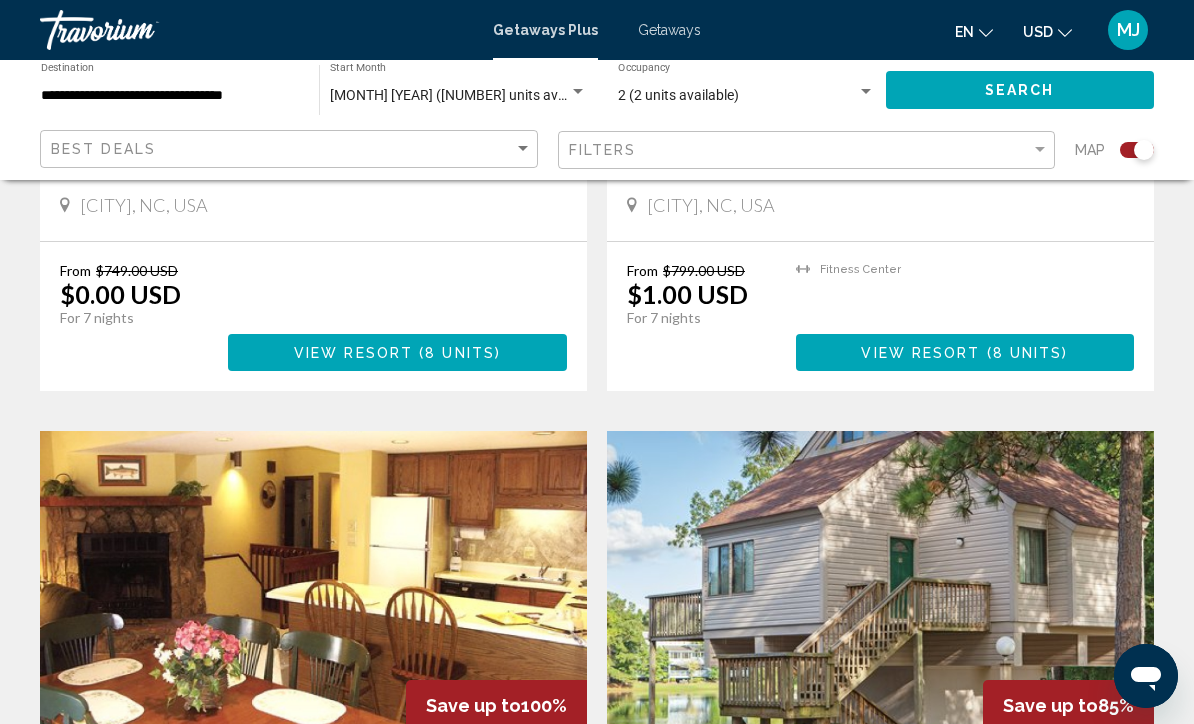 click on "Getaways" at bounding box center (669, 30) 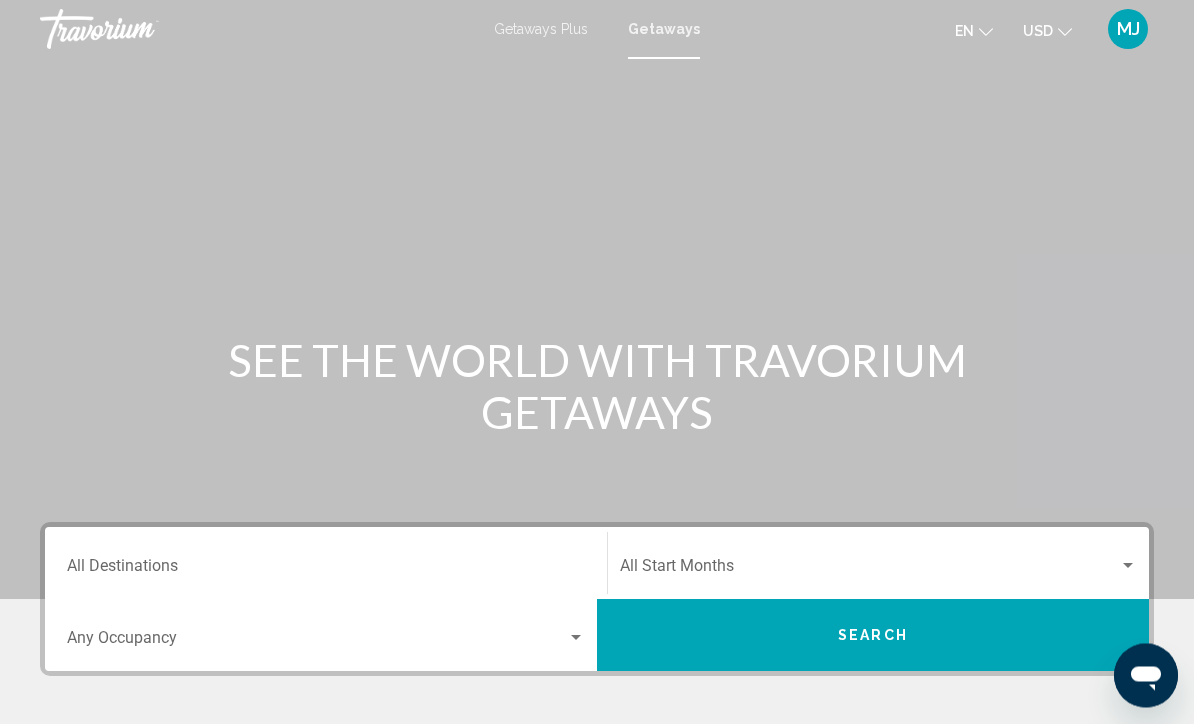 scroll, scrollTop: 1, scrollLeft: 0, axis: vertical 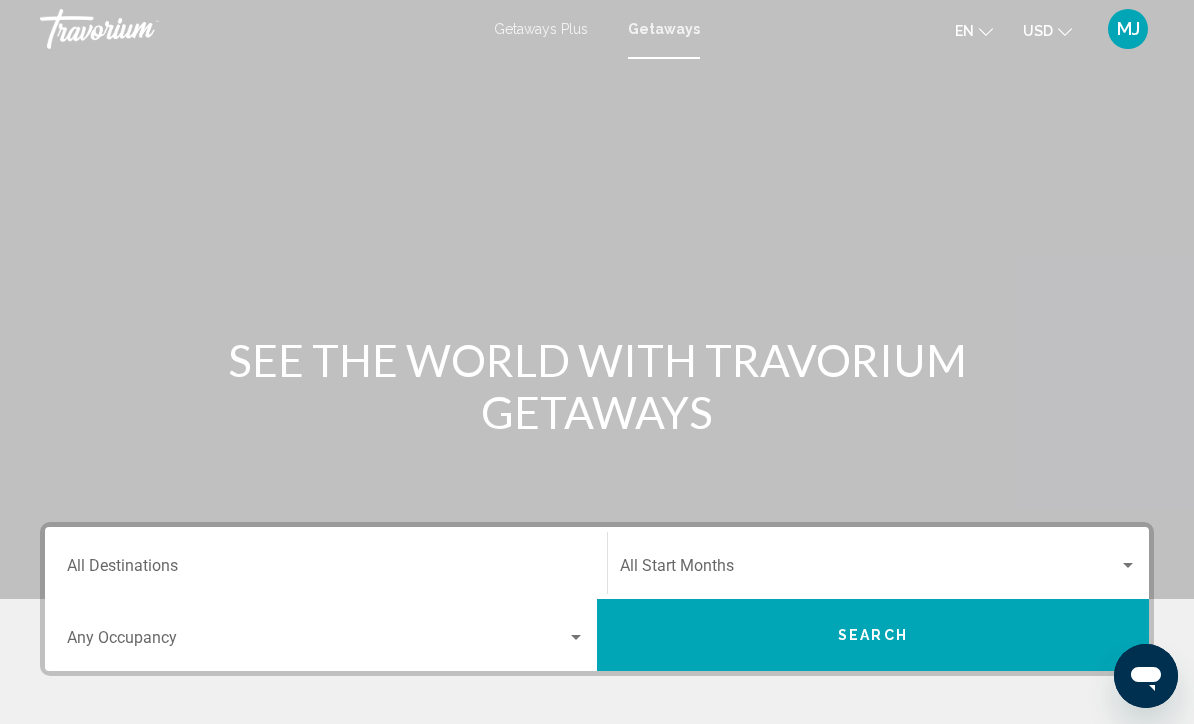 click on "Destination All Destinations" at bounding box center [326, 563] 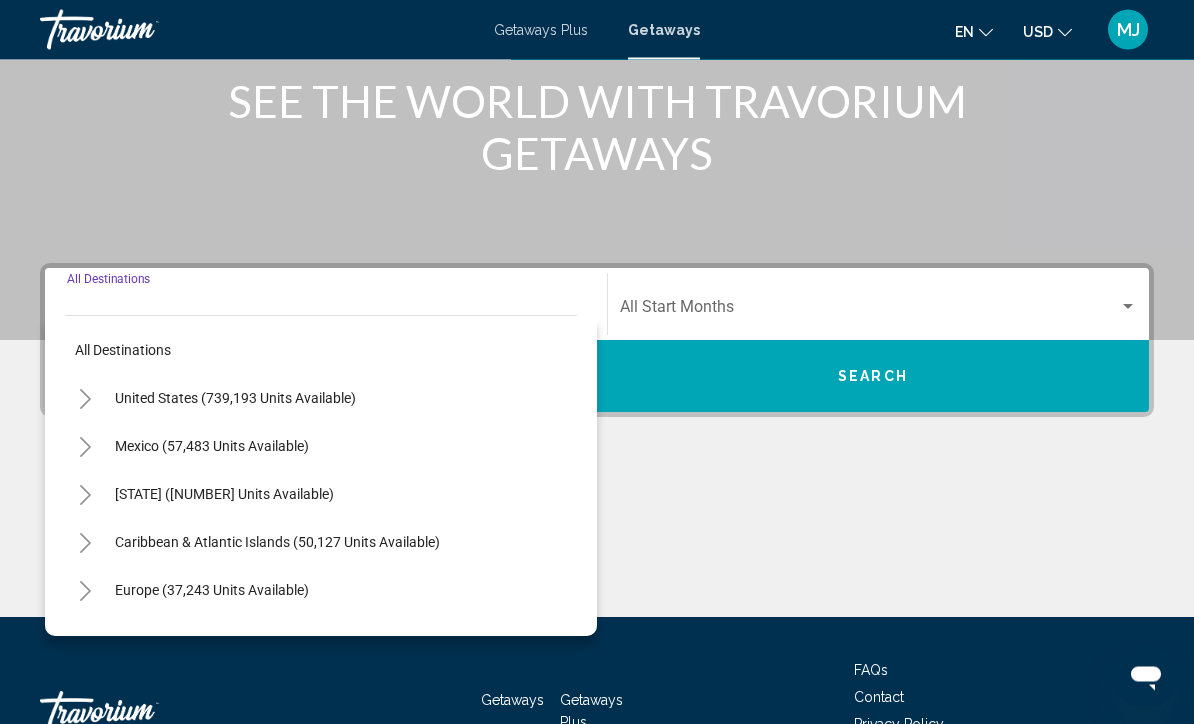 scroll, scrollTop: 332, scrollLeft: 0, axis: vertical 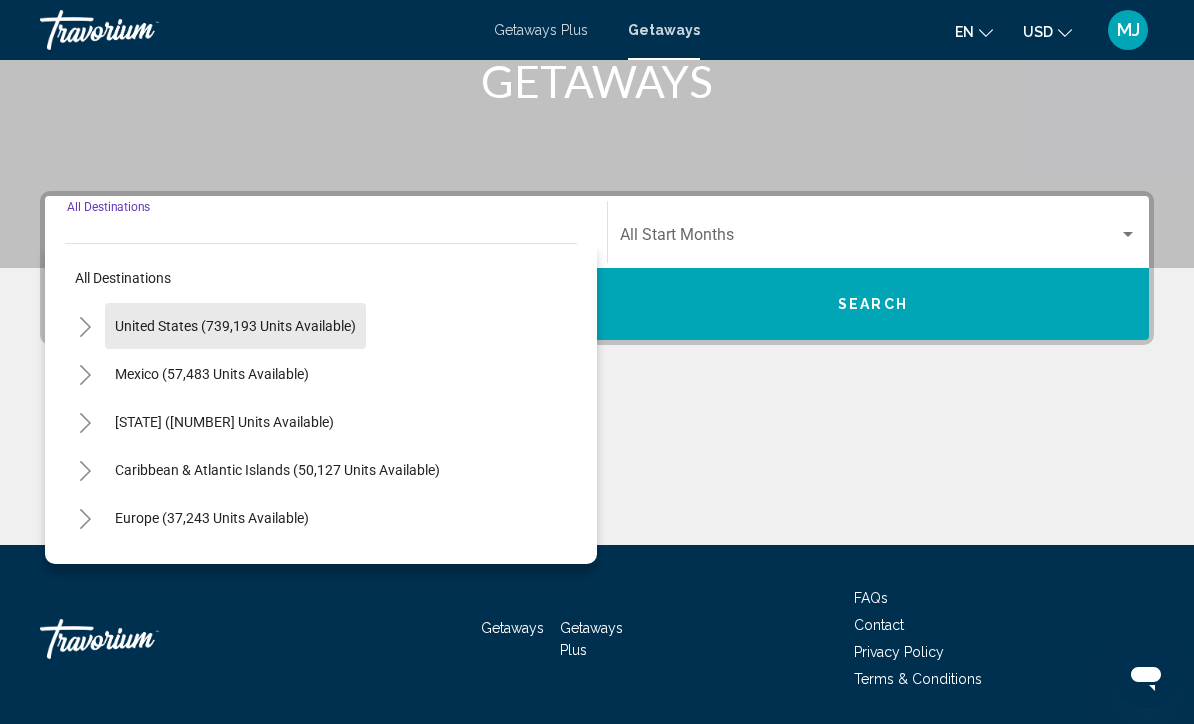 click on "United States (739,193 units available)" at bounding box center [212, 374] 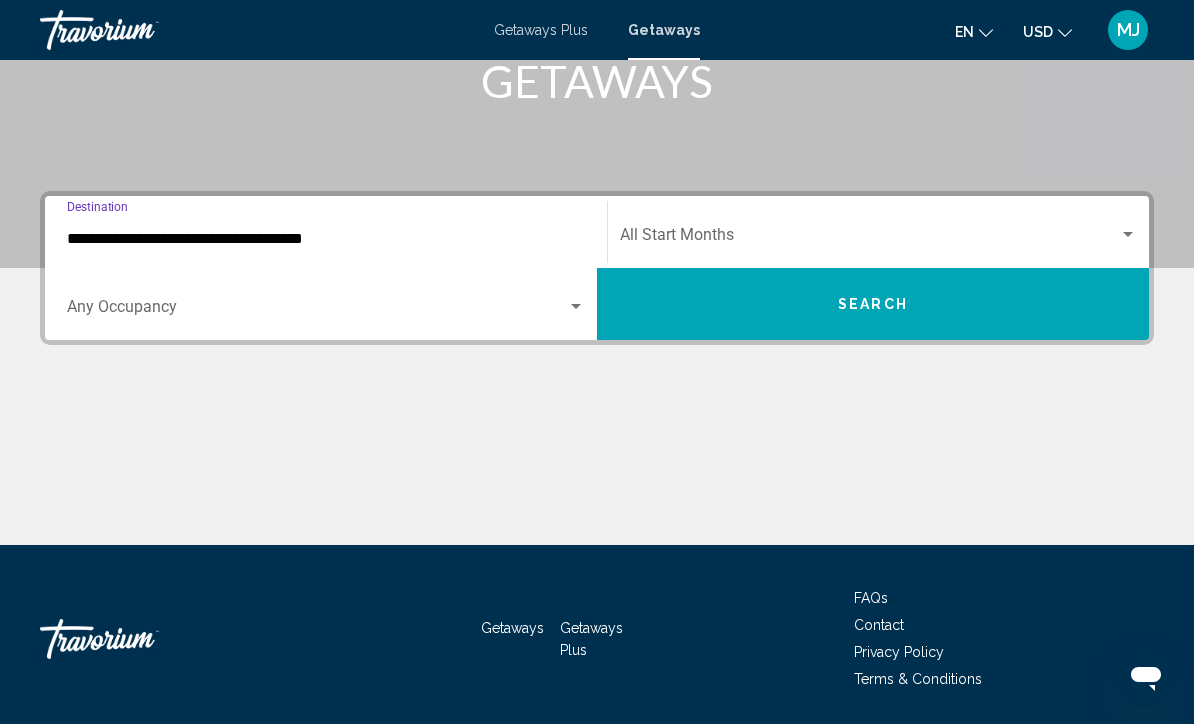 click on "**********" at bounding box center [326, 239] 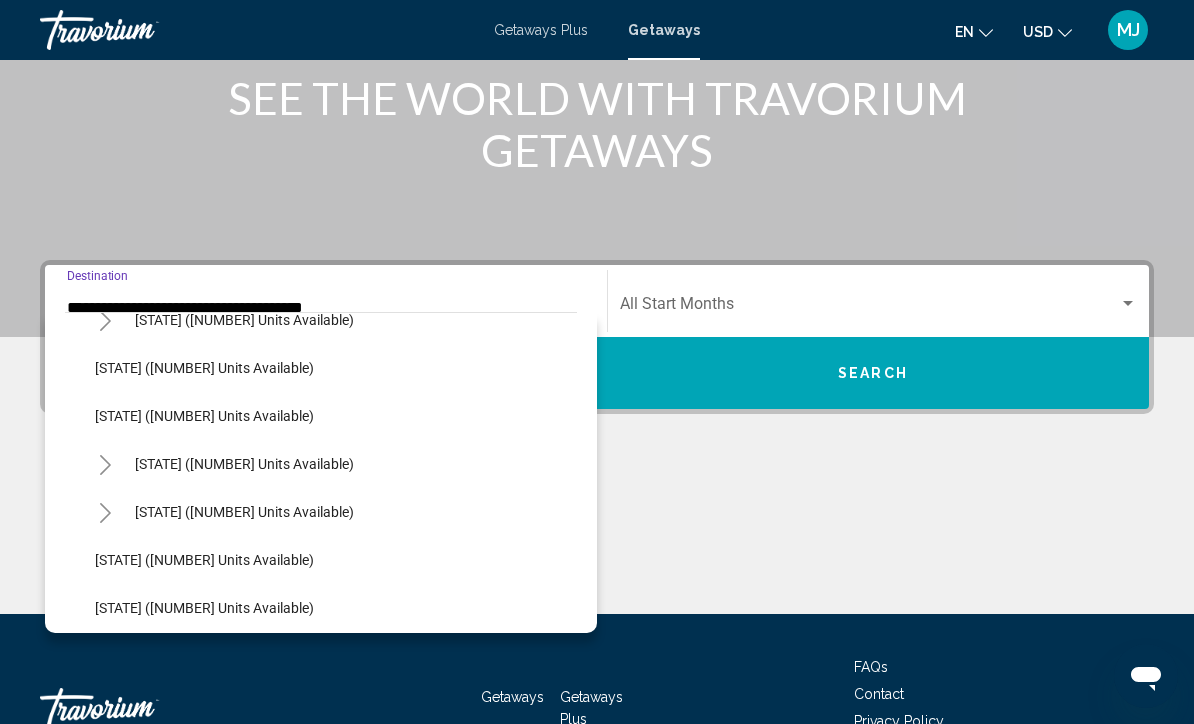 scroll, scrollTop: 1292, scrollLeft: 0, axis: vertical 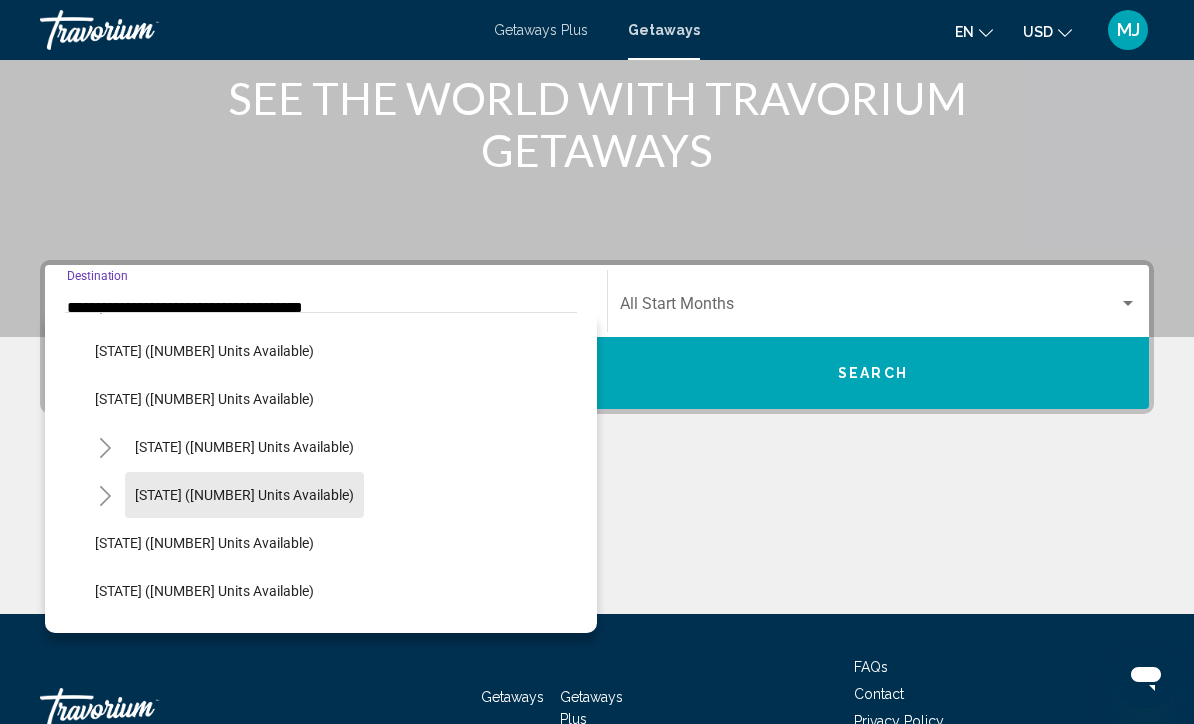 click on "North Carolina (20,366 units available)" 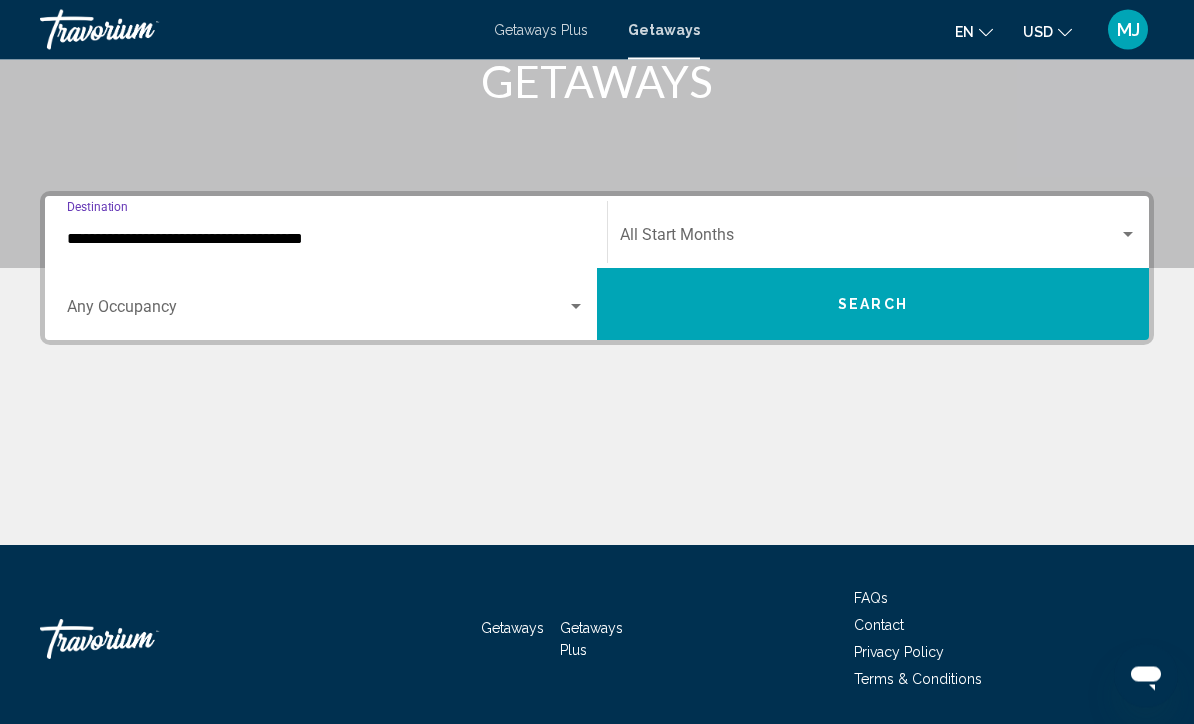 scroll, scrollTop: 332, scrollLeft: 0, axis: vertical 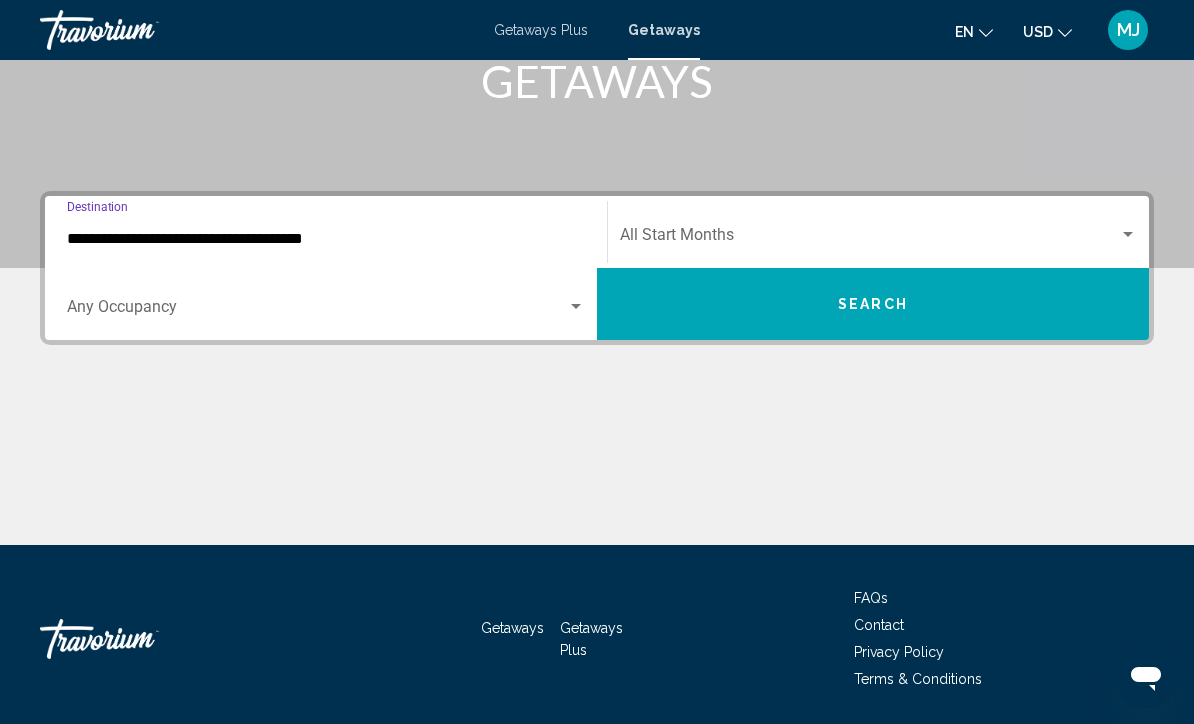 click at bounding box center (1128, 235) 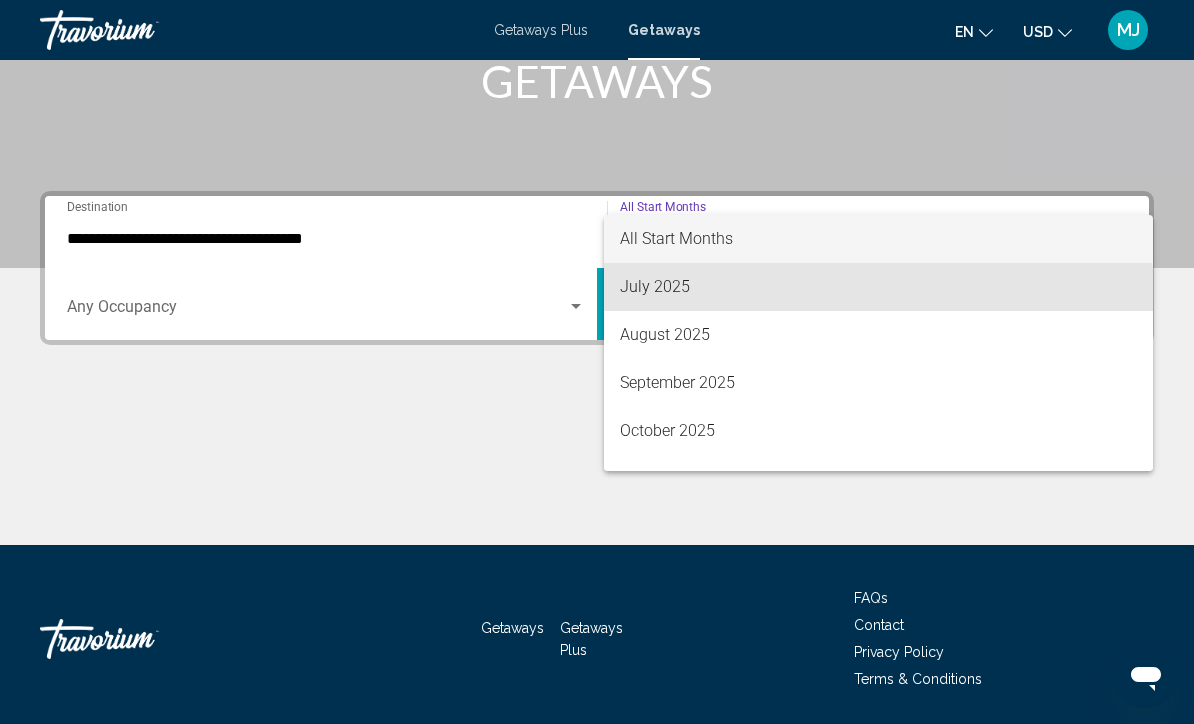 click on "July 2025" at bounding box center (878, 287) 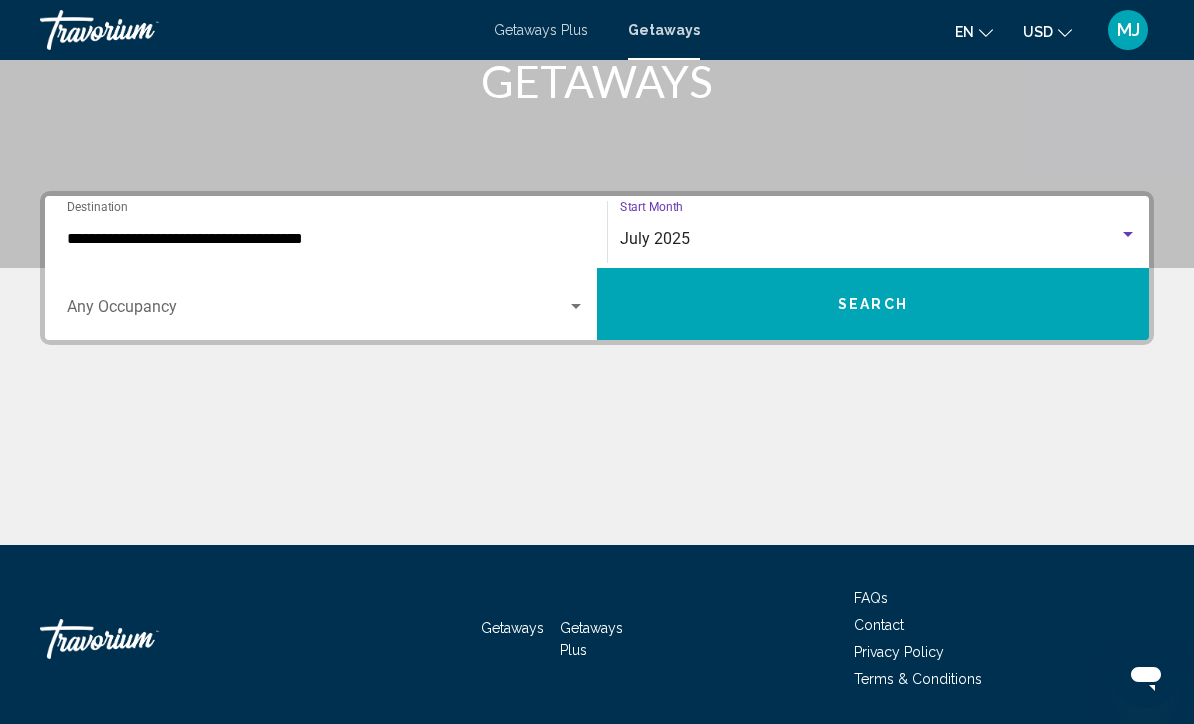 click at bounding box center [576, 307] 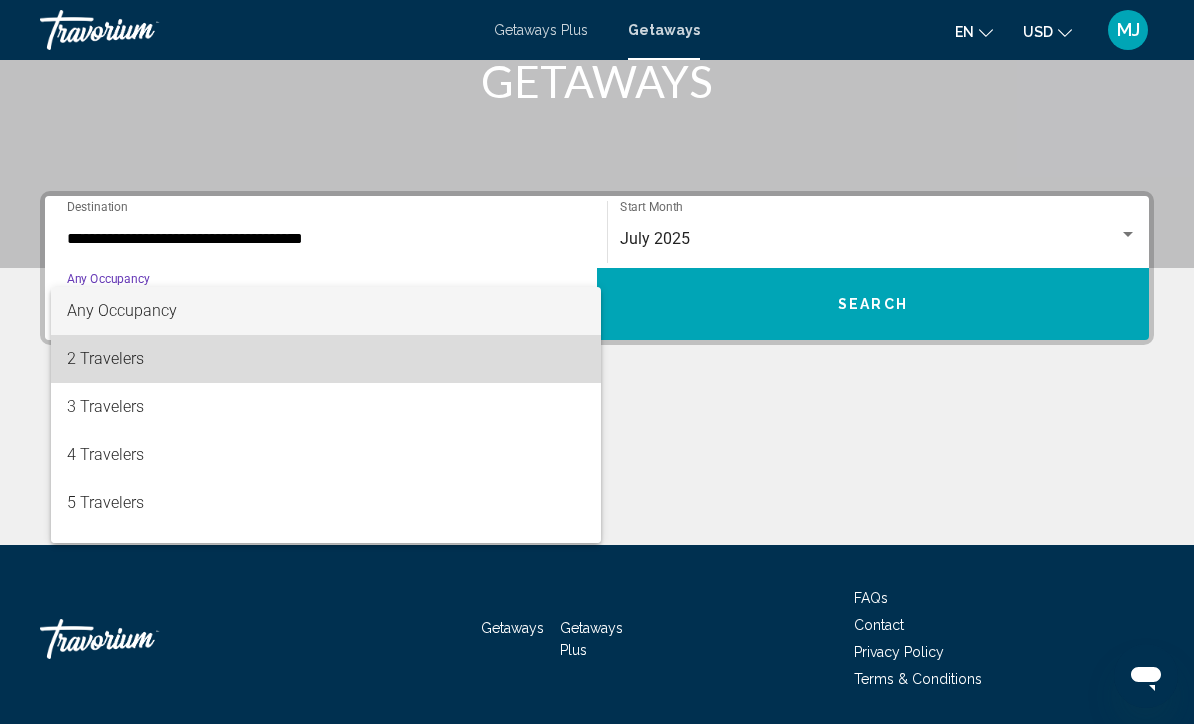 click on "2 Travelers" at bounding box center [326, 359] 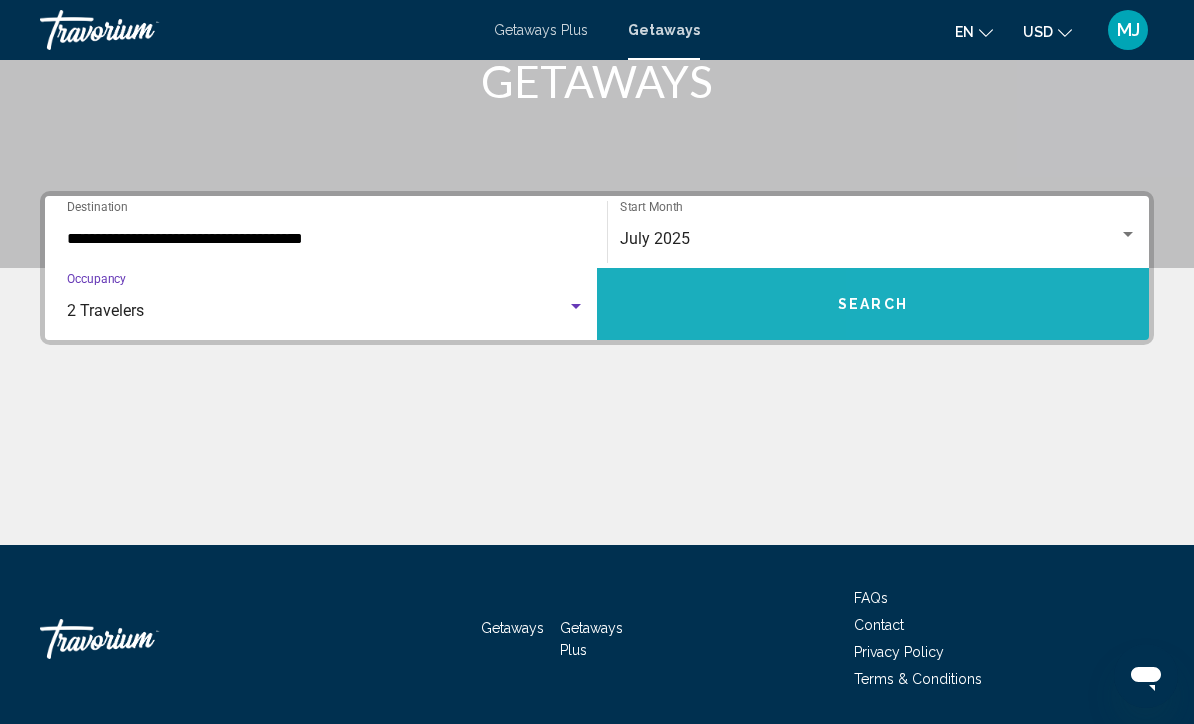 click on "Search" at bounding box center (873, 304) 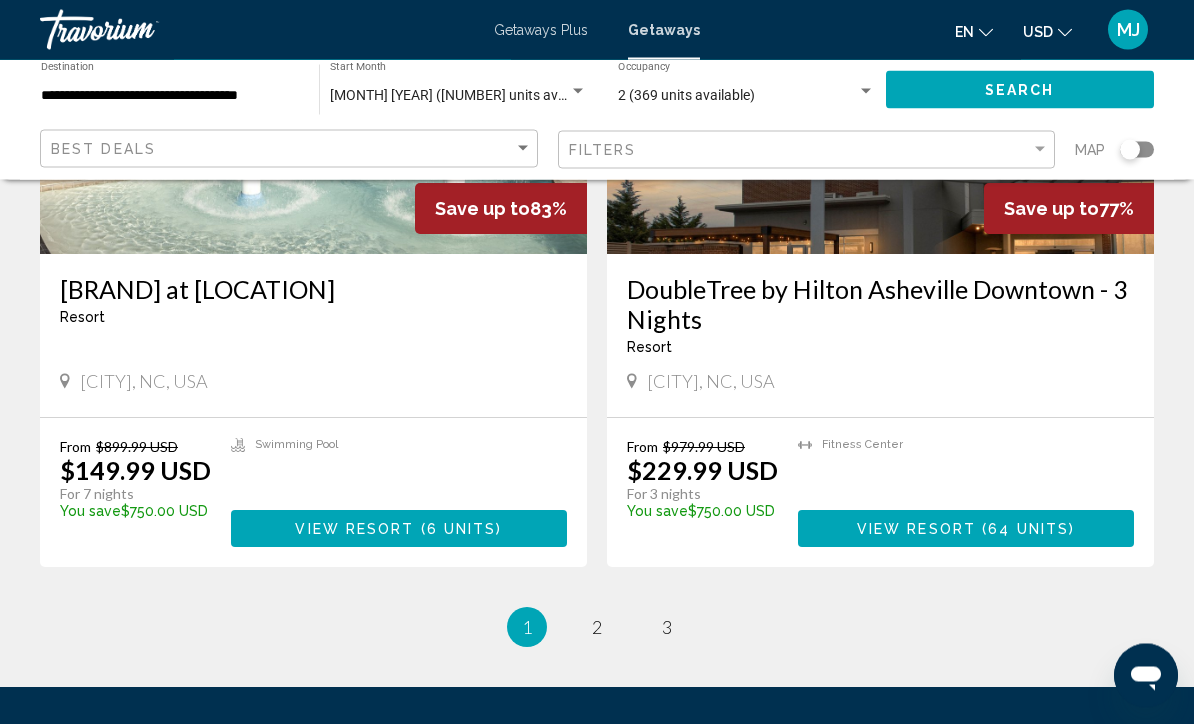 scroll, scrollTop: 3585, scrollLeft: 0, axis: vertical 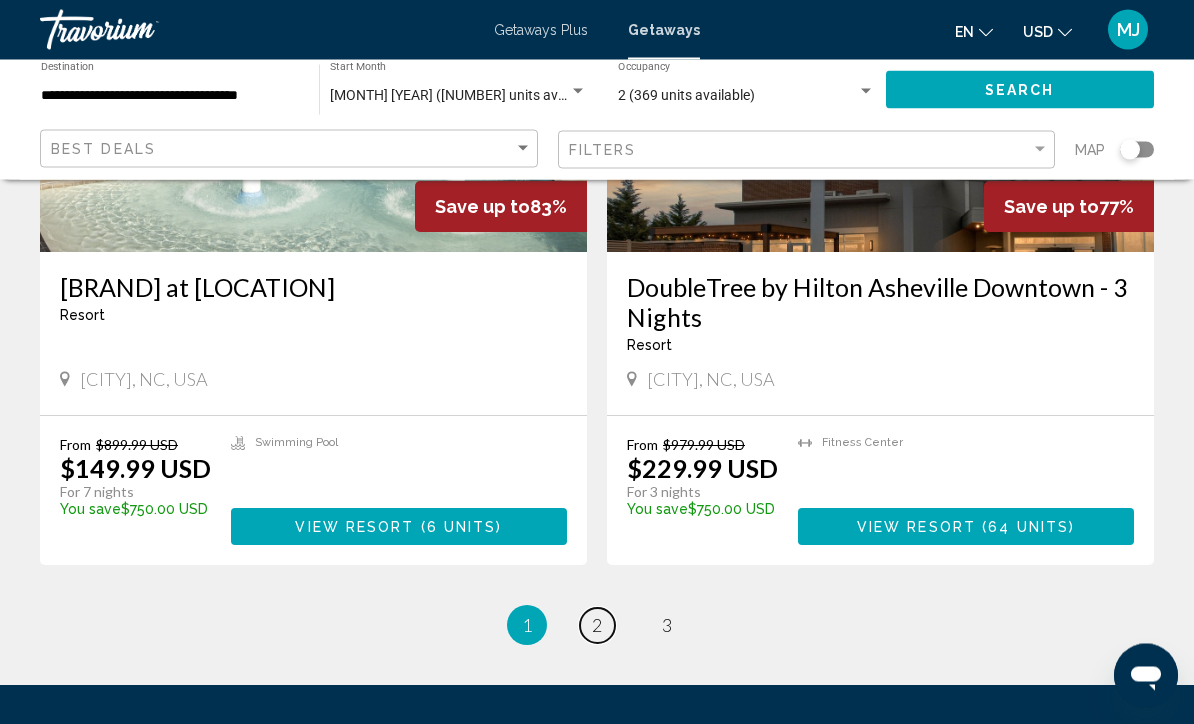 click on "2" at bounding box center [597, 626] 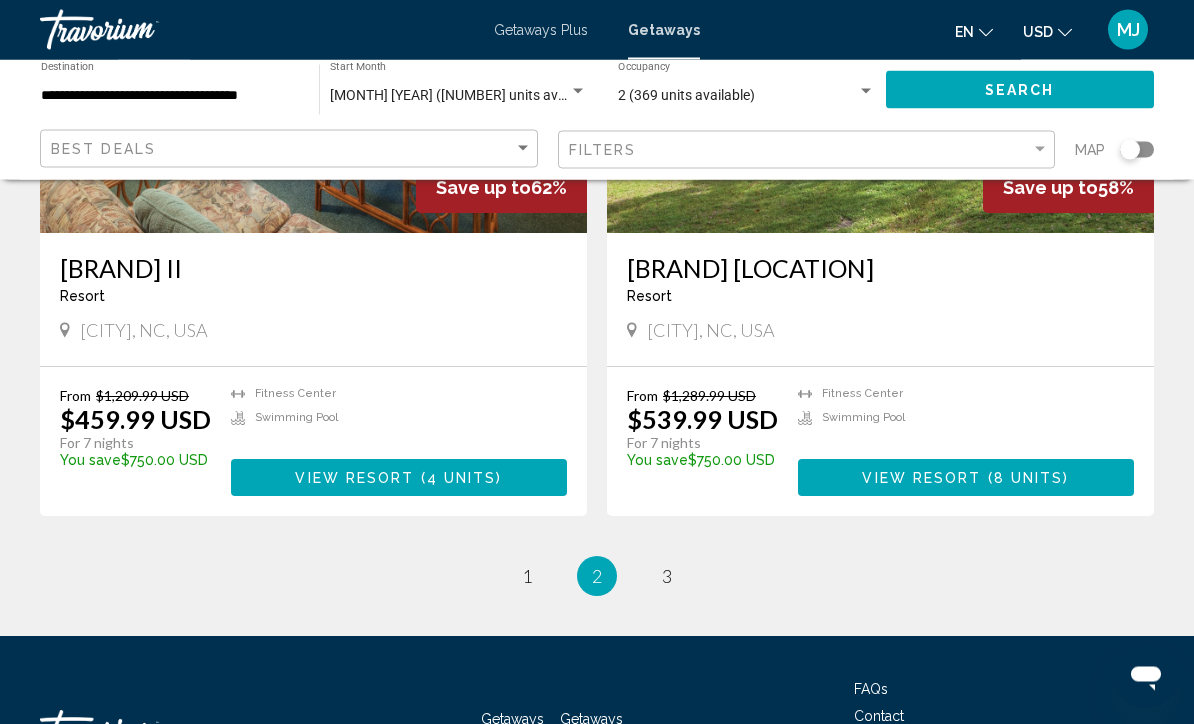 scroll, scrollTop: 3664, scrollLeft: 0, axis: vertical 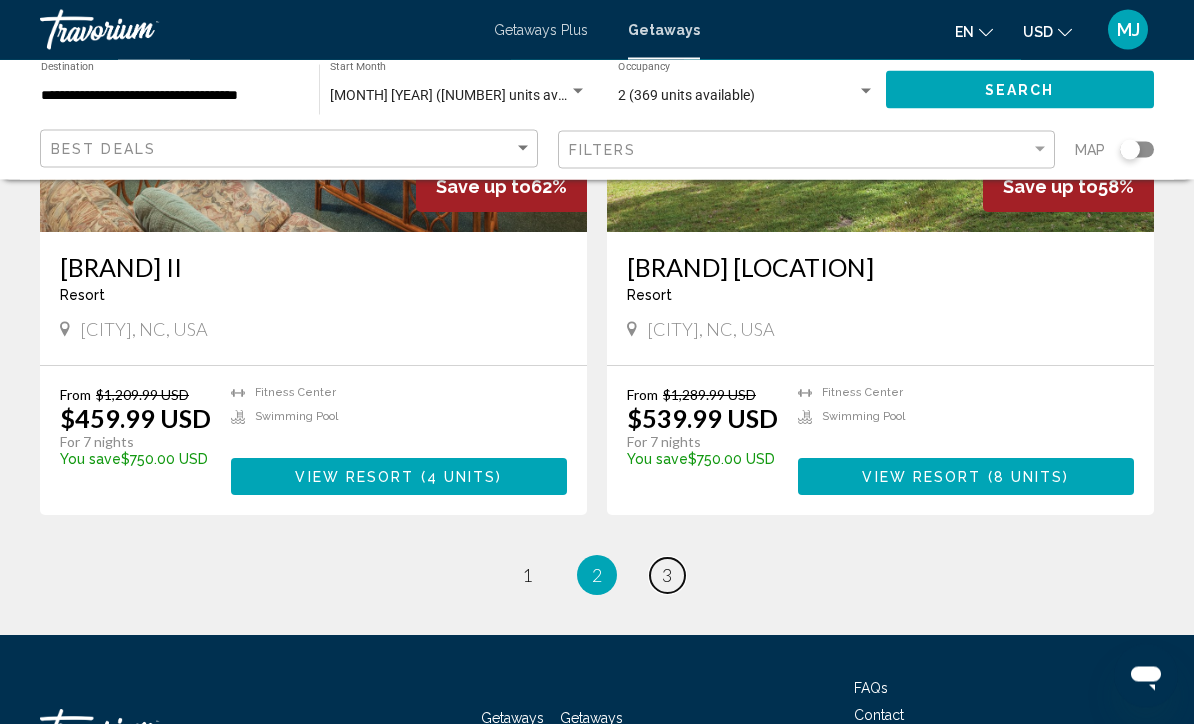 click on "3" at bounding box center [667, 576] 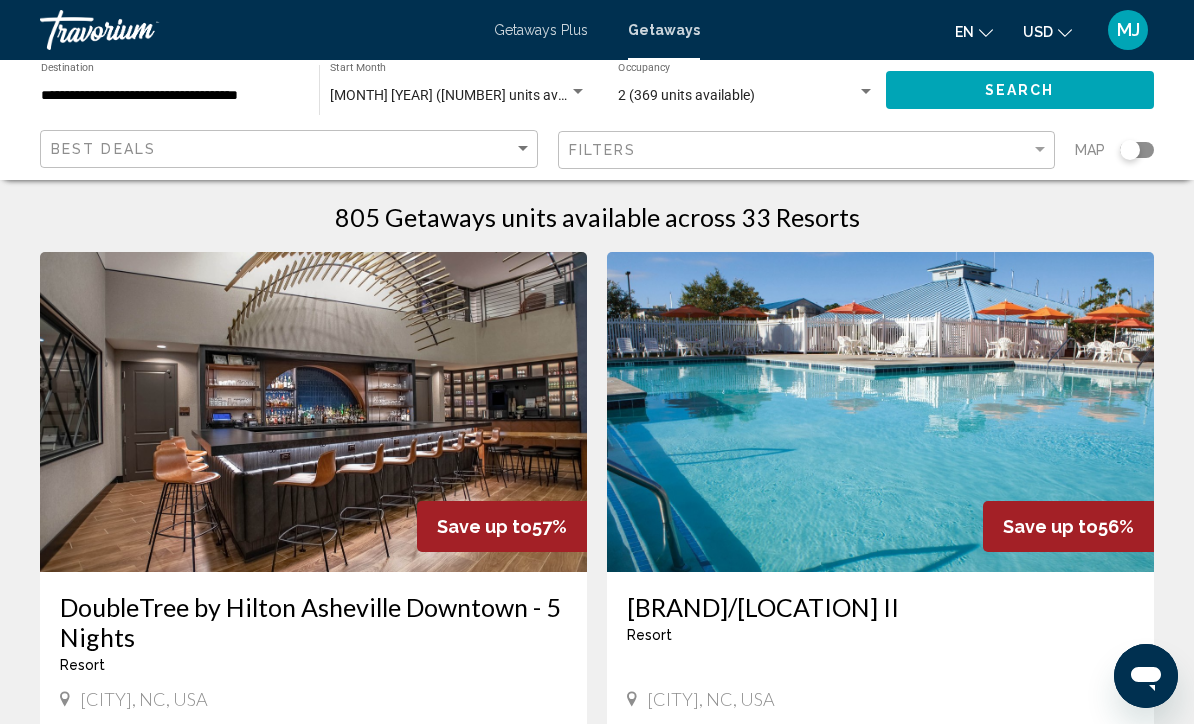 scroll, scrollTop: 16, scrollLeft: 0, axis: vertical 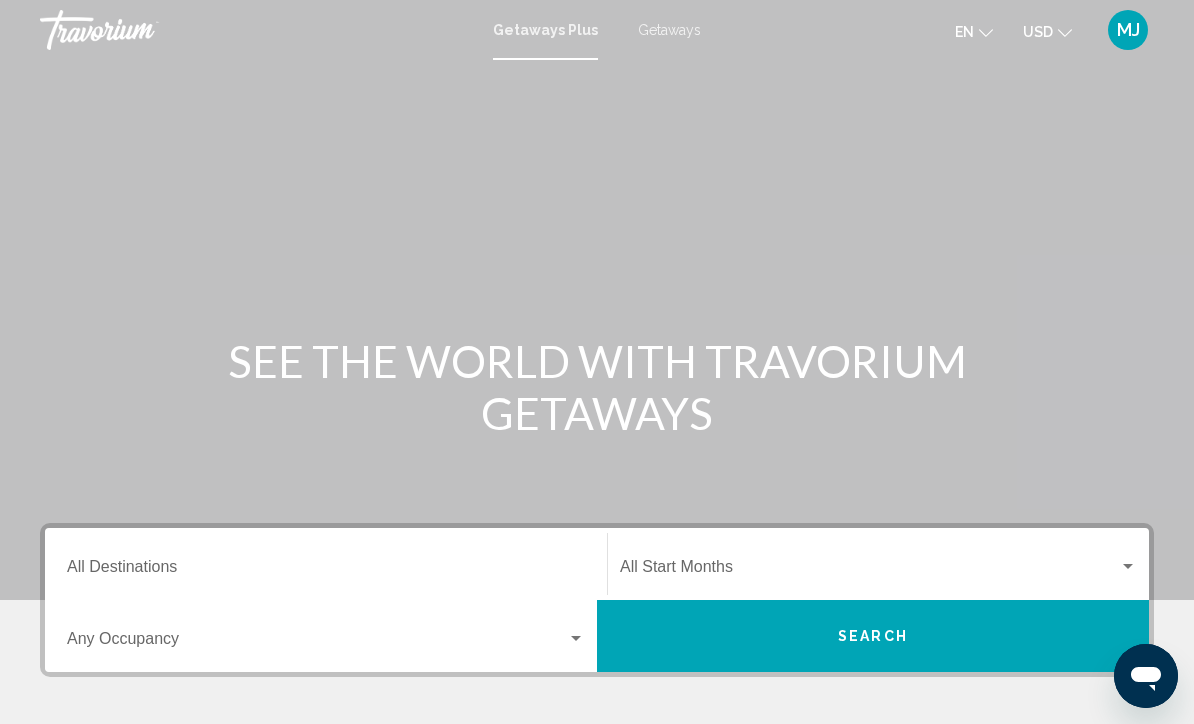 click on "Getaways" at bounding box center [669, 30] 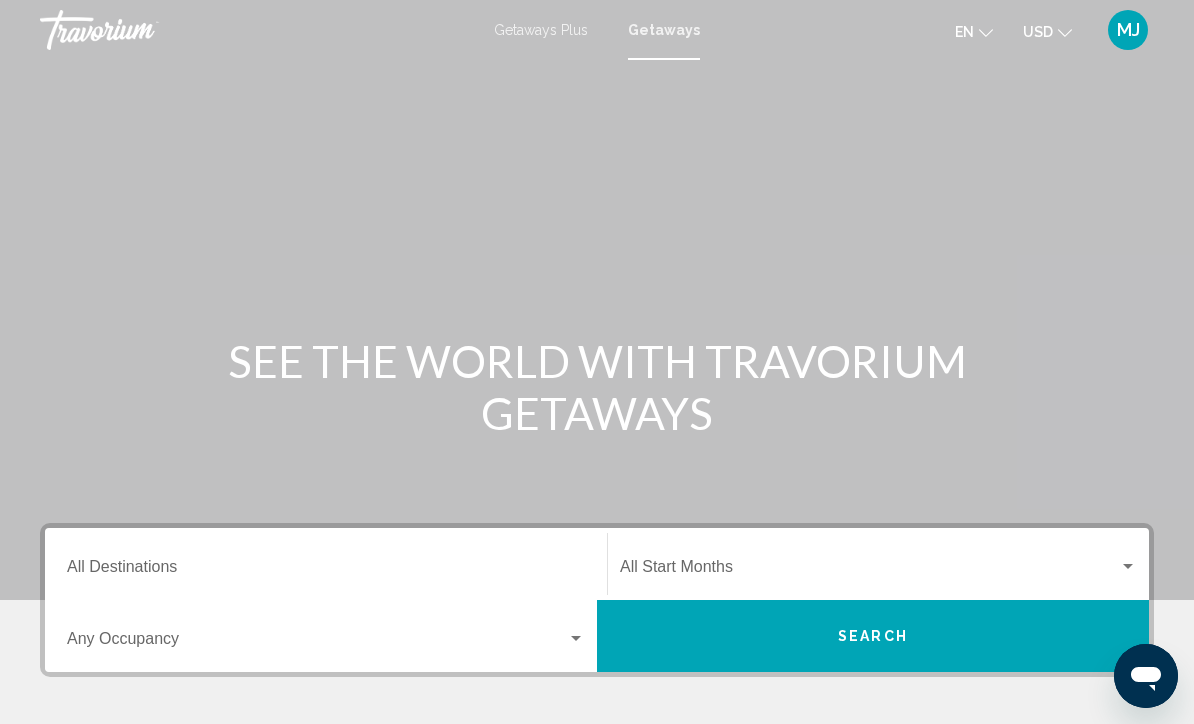 click on "Destination All Destinations" at bounding box center [326, 571] 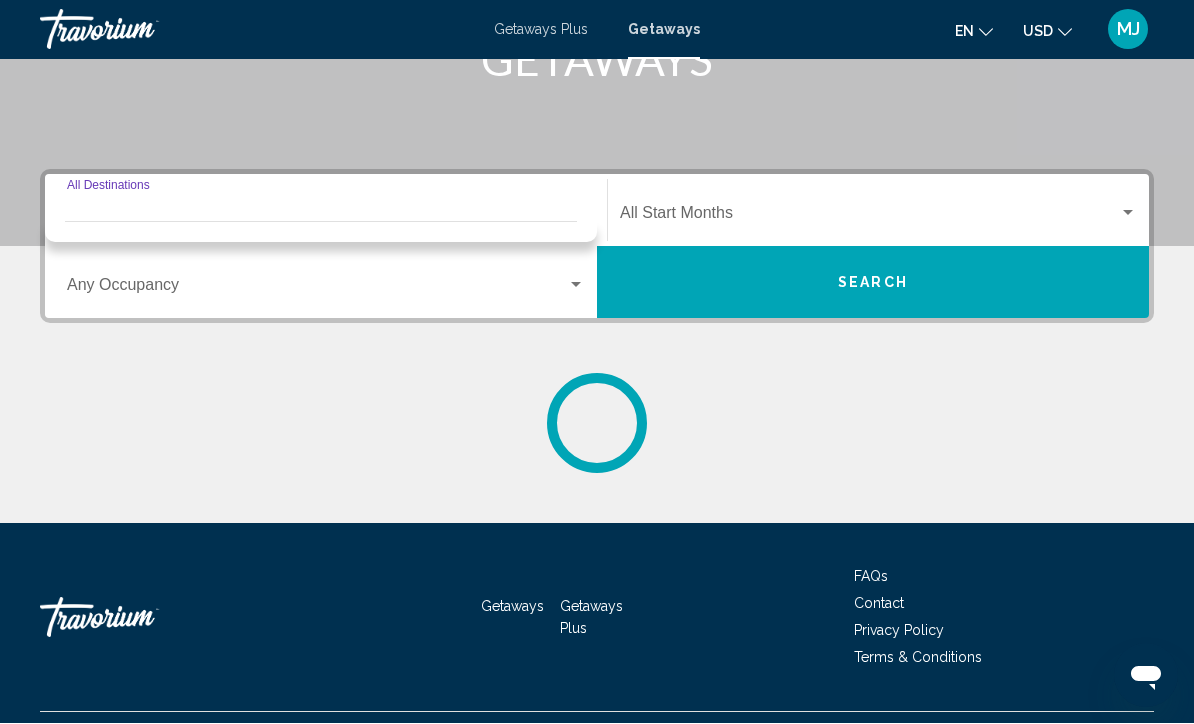 scroll, scrollTop: 398, scrollLeft: 0, axis: vertical 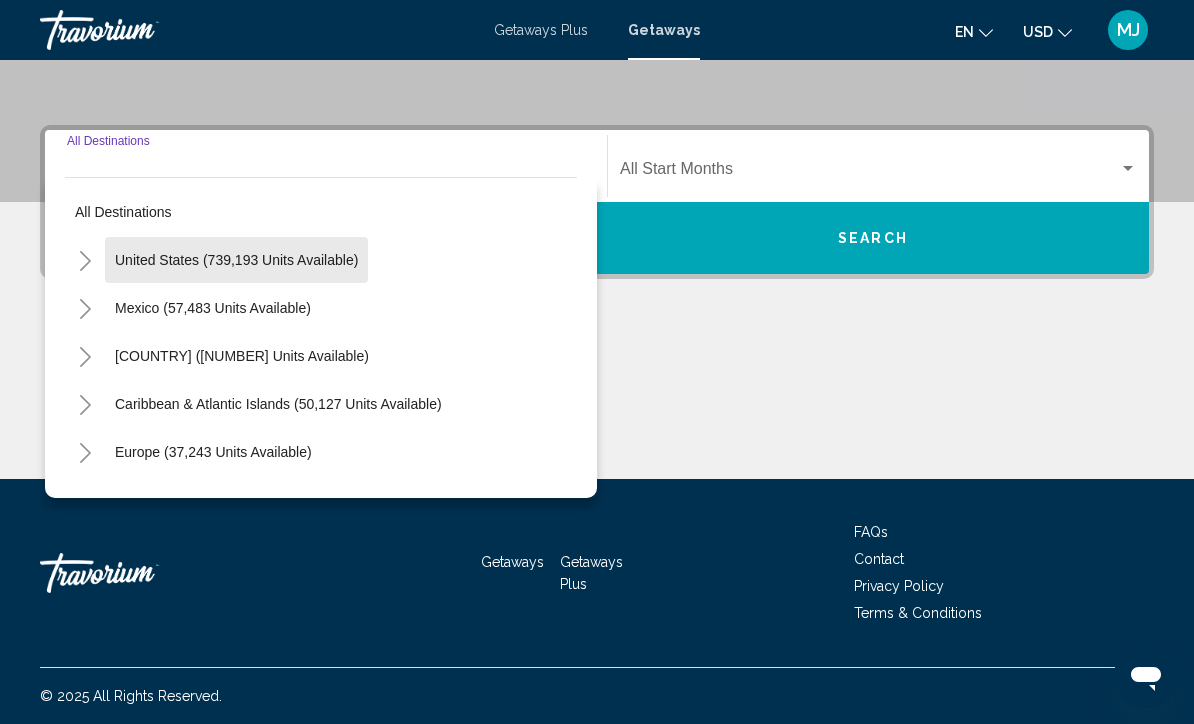 click on "United States (739,193 units available)" at bounding box center (213, 308) 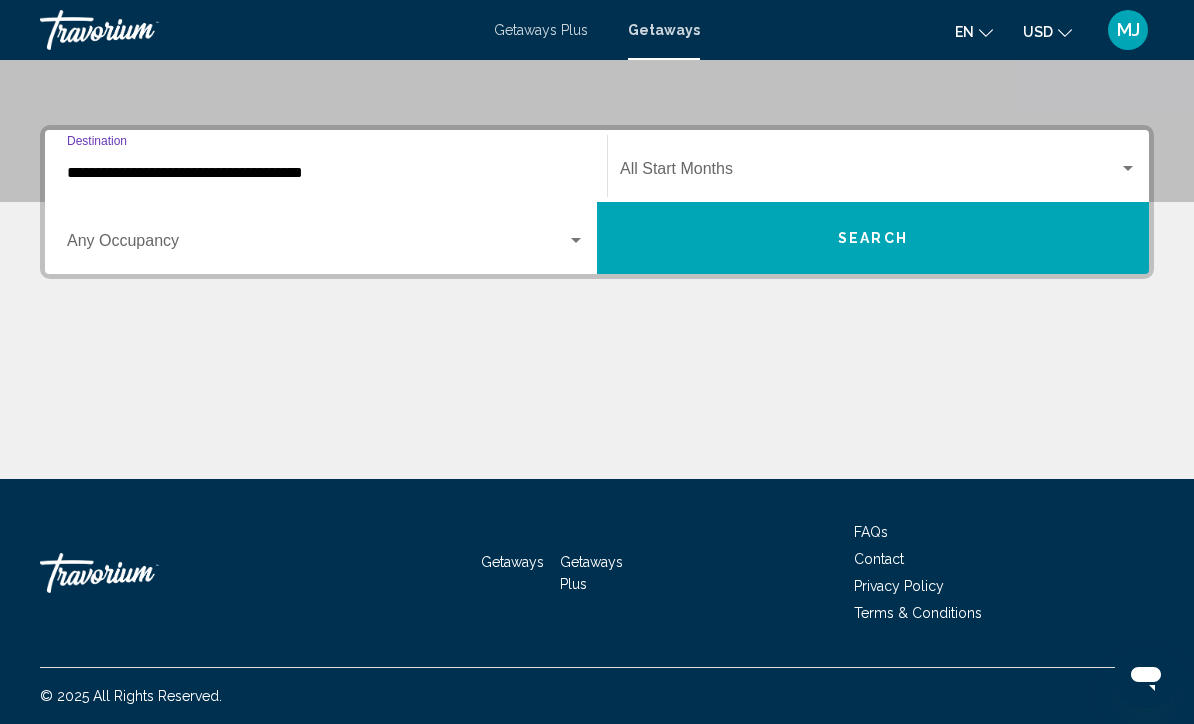 click on "**********" at bounding box center (326, 173) 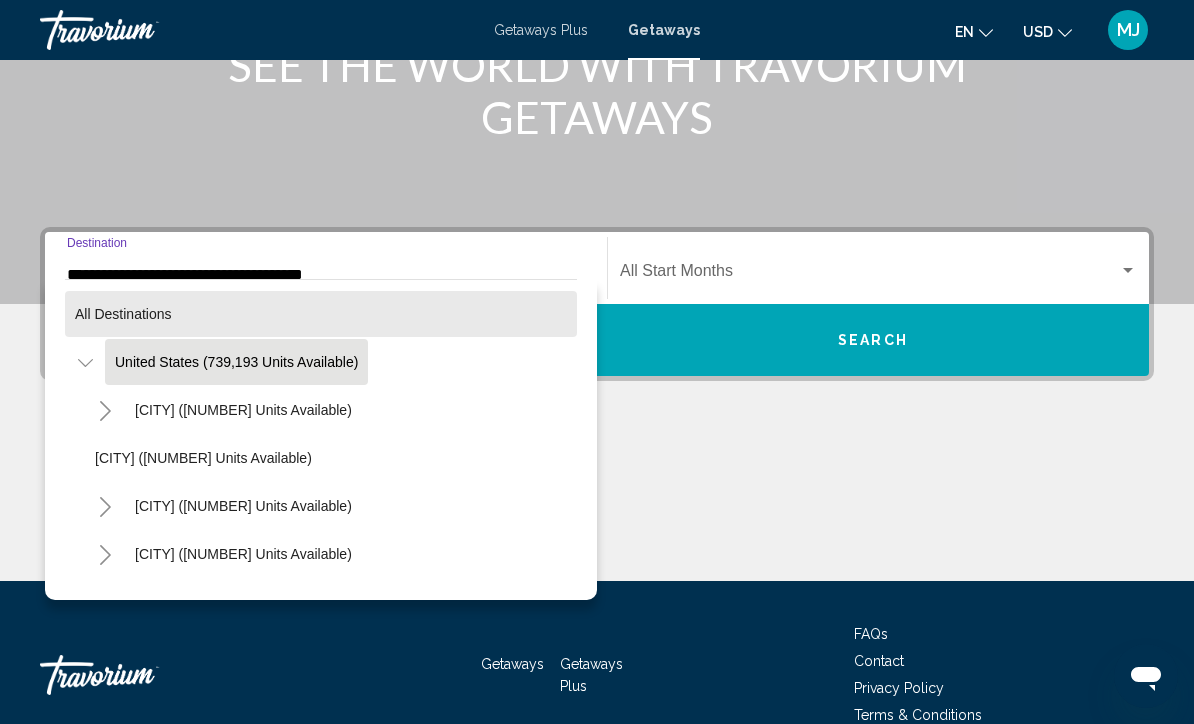 click on "All destinations" at bounding box center (123, 314) 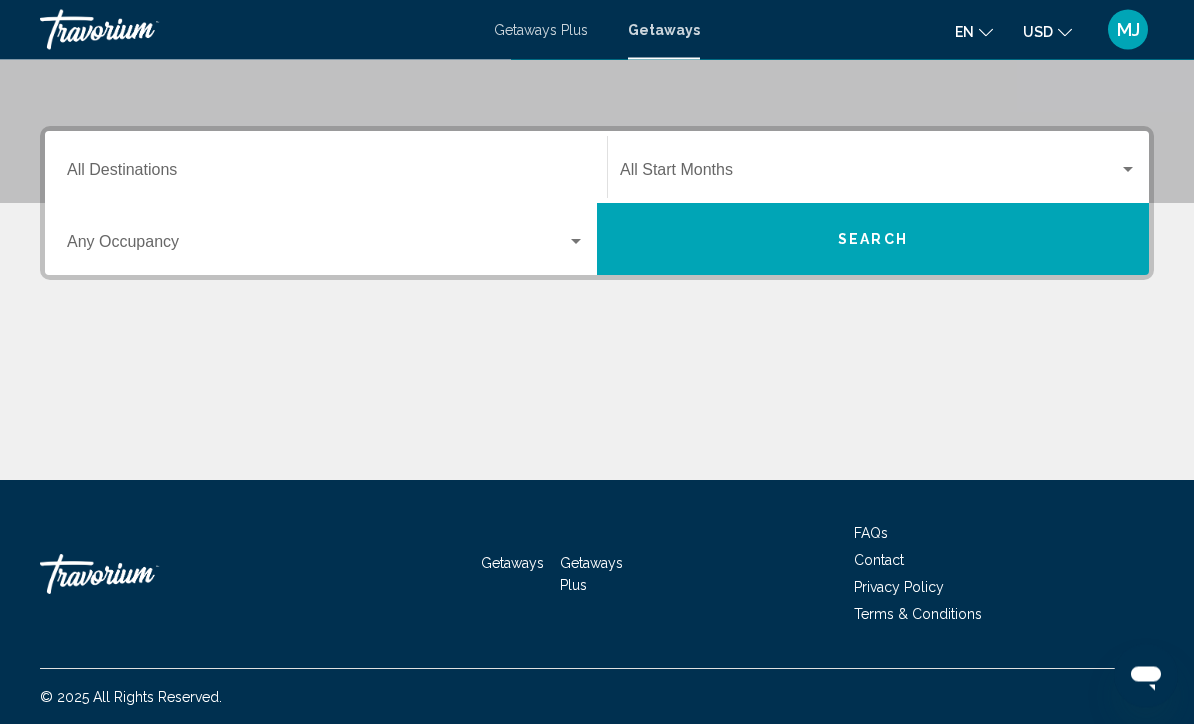 scroll, scrollTop: 398, scrollLeft: 0, axis: vertical 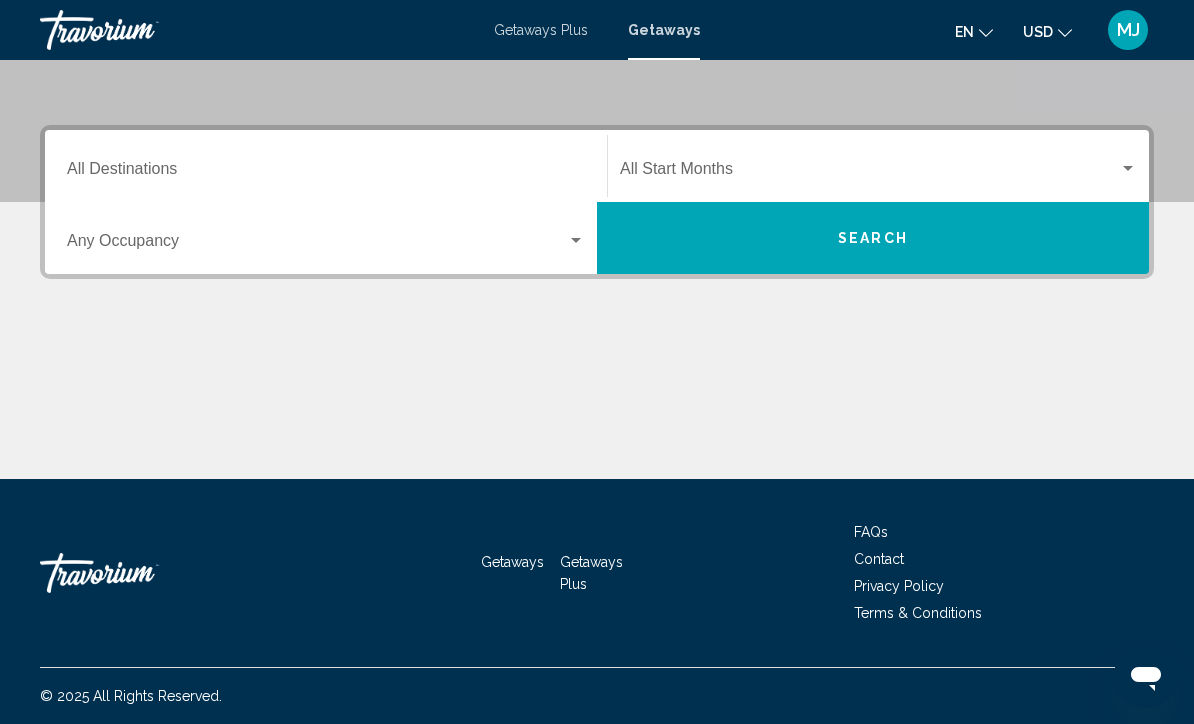 click on "Destination All Destinations" at bounding box center (326, 173) 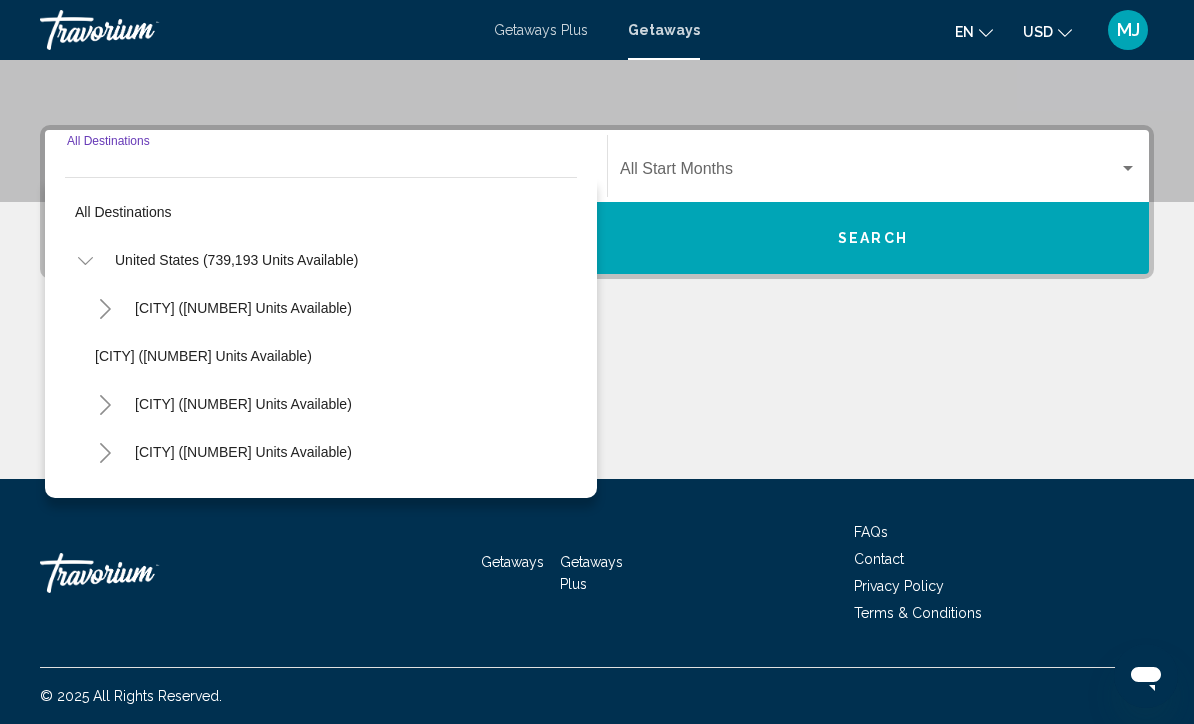 scroll, scrollTop: 0, scrollLeft: 0, axis: both 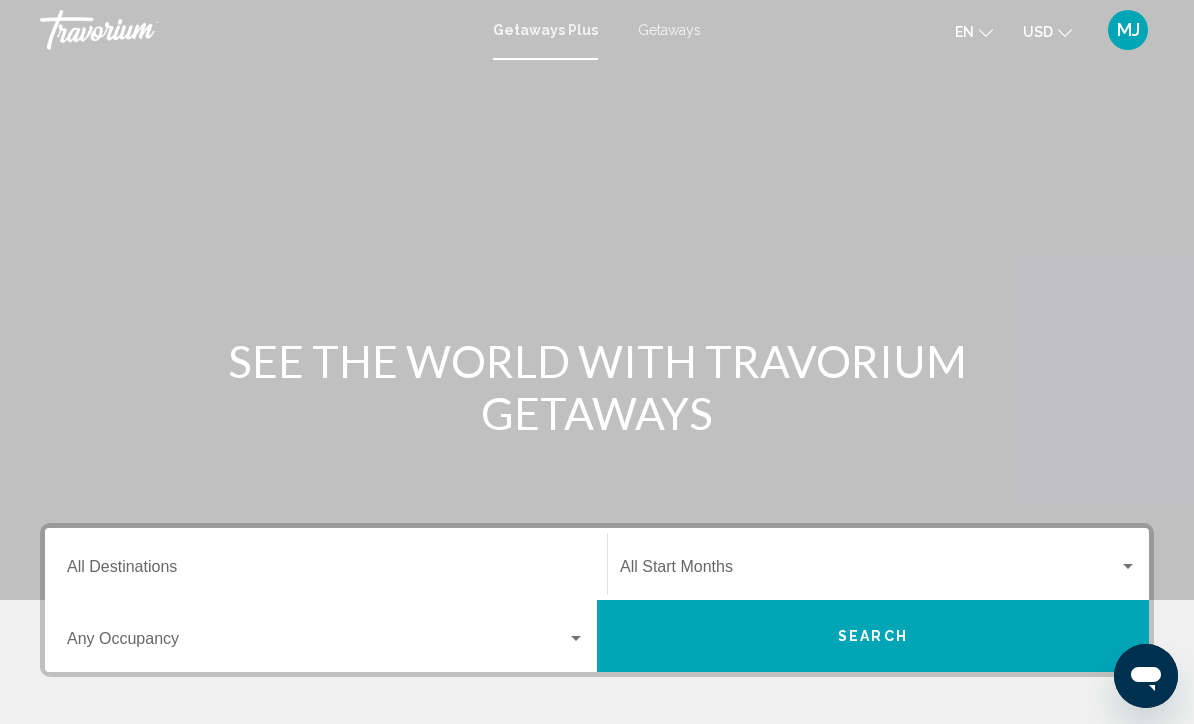 click on "Getaways" at bounding box center [669, 30] 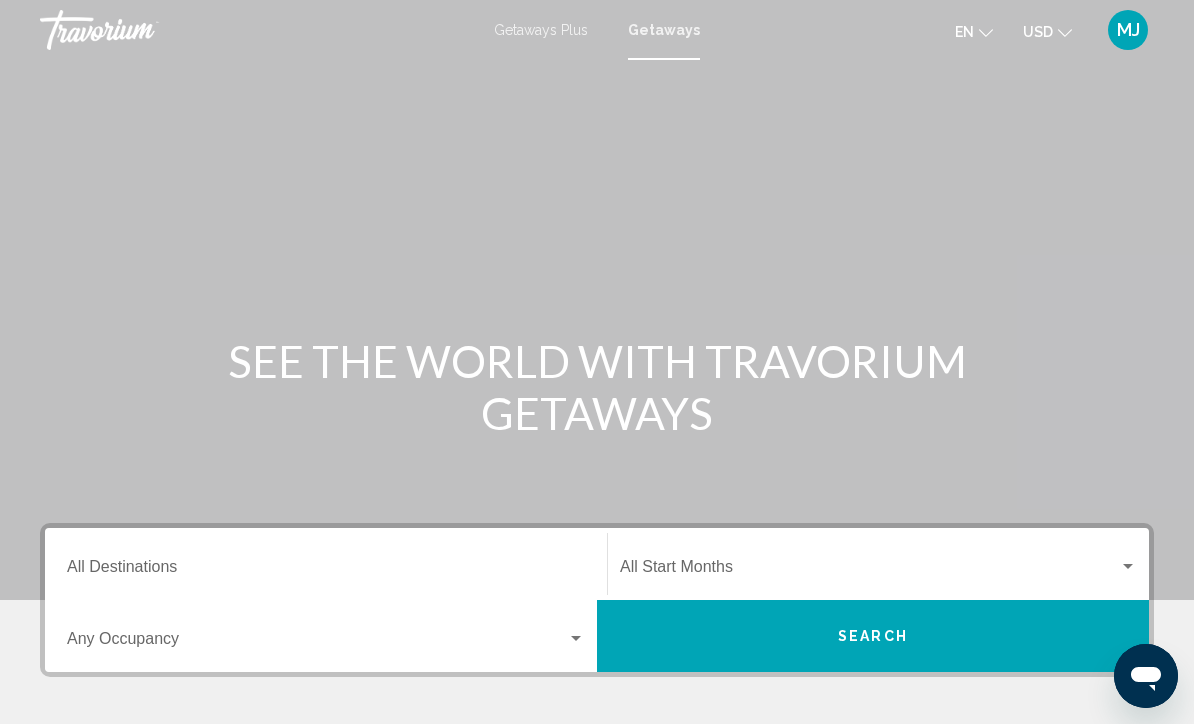 click on "Destination All Destinations" at bounding box center [326, 571] 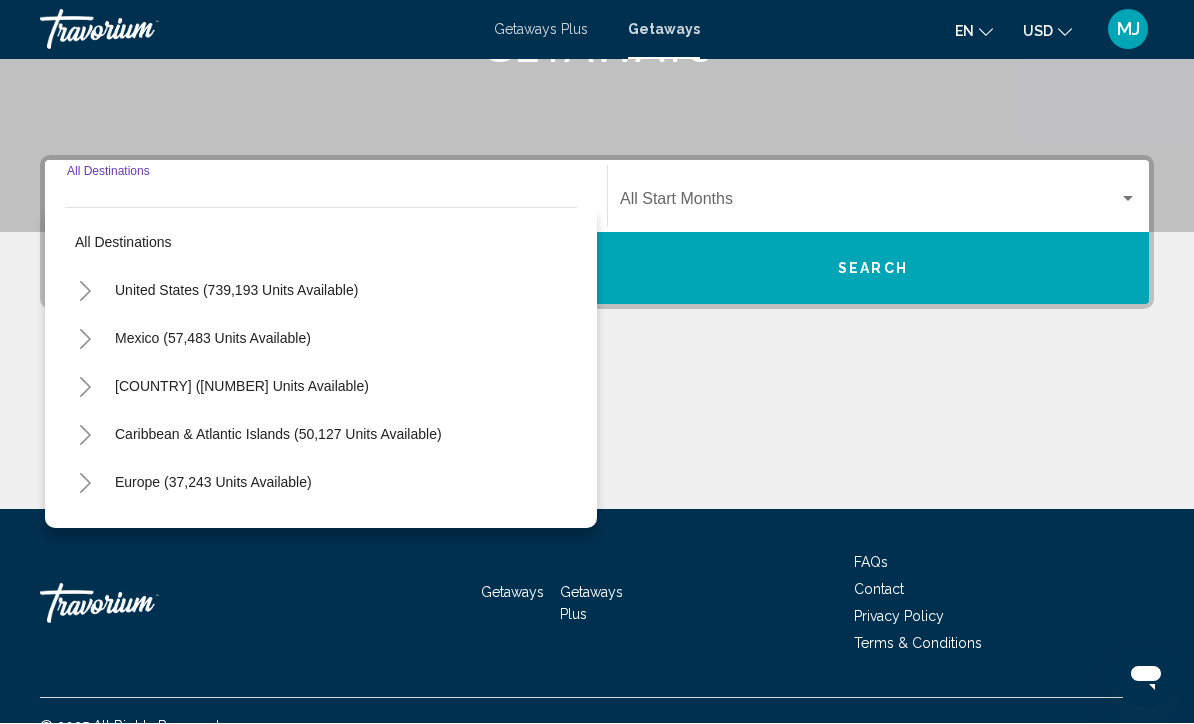 scroll, scrollTop: 398, scrollLeft: 0, axis: vertical 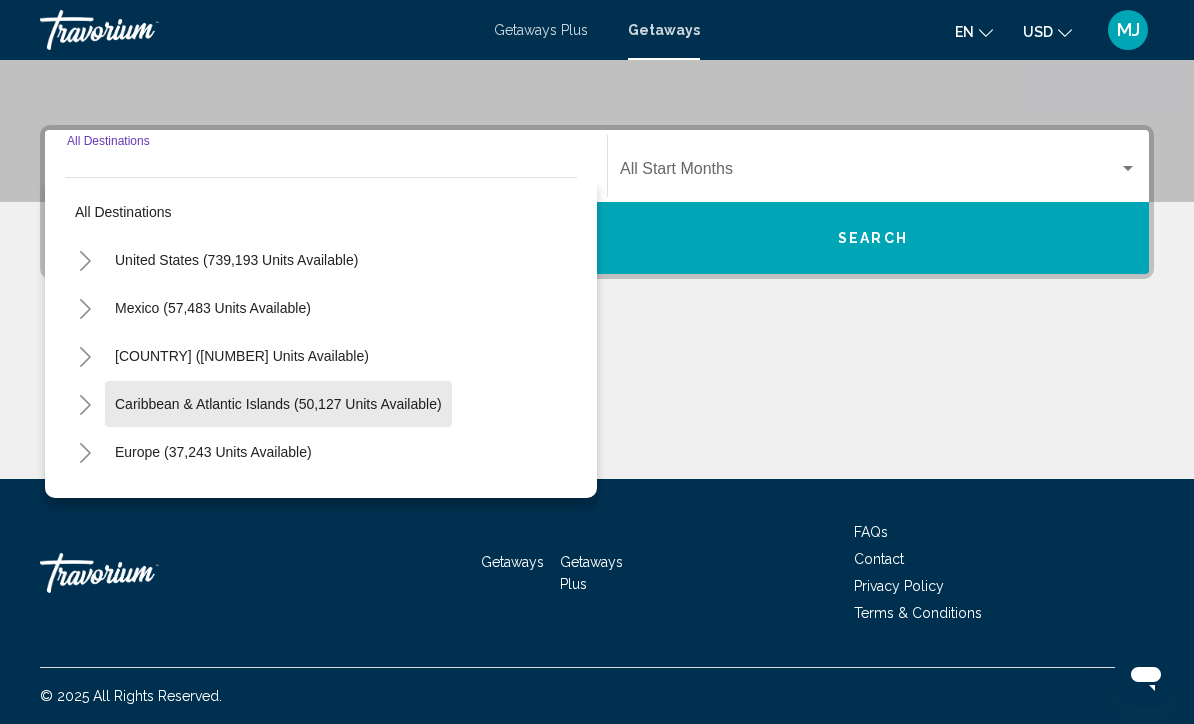 click on "Caribbean & Atlantic Islands (50,127 units available)" at bounding box center [213, 452] 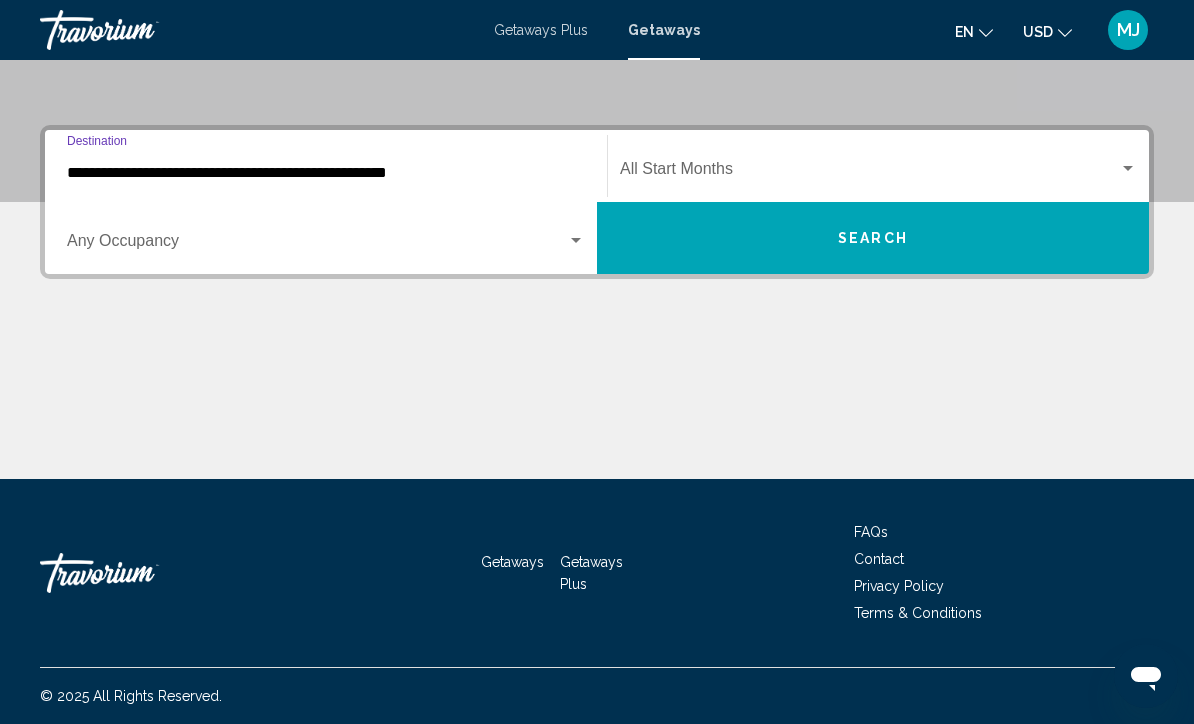 click at bounding box center [576, 241] 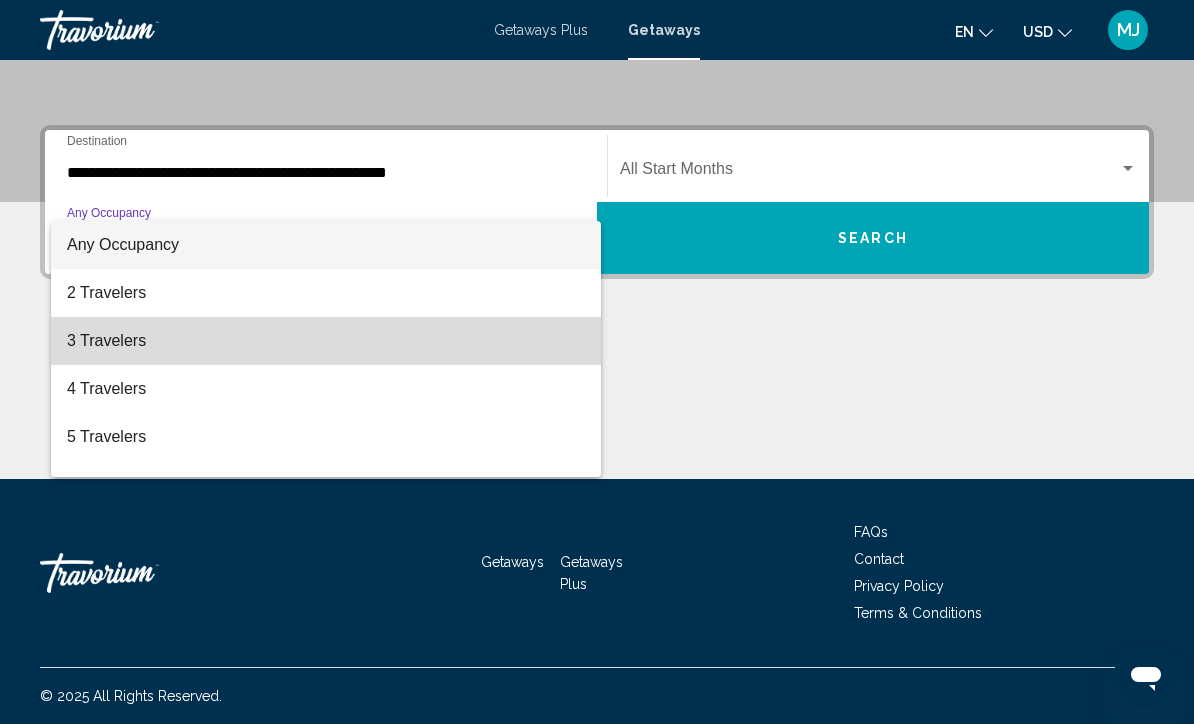 click on "3 Travelers" at bounding box center (326, 341) 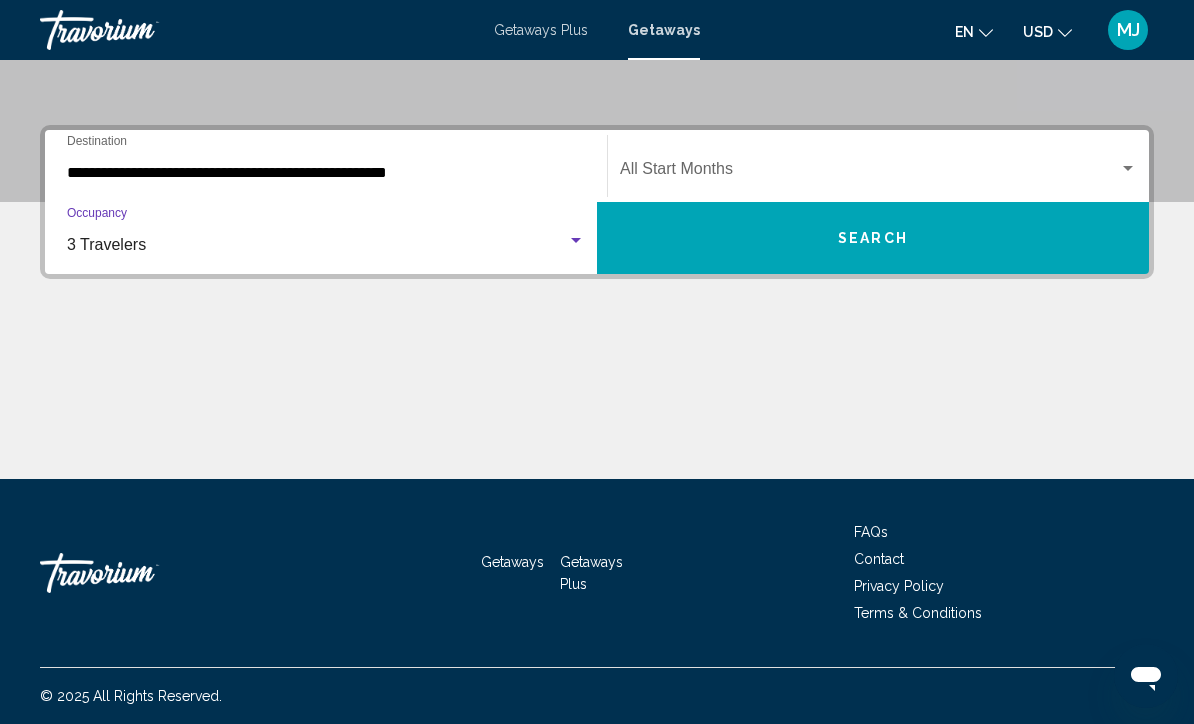 click at bounding box center [1128, 169] 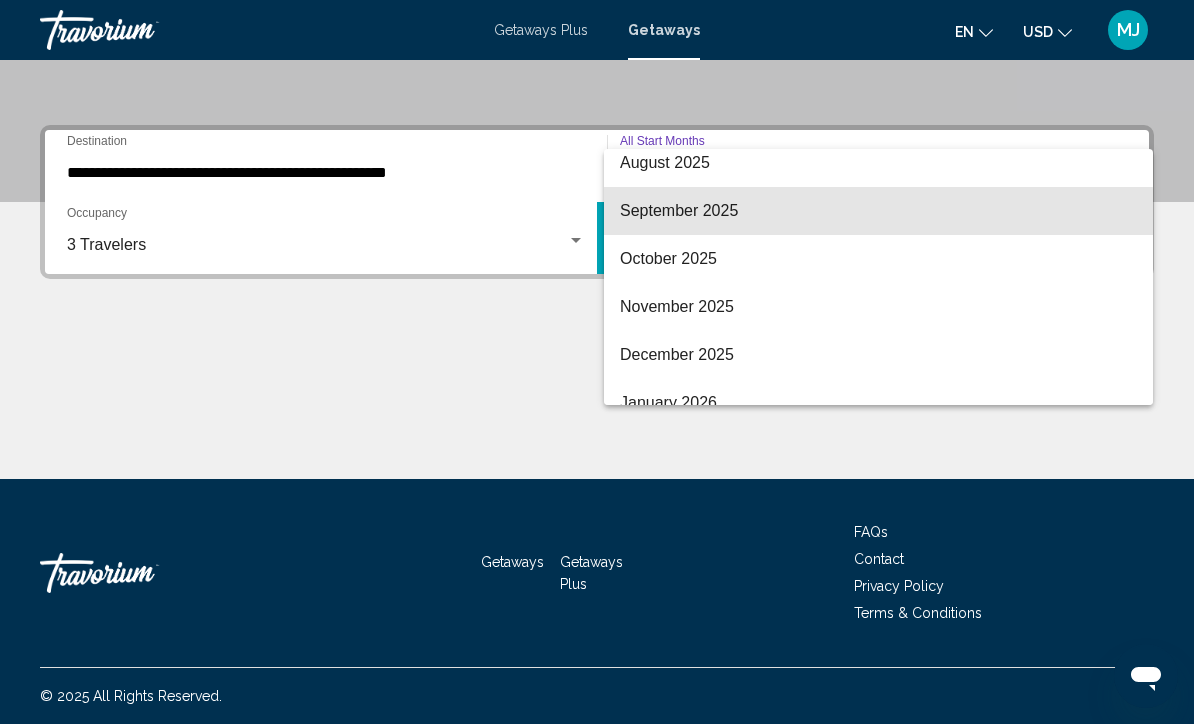 scroll, scrollTop: 115, scrollLeft: 0, axis: vertical 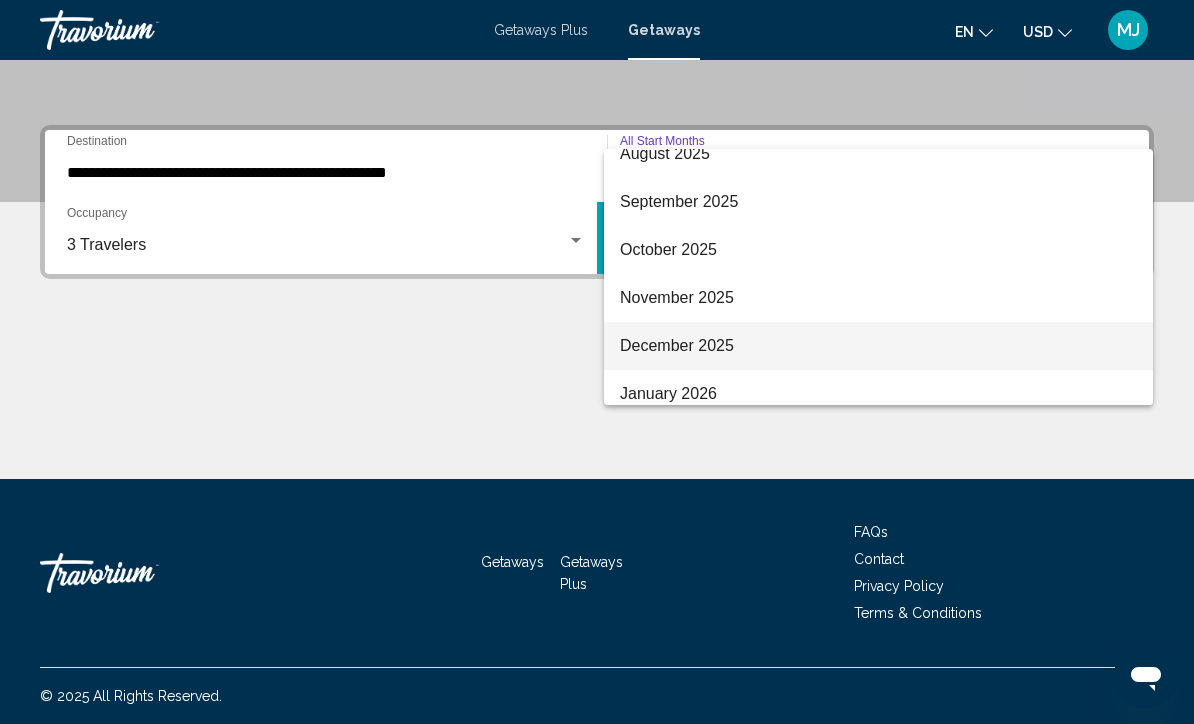click on "December 2025" at bounding box center [878, 346] 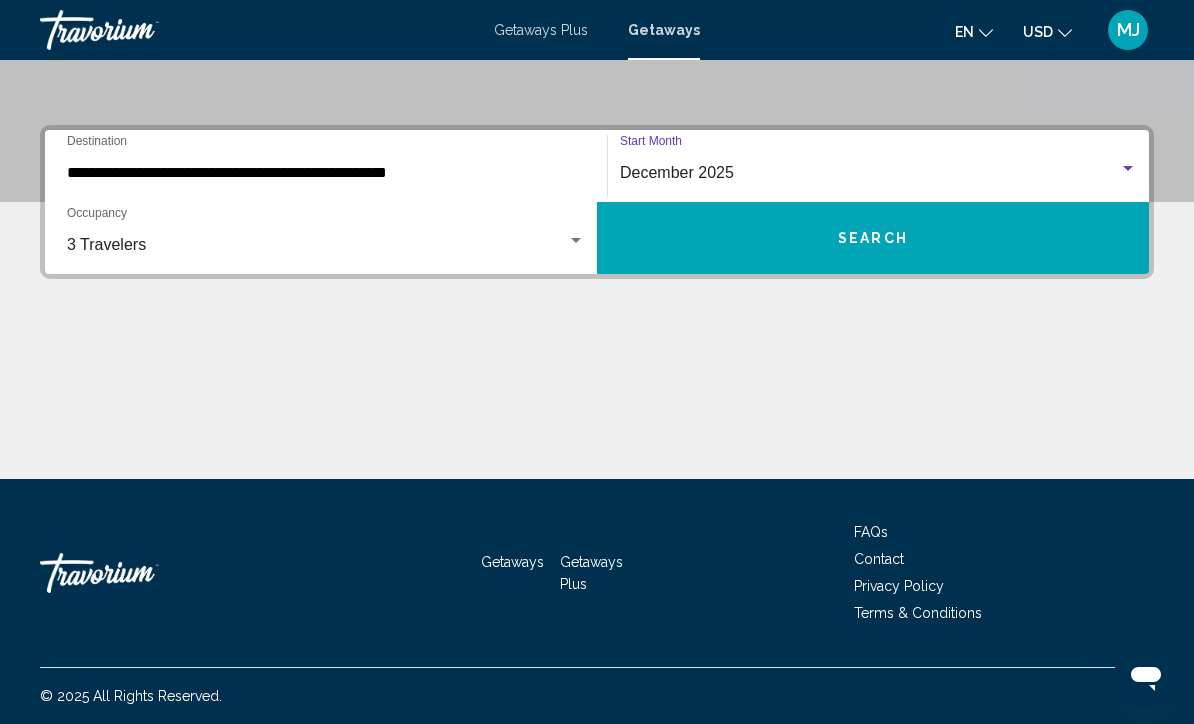 click on "**********" at bounding box center [326, 173] 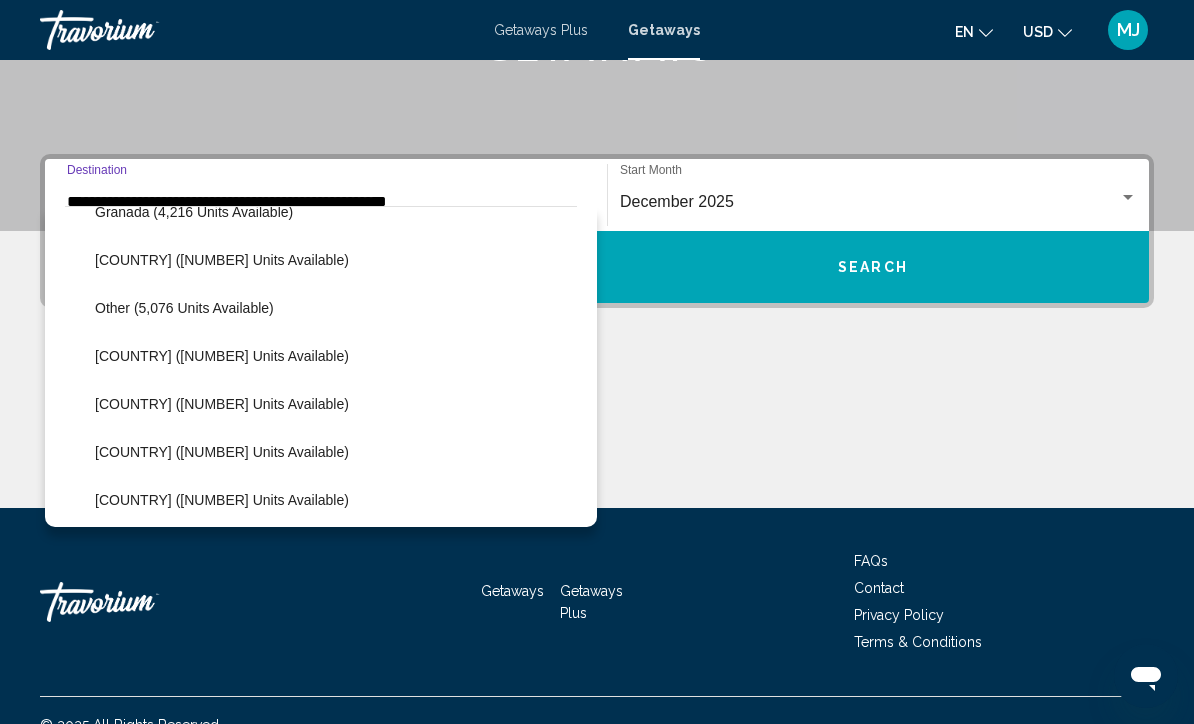 scroll, scrollTop: 505, scrollLeft: 0, axis: vertical 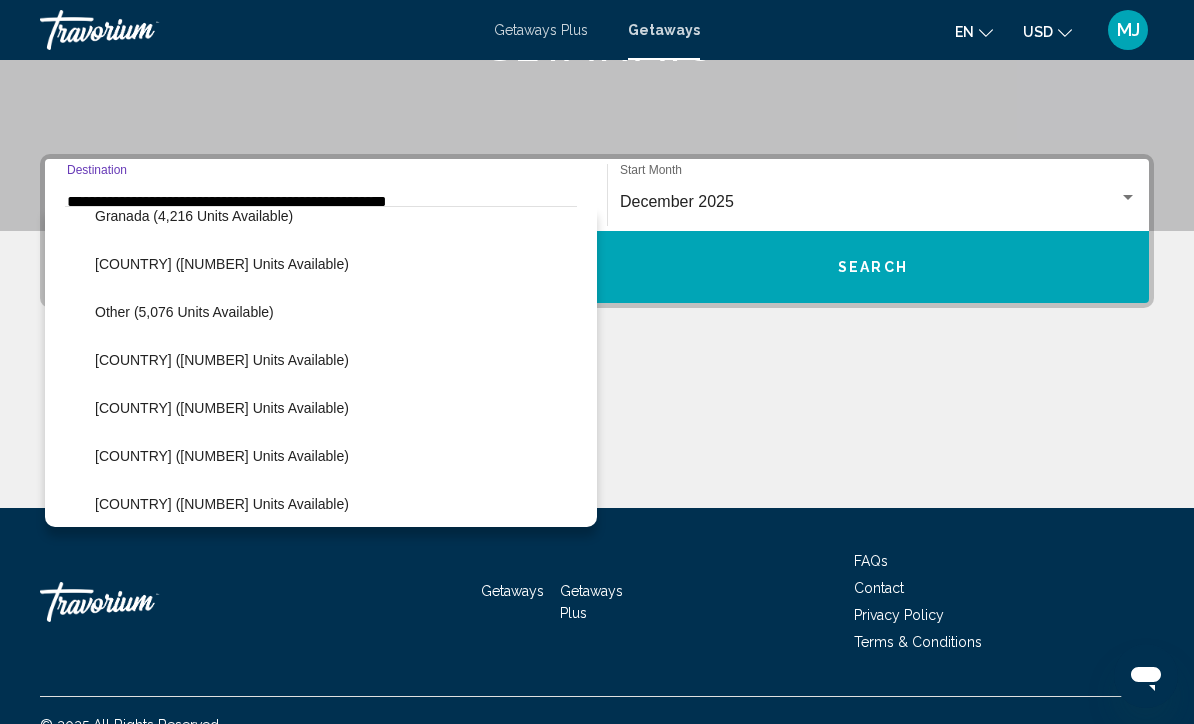 click on "Other (5,076 units available)" 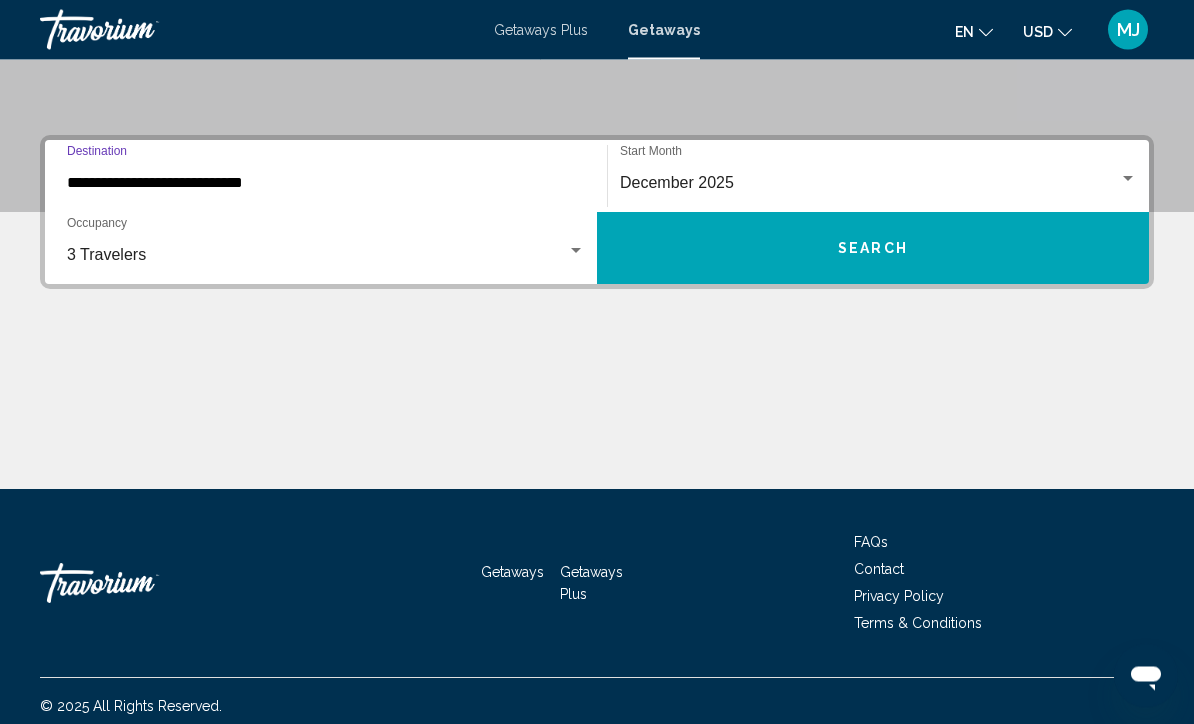 scroll, scrollTop: 397, scrollLeft: 0, axis: vertical 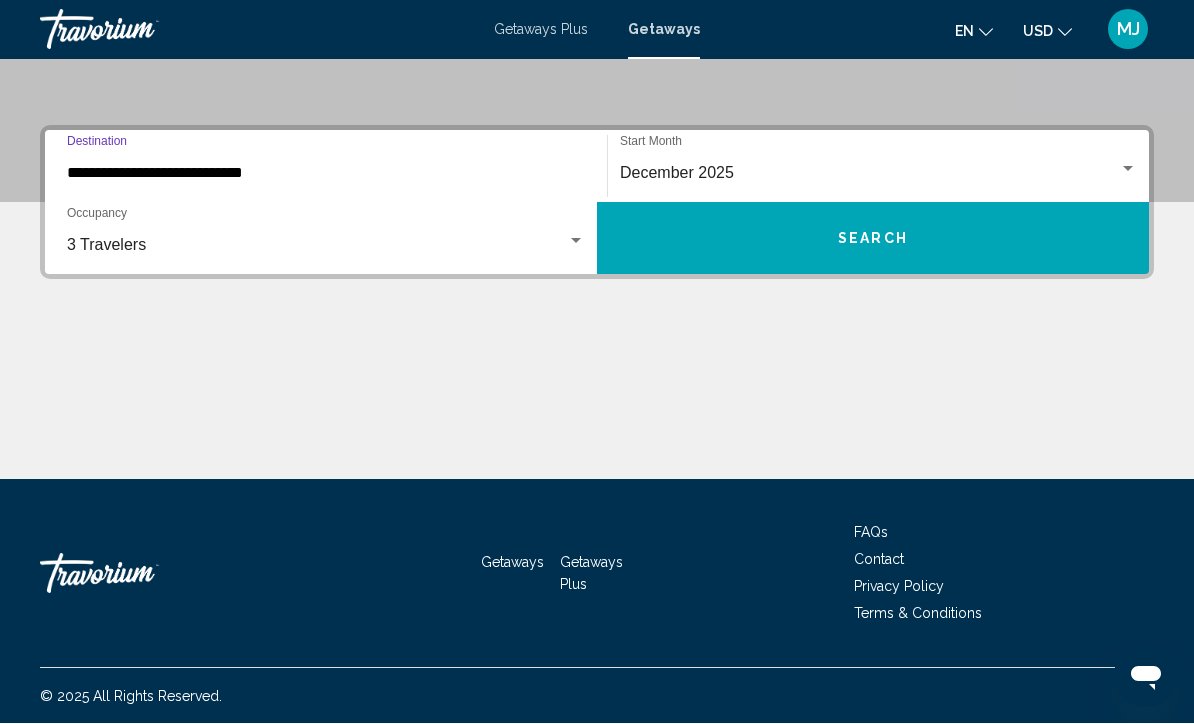 click on "Search" at bounding box center [873, 239] 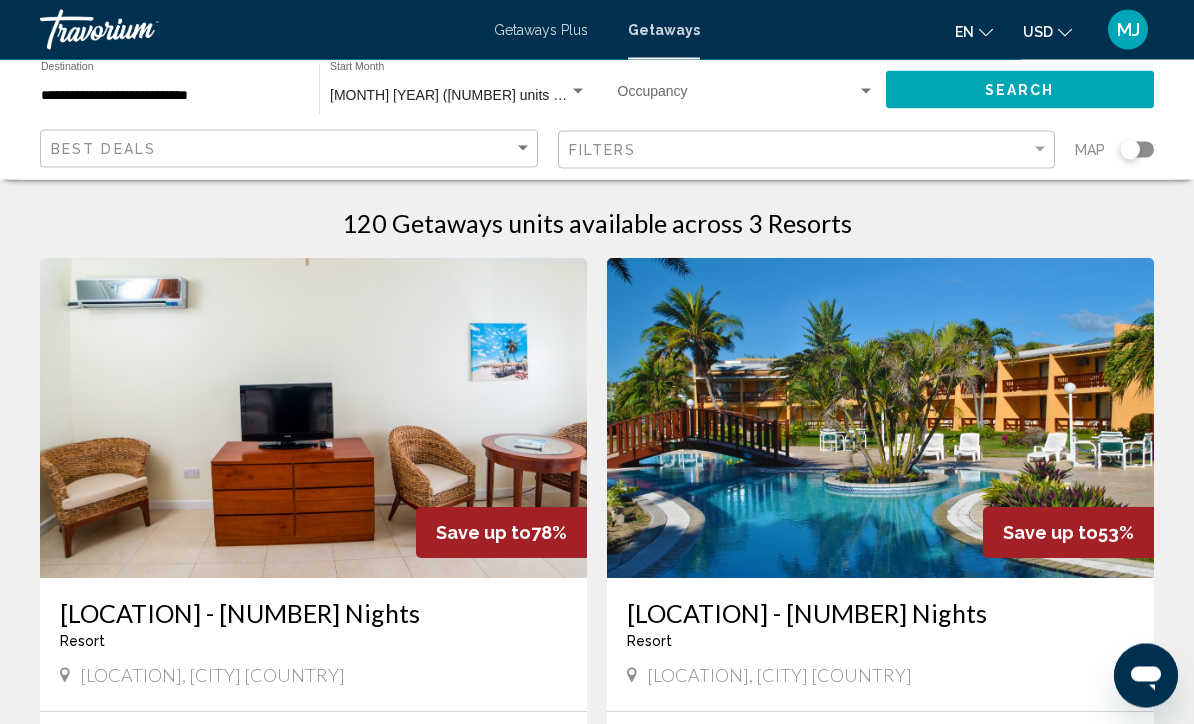 scroll, scrollTop: 0, scrollLeft: 0, axis: both 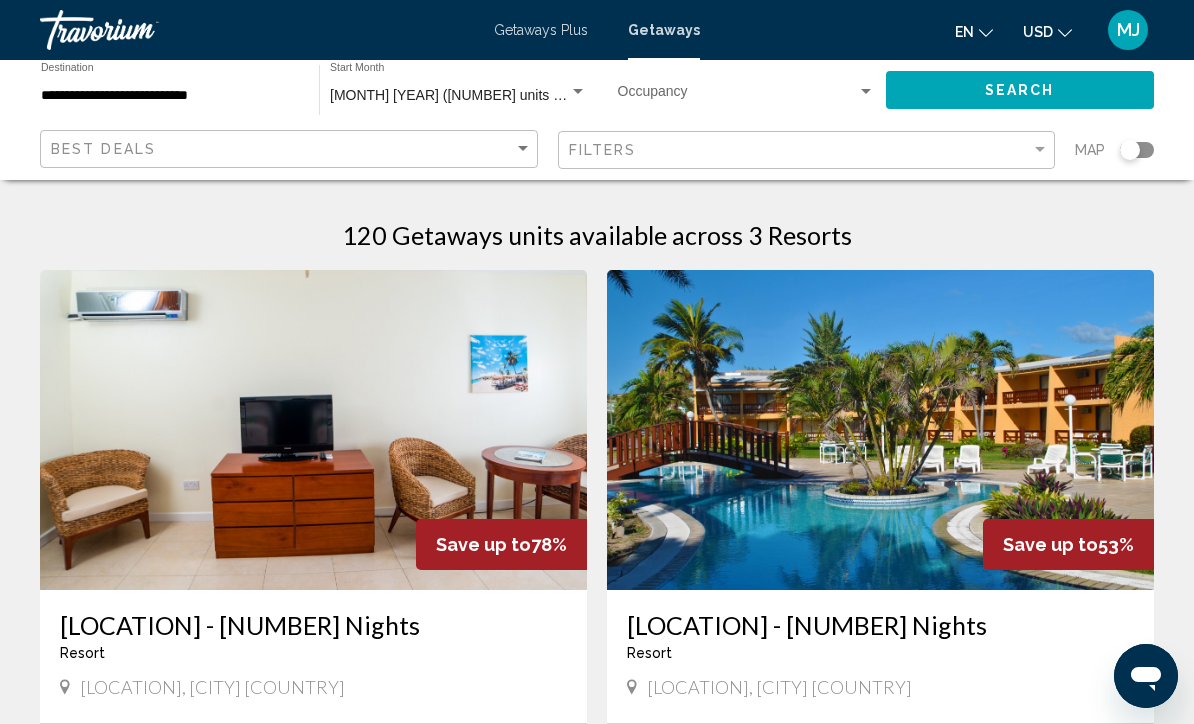 click on "**********" at bounding box center (170, 96) 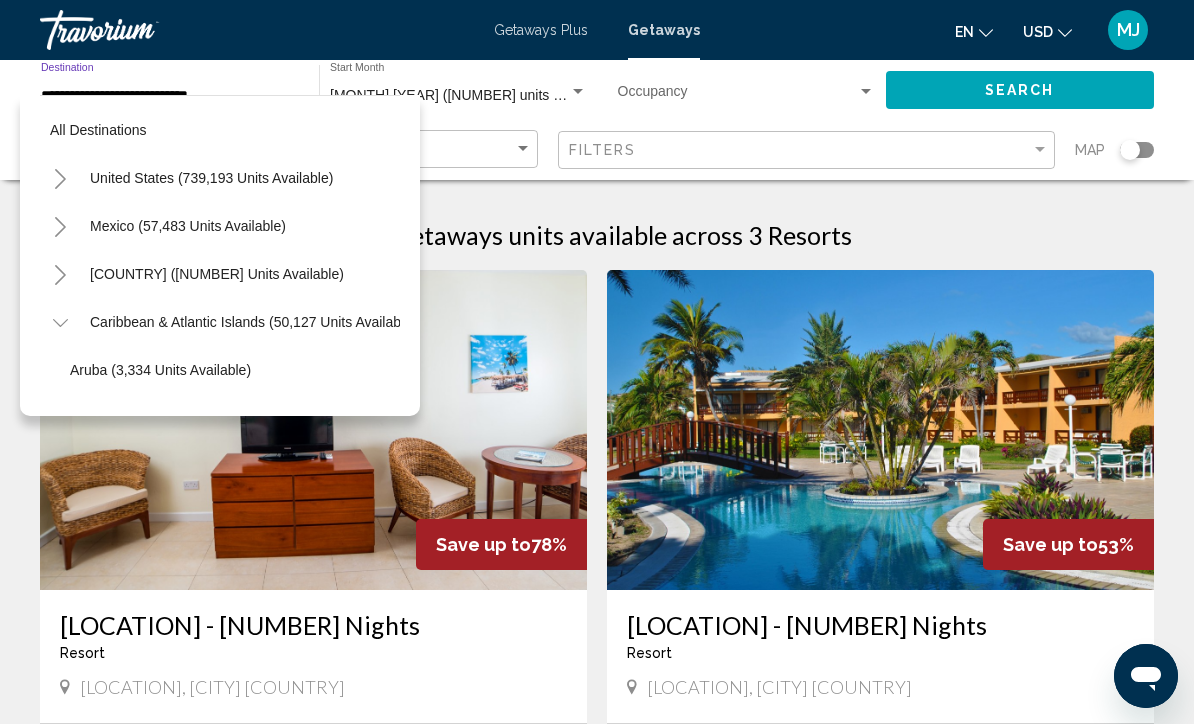 scroll, scrollTop: 455, scrollLeft: 0, axis: vertical 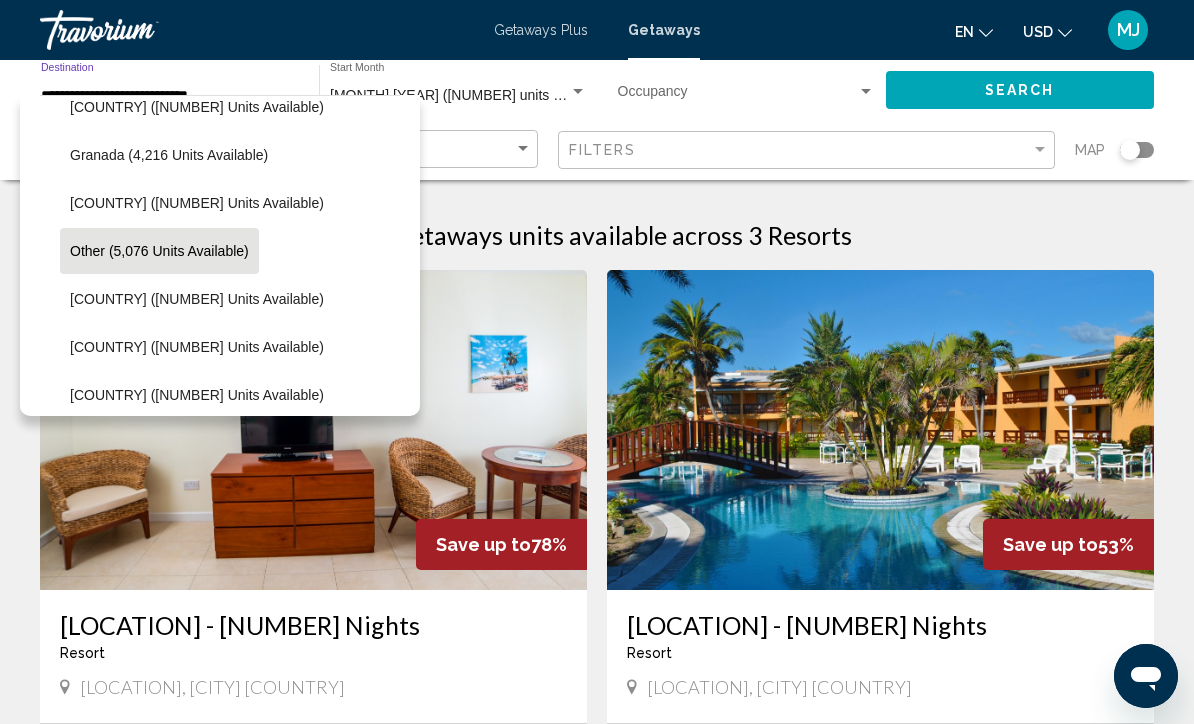 click on "Search" 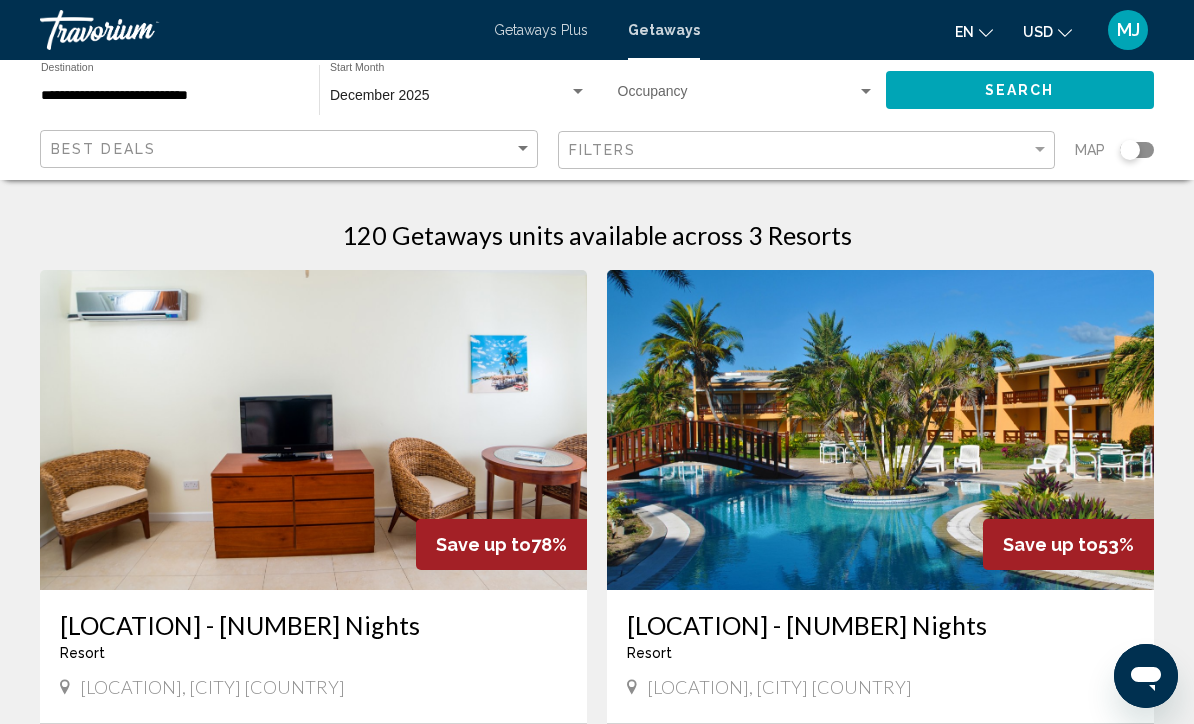 click on "**********" at bounding box center [170, 96] 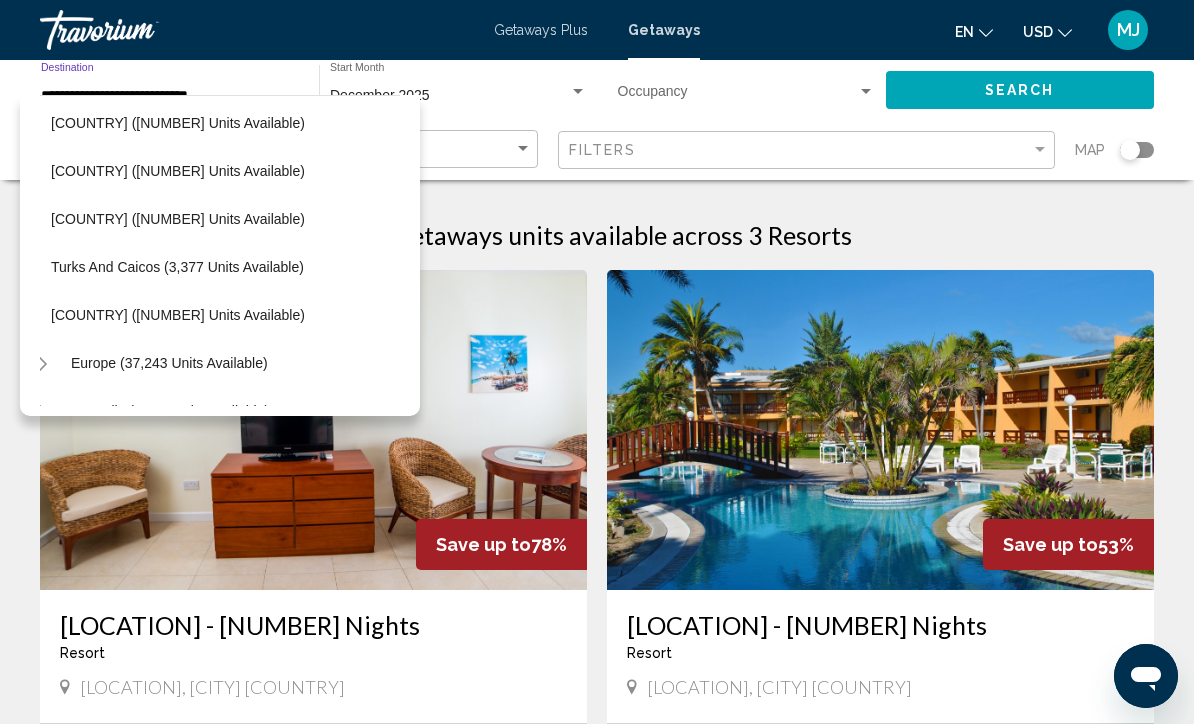 scroll, scrollTop: 681, scrollLeft: 19, axis: both 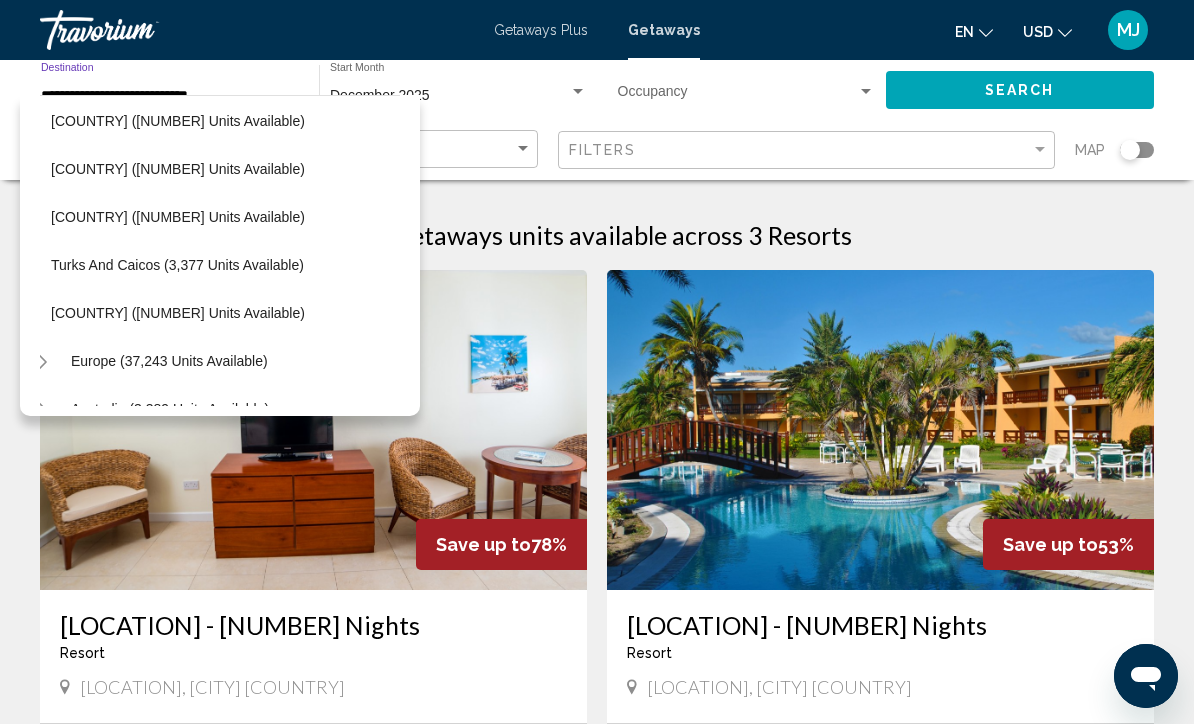 click on "Trinidad and Tobago (2 units available)" 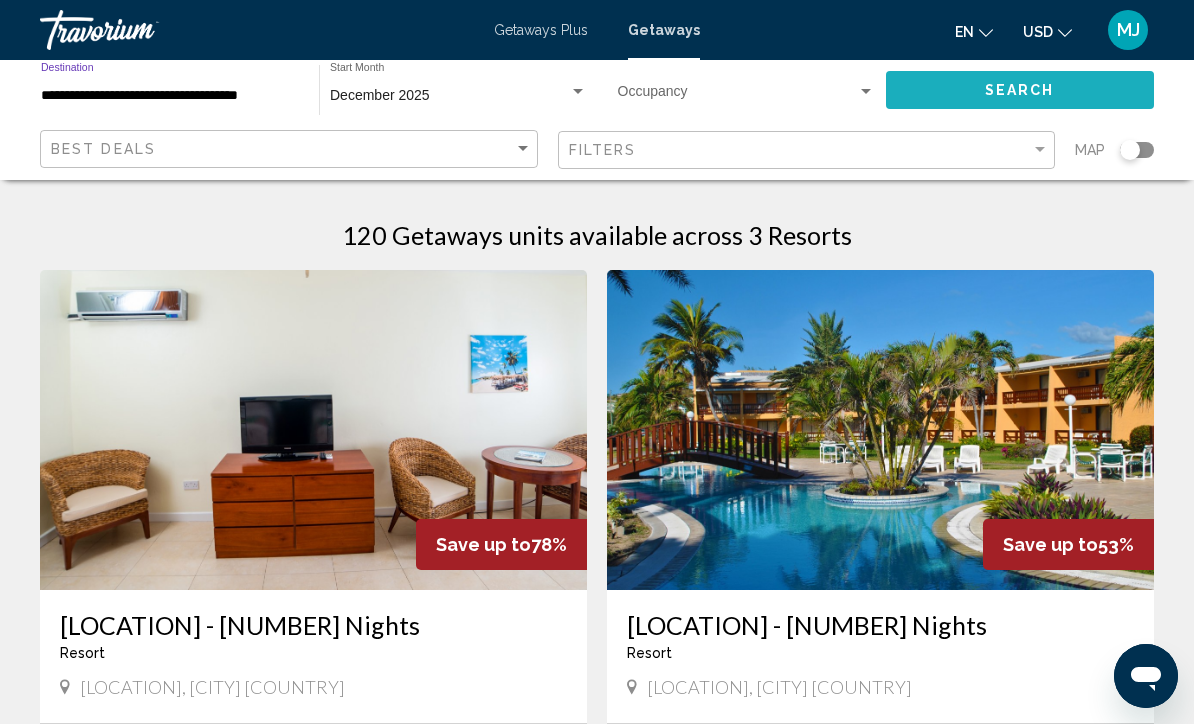 click on "Search" 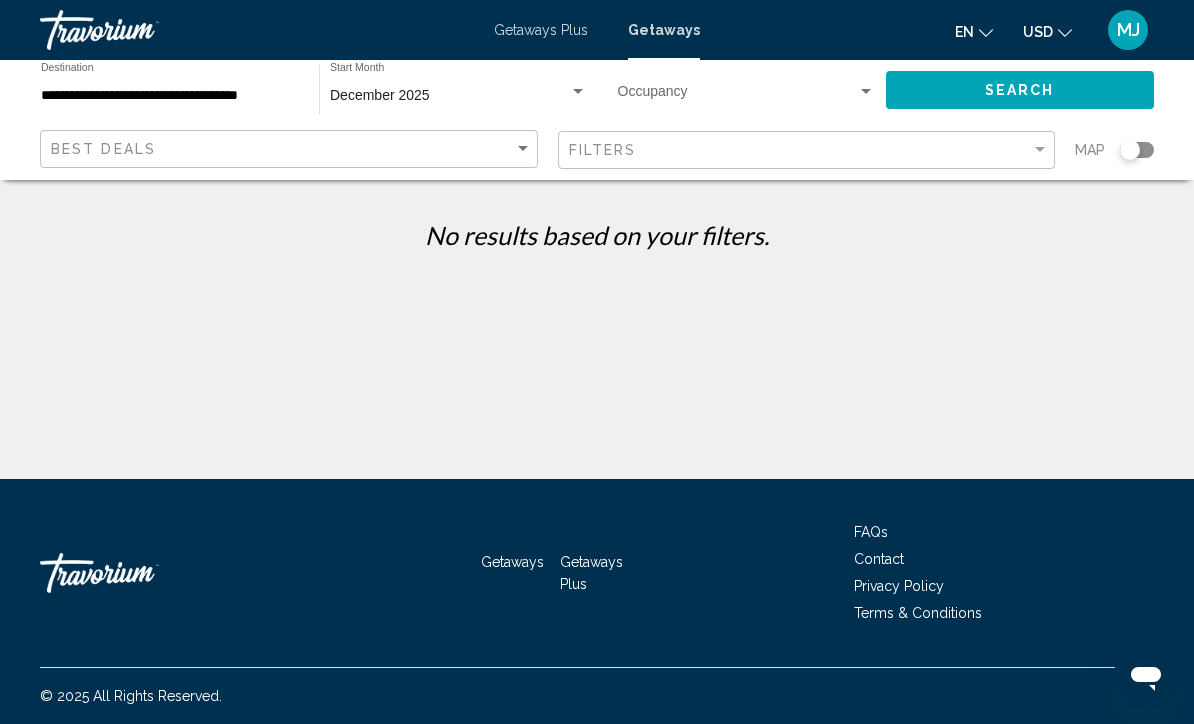 click on "**********" at bounding box center (170, 96) 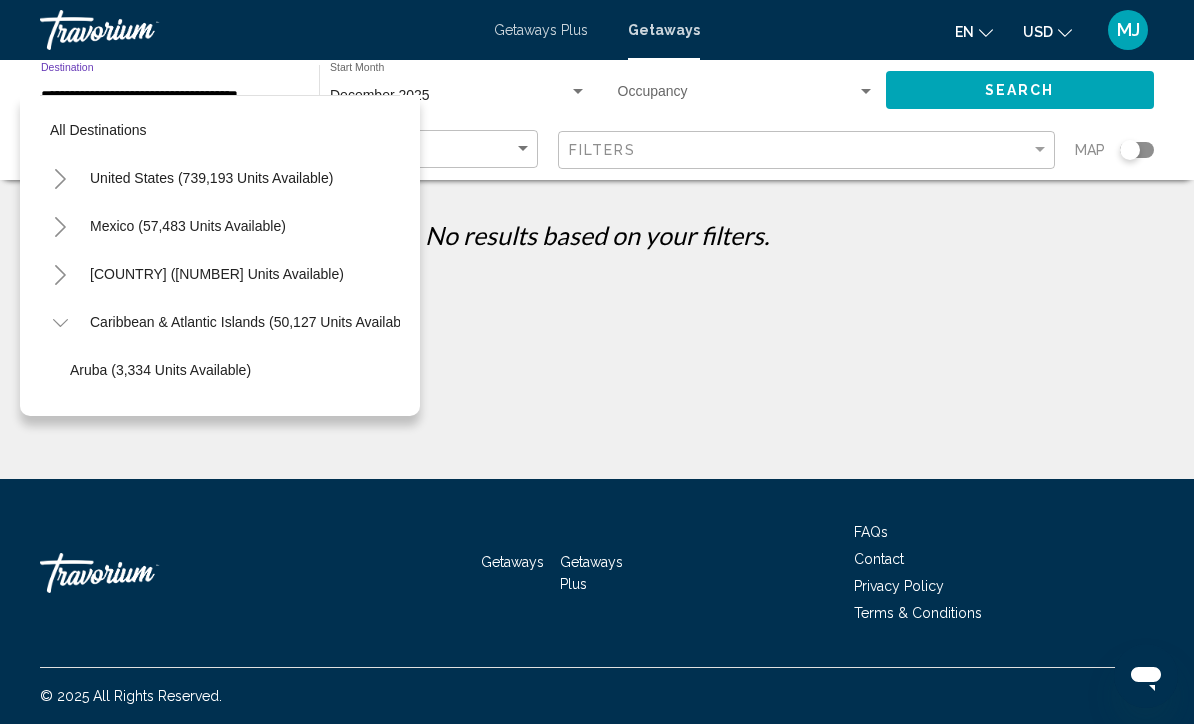 scroll, scrollTop: 647, scrollLeft: 0, axis: vertical 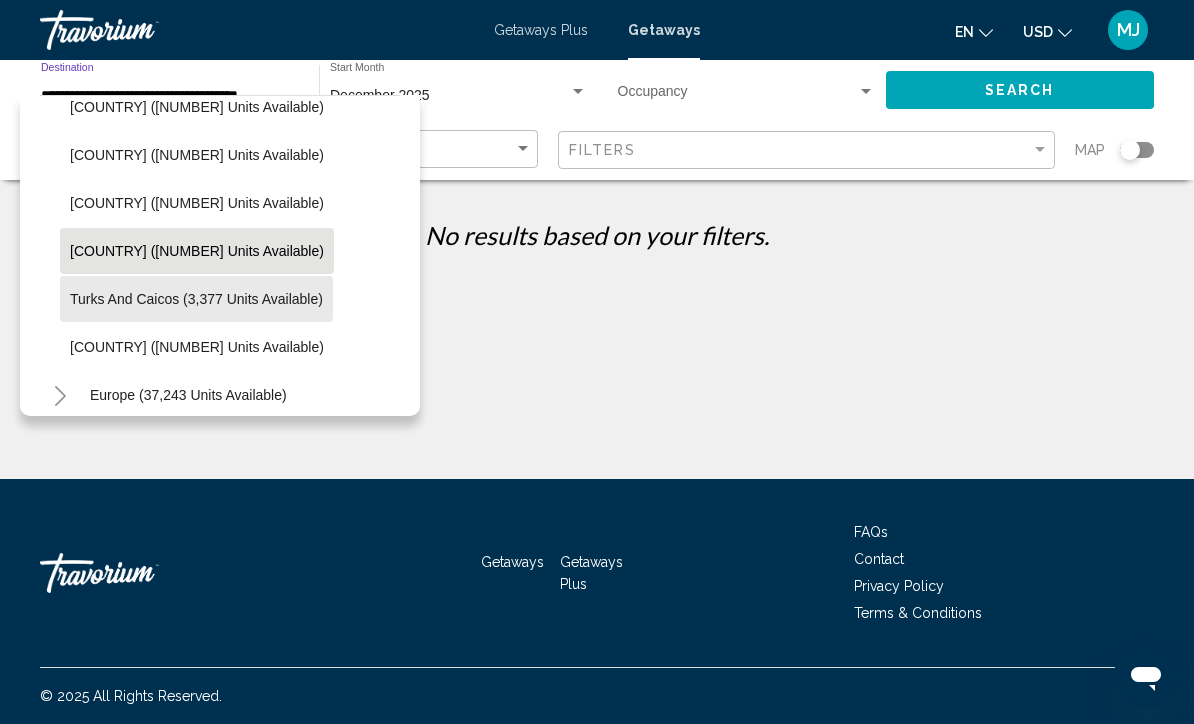 click on "Turks and Caicos (3,377 units available)" 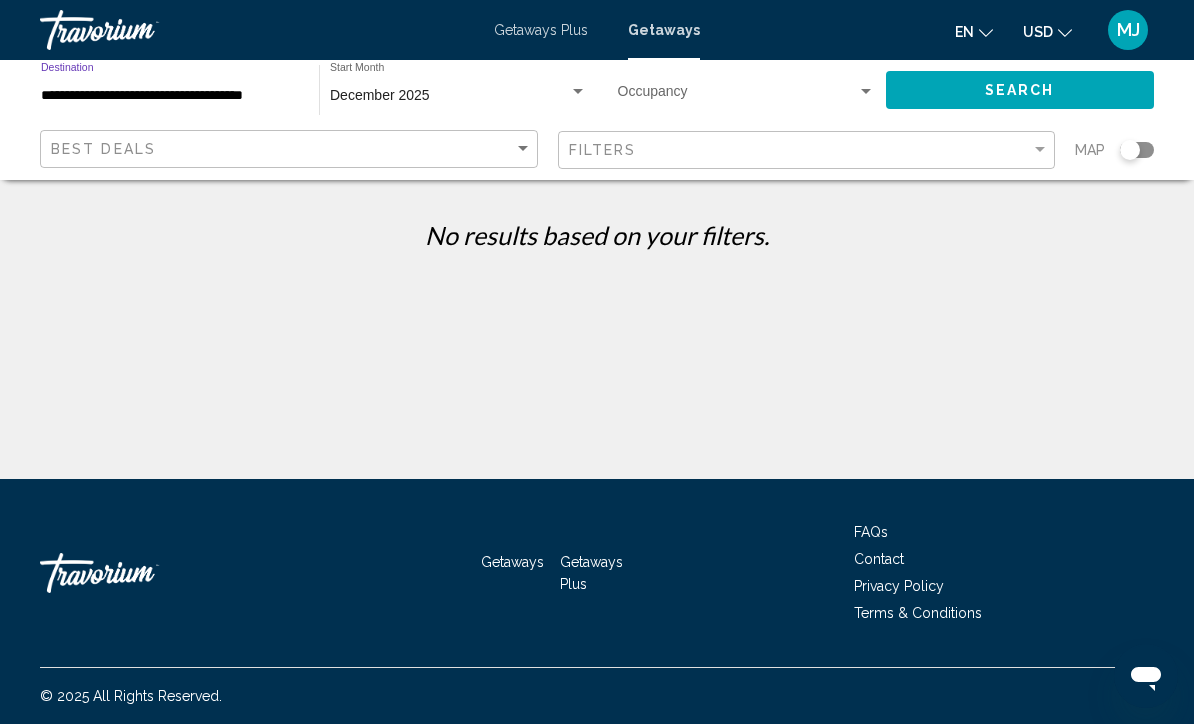 click on "**********" at bounding box center [170, 96] 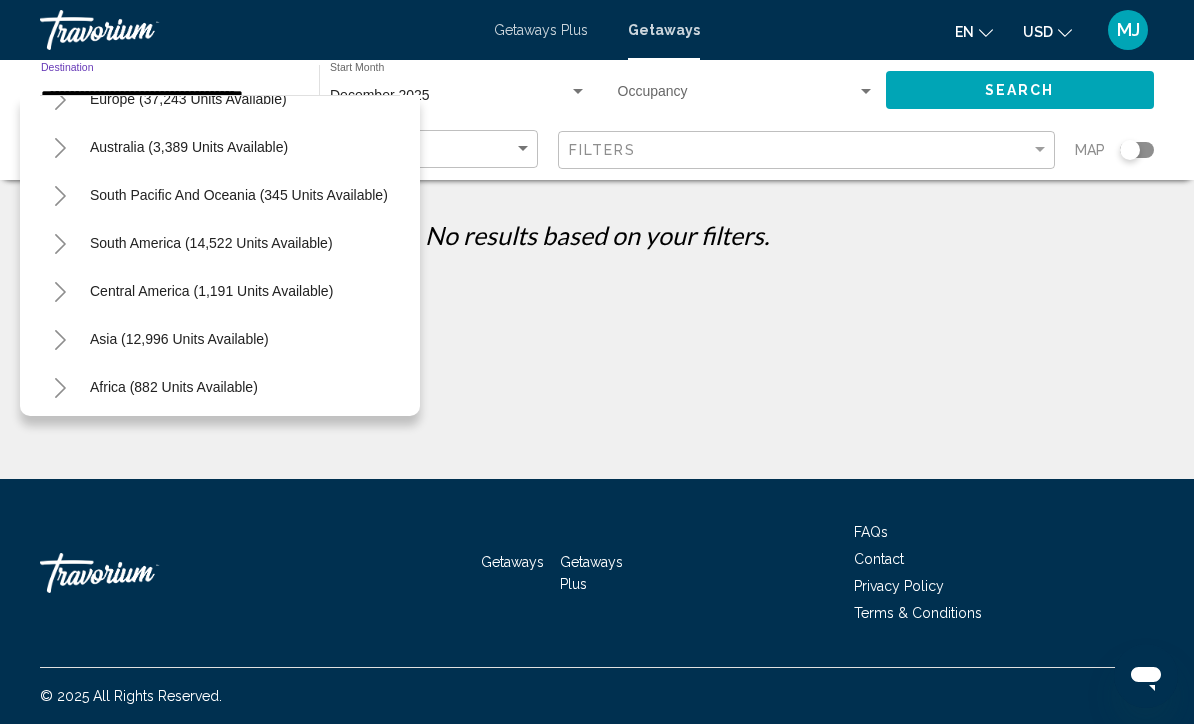 scroll, scrollTop: 944, scrollLeft: 0, axis: vertical 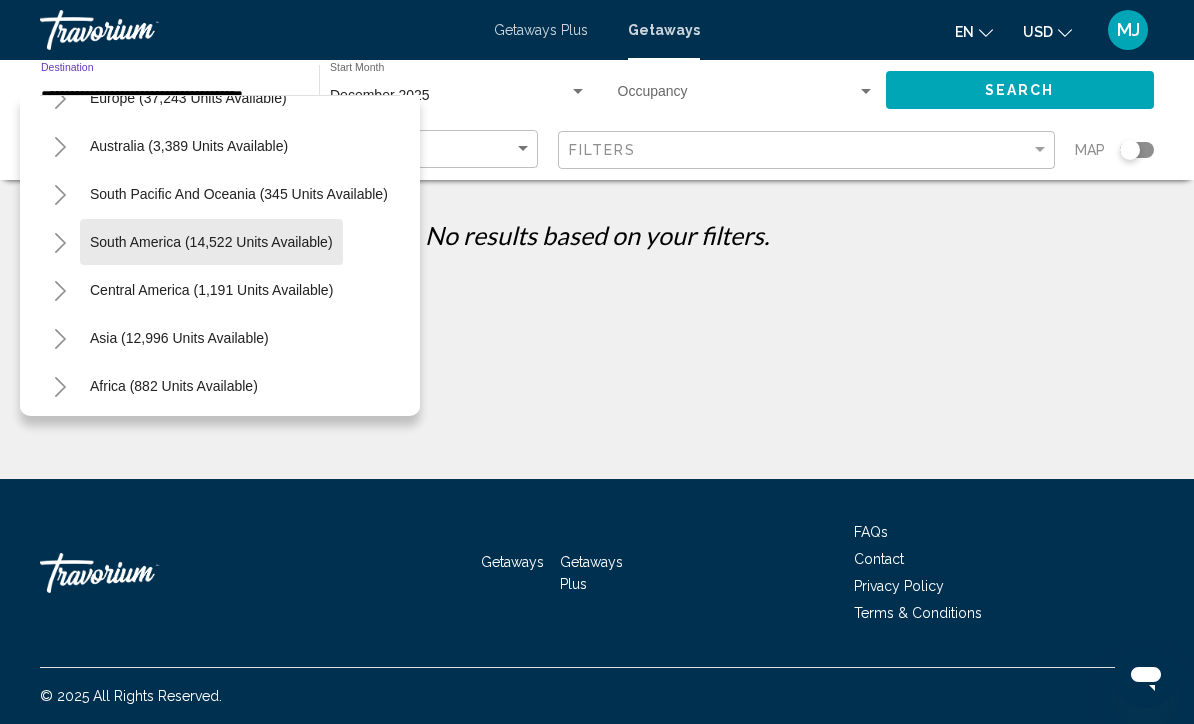 click on "South America (14,522 units available)" at bounding box center [211, 290] 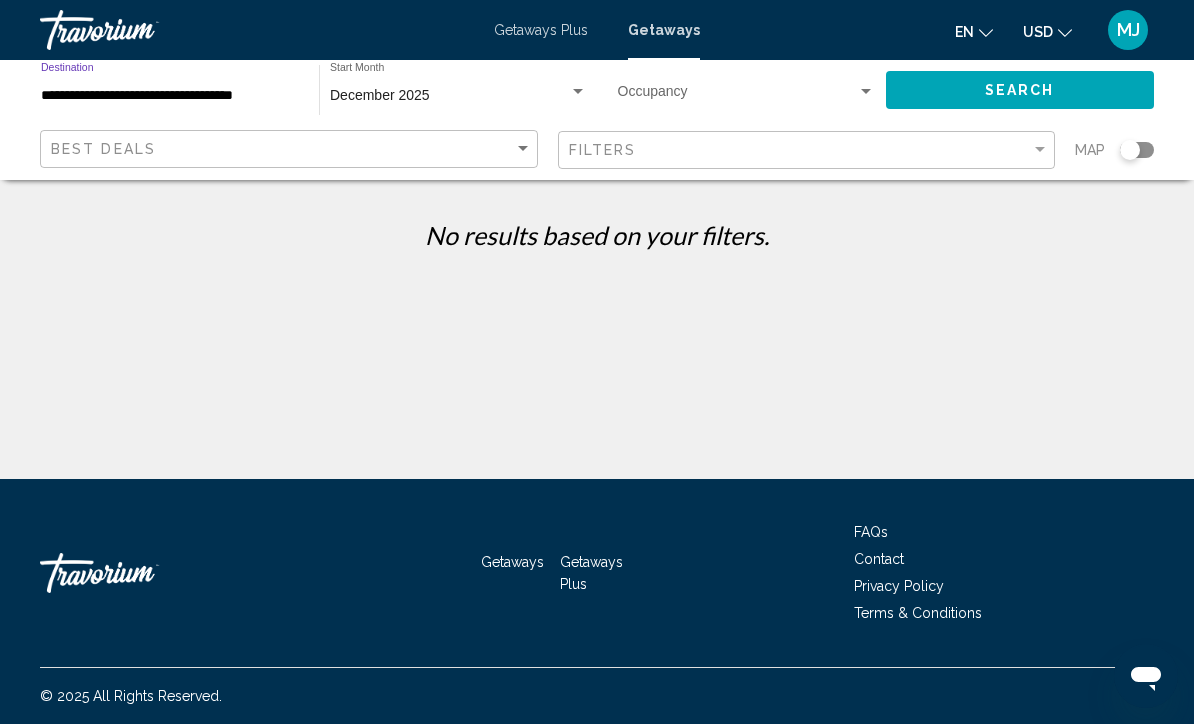 click on "Search" 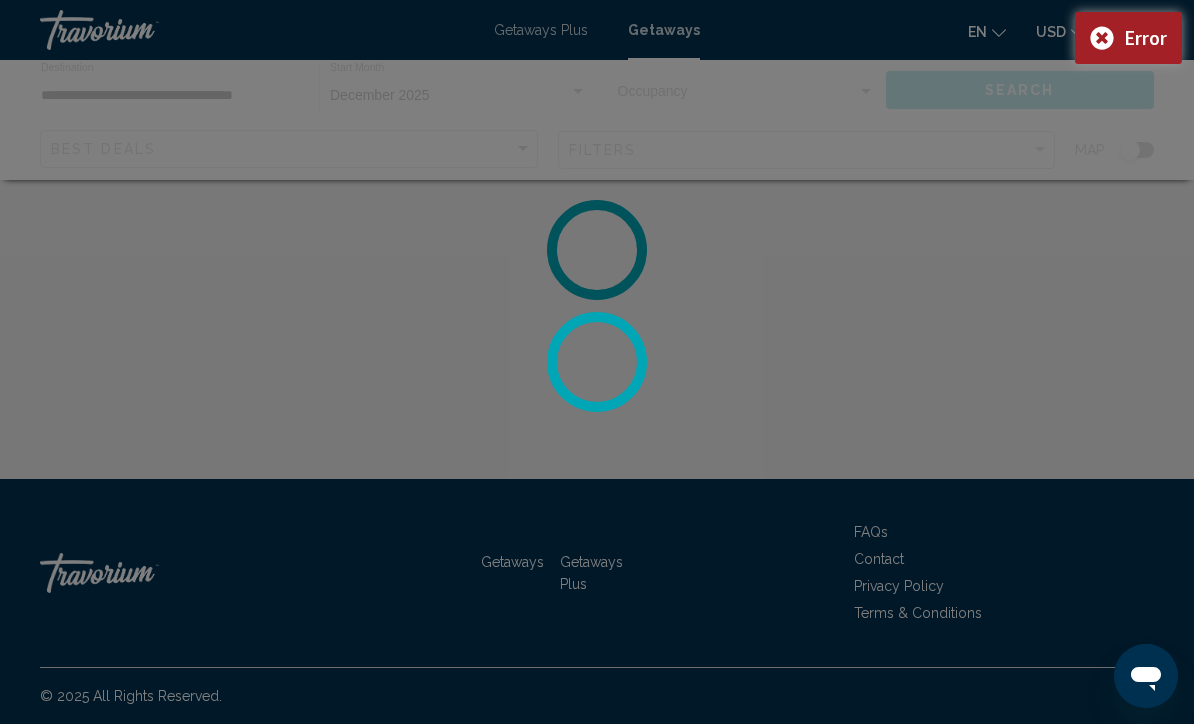 click at bounding box center [597, 362] 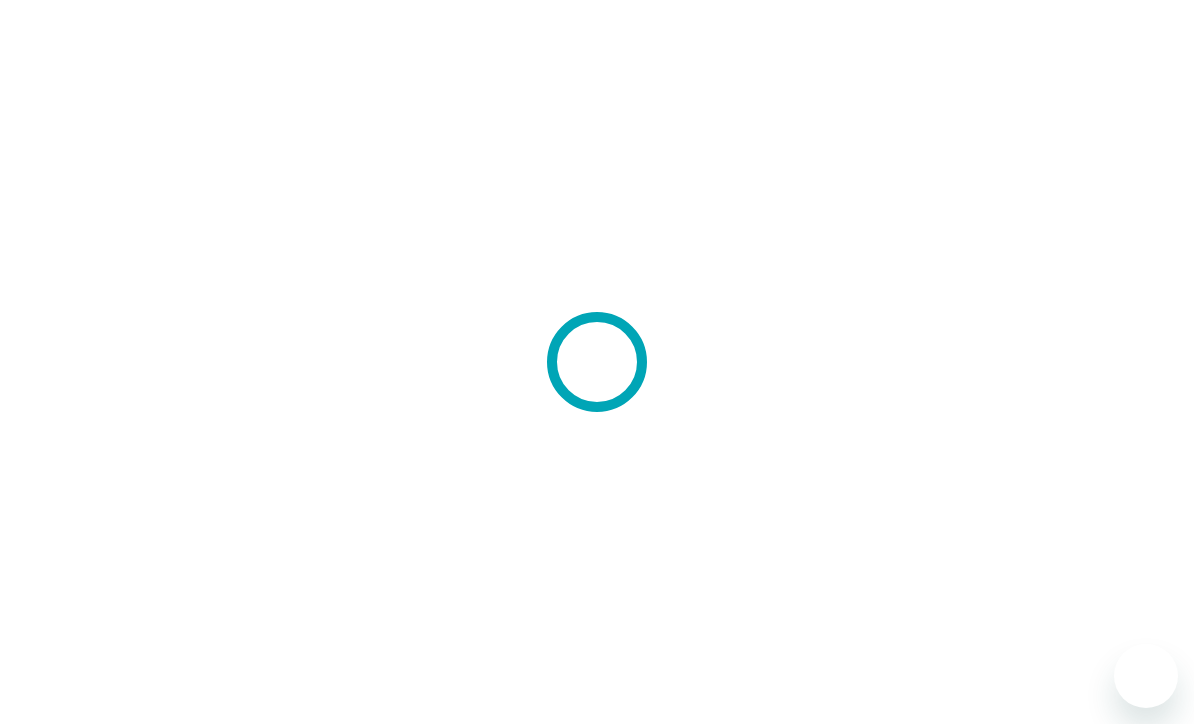 scroll, scrollTop: 0, scrollLeft: 0, axis: both 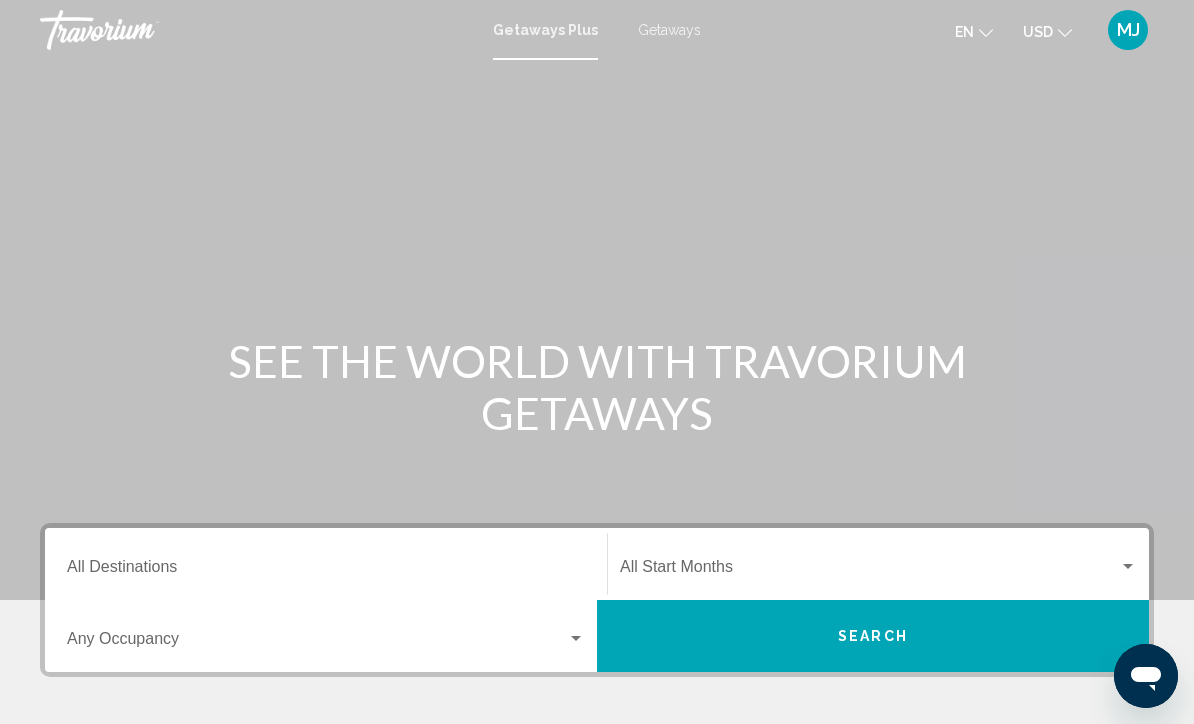 click on "Destination All Destinations" at bounding box center [326, 571] 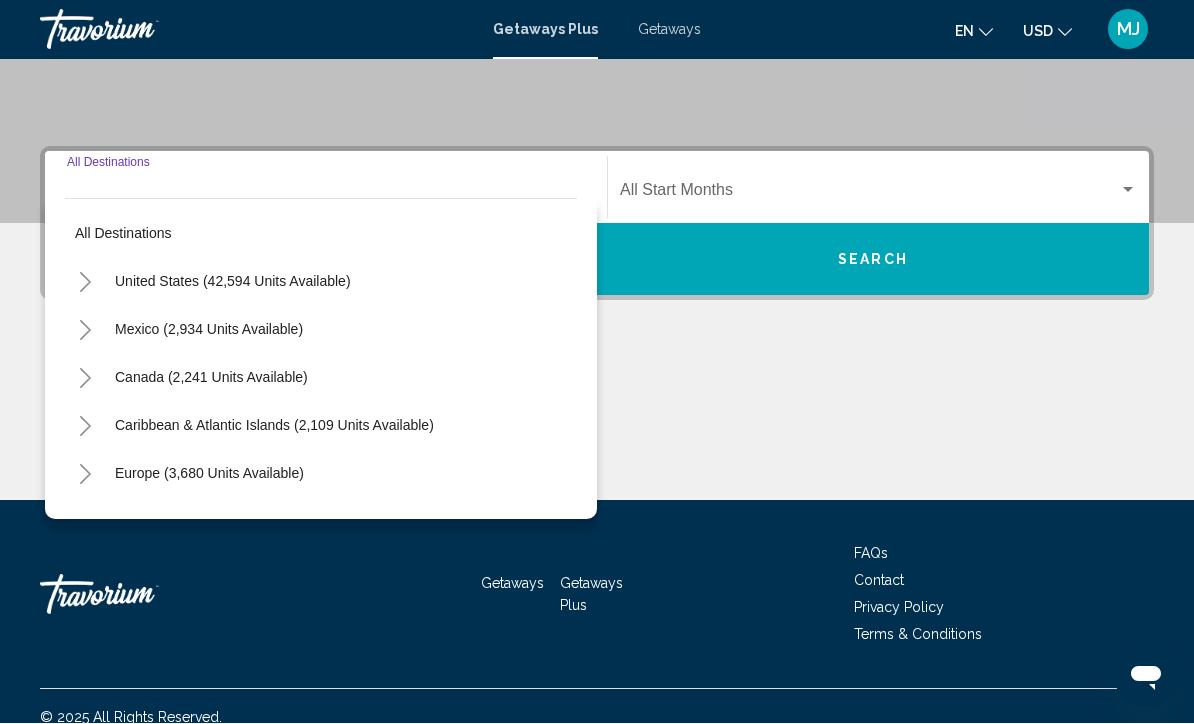 scroll, scrollTop: 398, scrollLeft: 0, axis: vertical 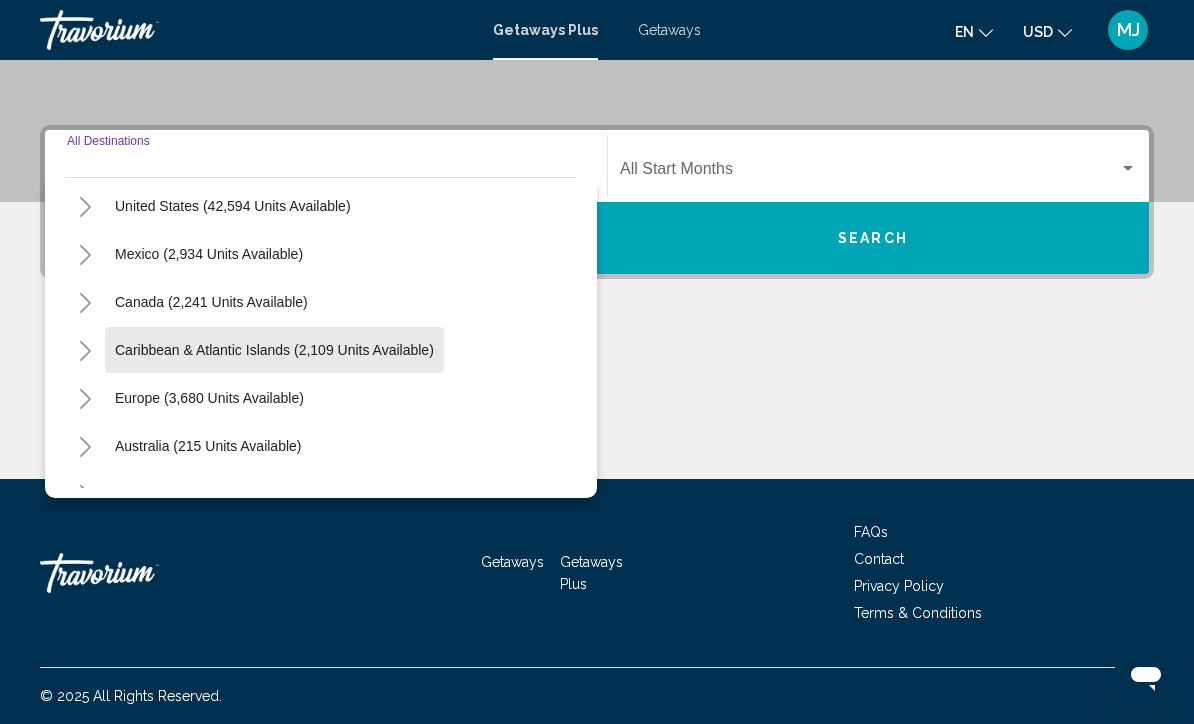 click on "Caribbean & Atlantic Islands (2,109 units available)" at bounding box center (209, 398) 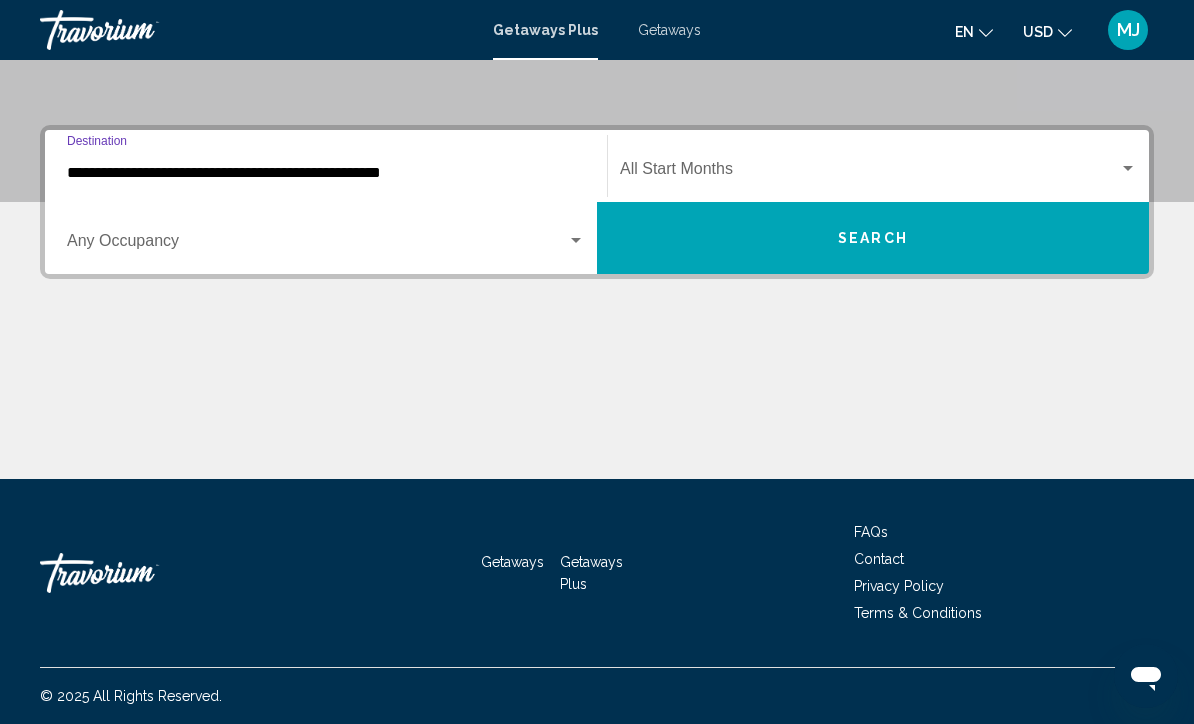 click at bounding box center (317, 245) 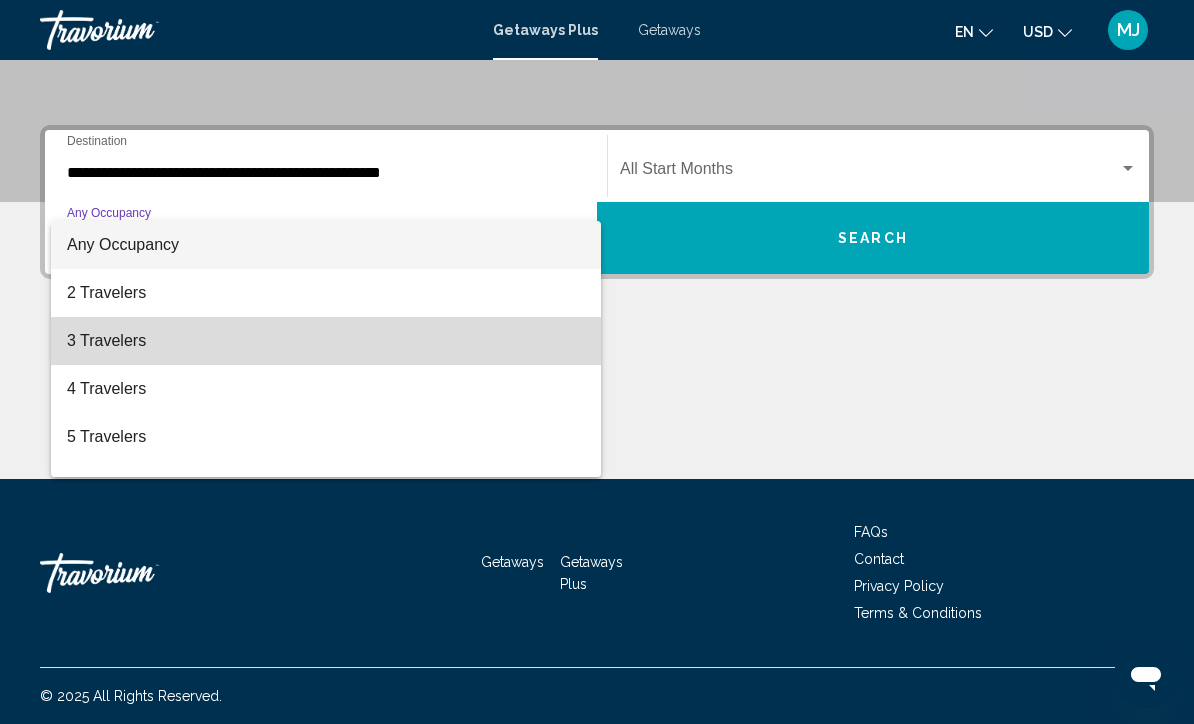 click on "3 Travelers" at bounding box center [326, 341] 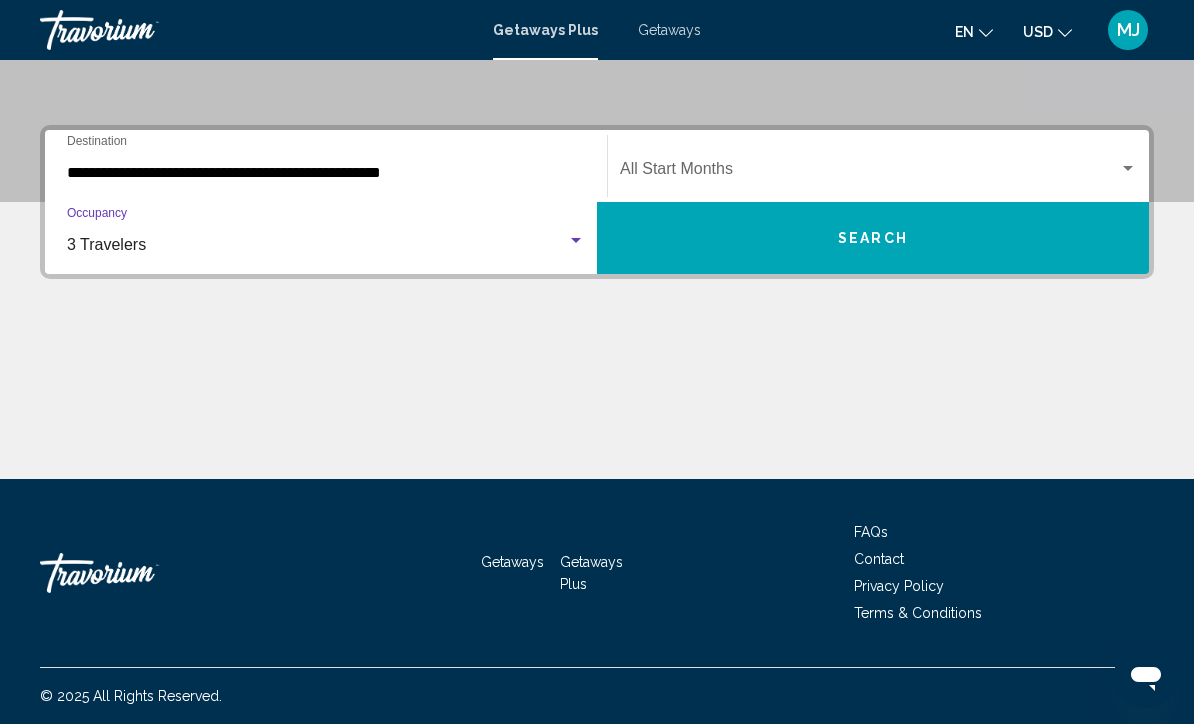 click at bounding box center [1128, 169] 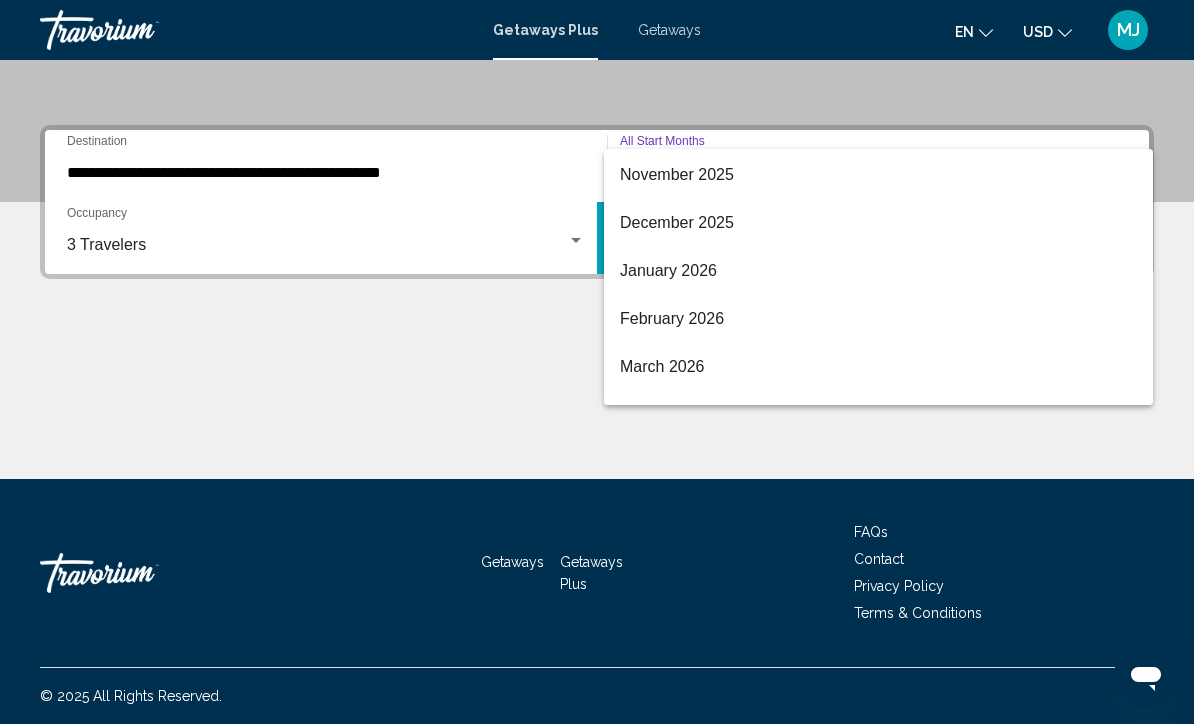 scroll, scrollTop: 235, scrollLeft: 0, axis: vertical 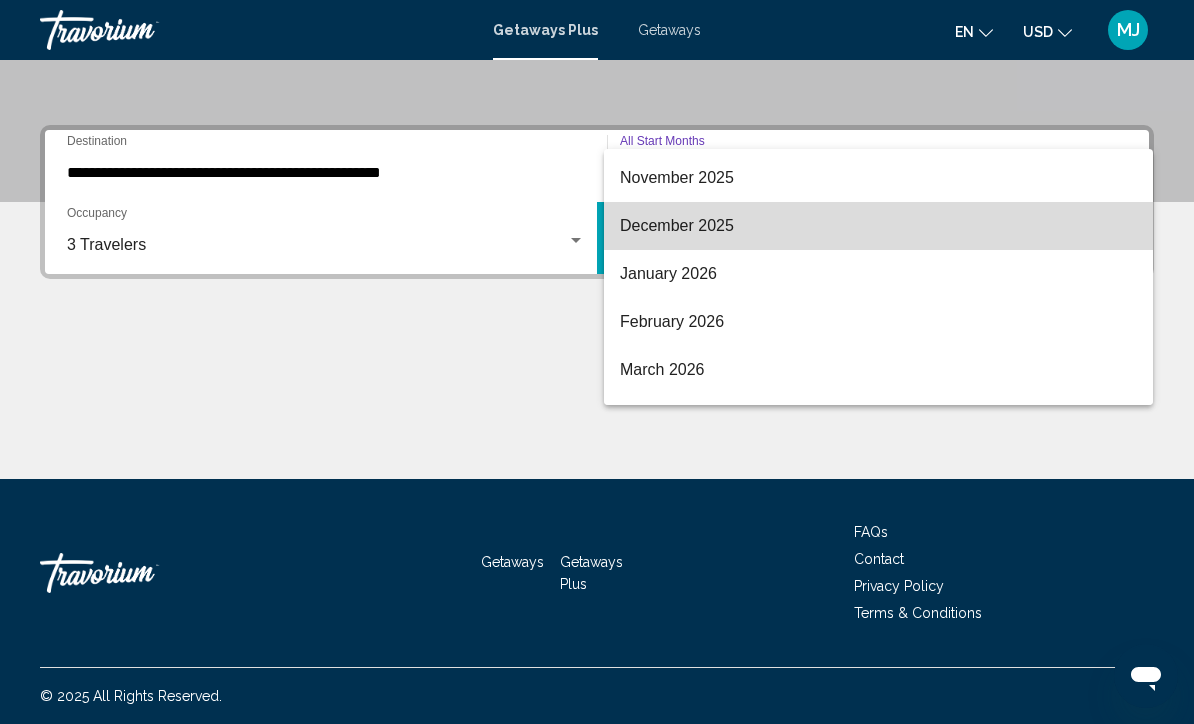 click on "December 2025" at bounding box center [878, 226] 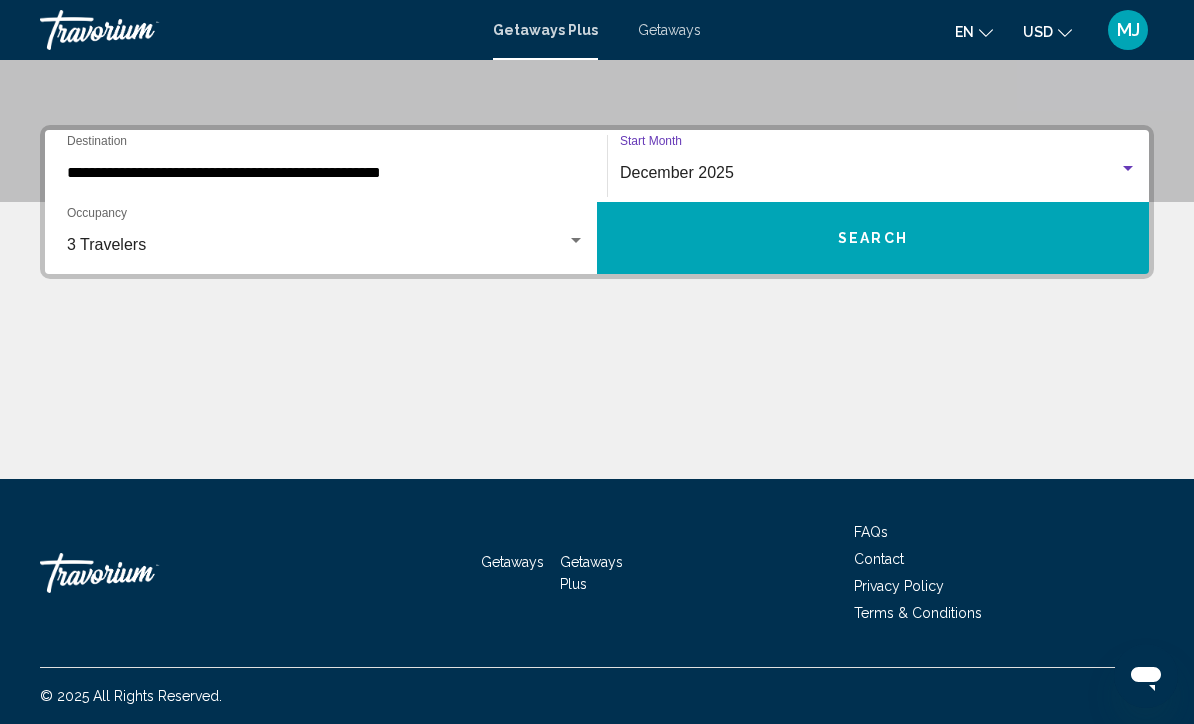 click on "Search" at bounding box center [873, 239] 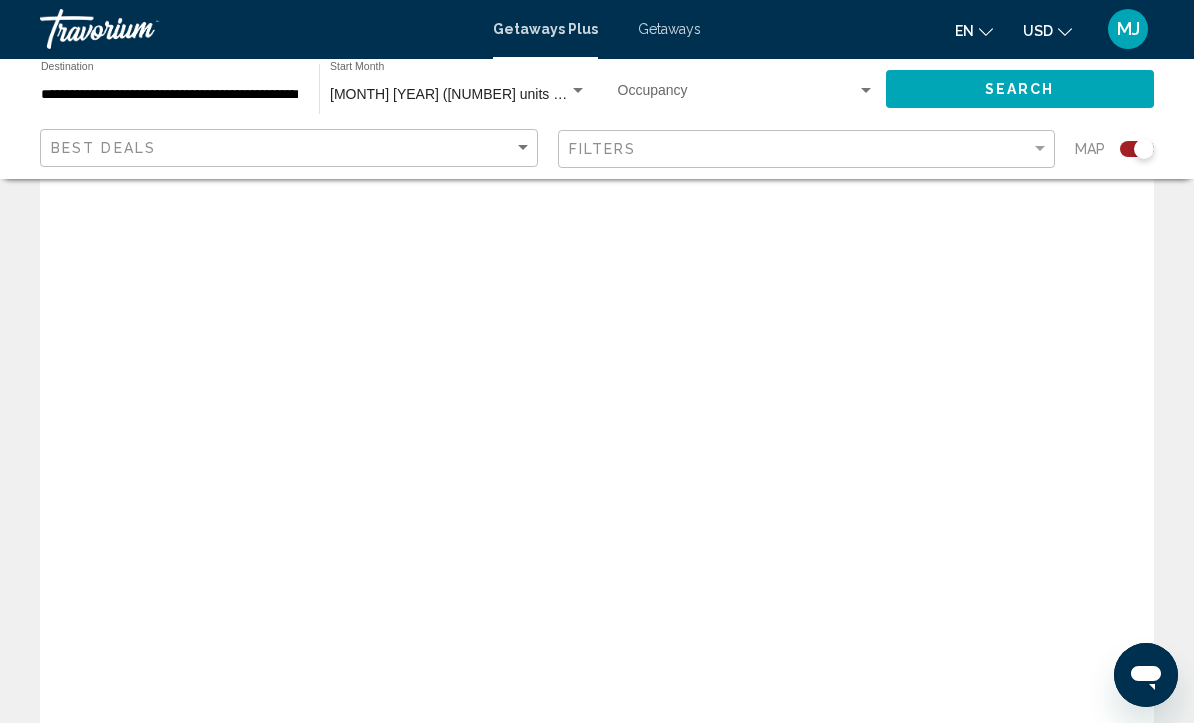 scroll, scrollTop: 67, scrollLeft: 0, axis: vertical 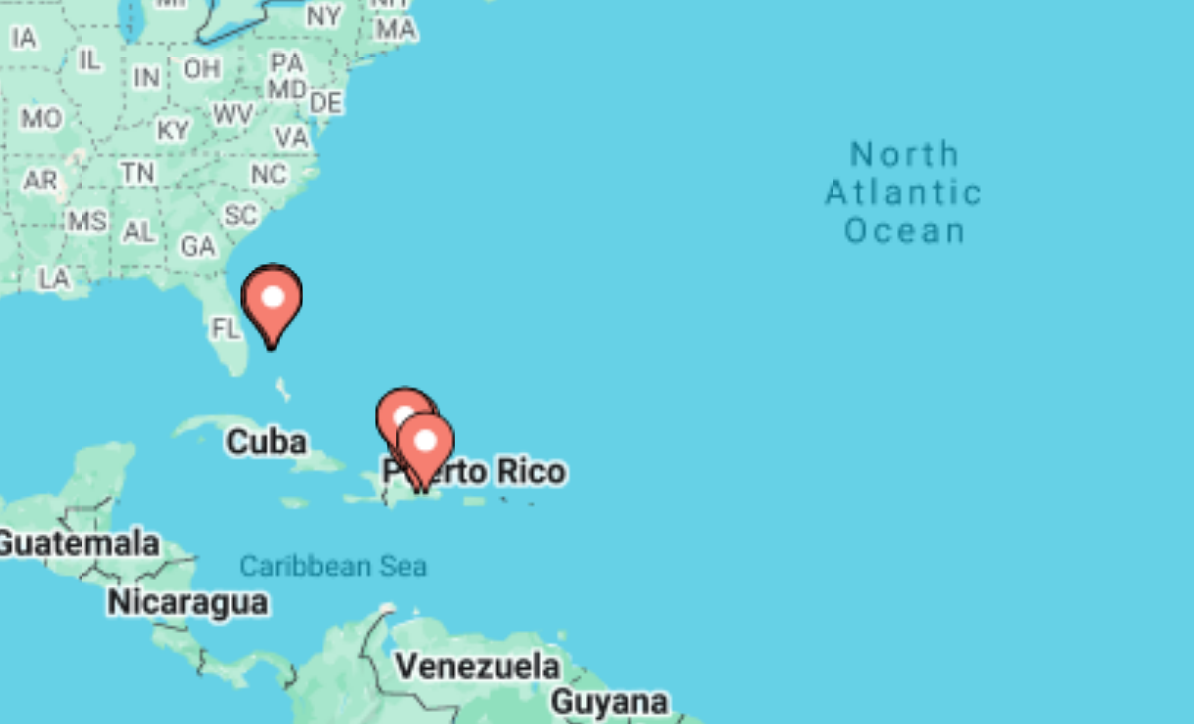 click 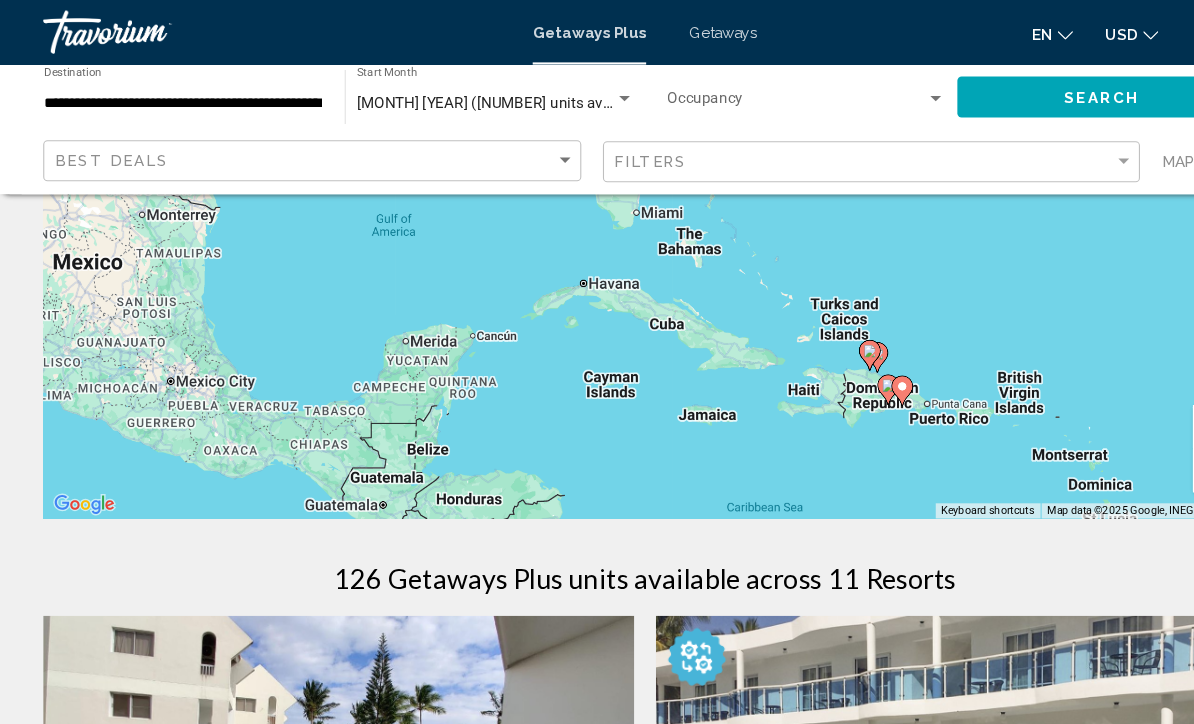scroll, scrollTop: 321, scrollLeft: 0, axis: vertical 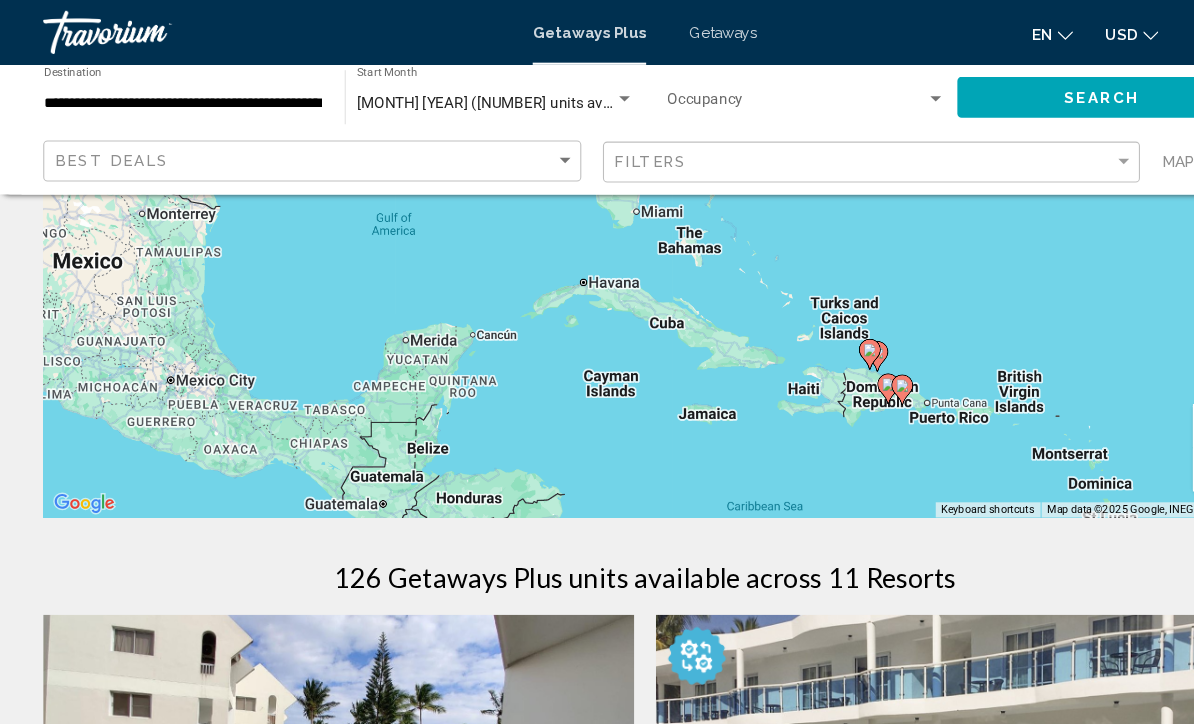 click on "To activate drag with keyboard, press Alt + Enter. Once in keyboard drag state, use the arrow keys to move the marker. To complete the drag, press the Enter key. To cancel, press Escape." at bounding box center [597, 179] 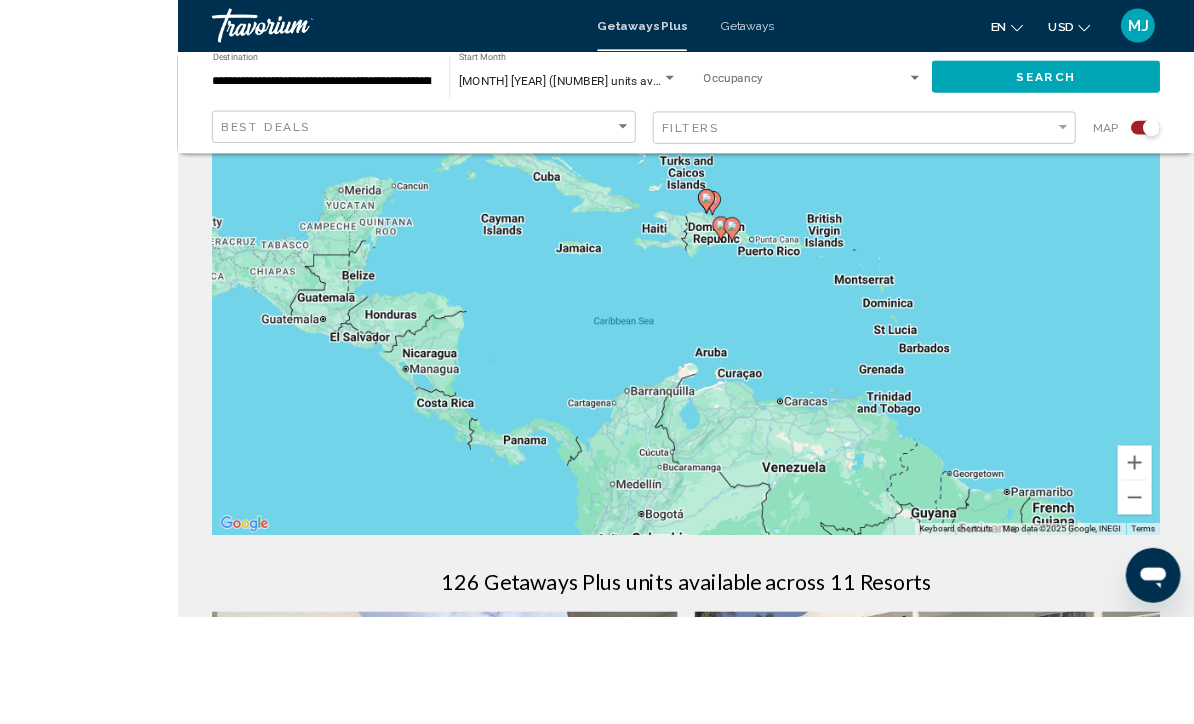 scroll, scrollTop: 300, scrollLeft: 0, axis: vertical 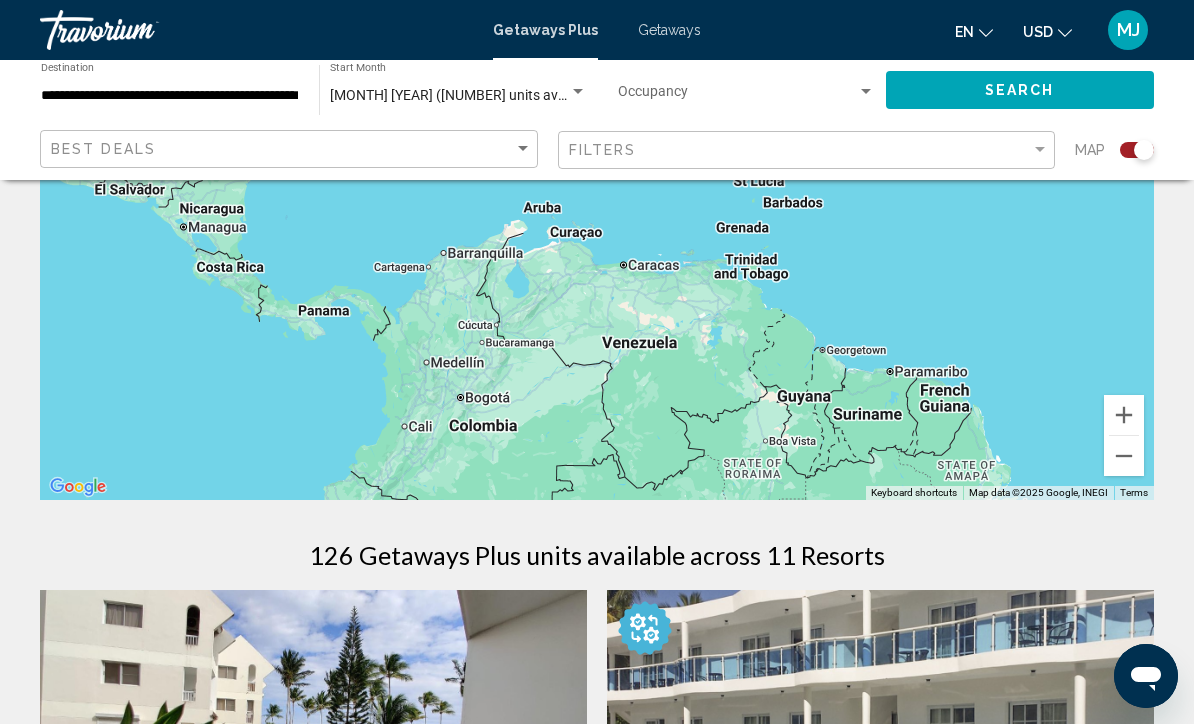 click on "**********" at bounding box center [170, 96] 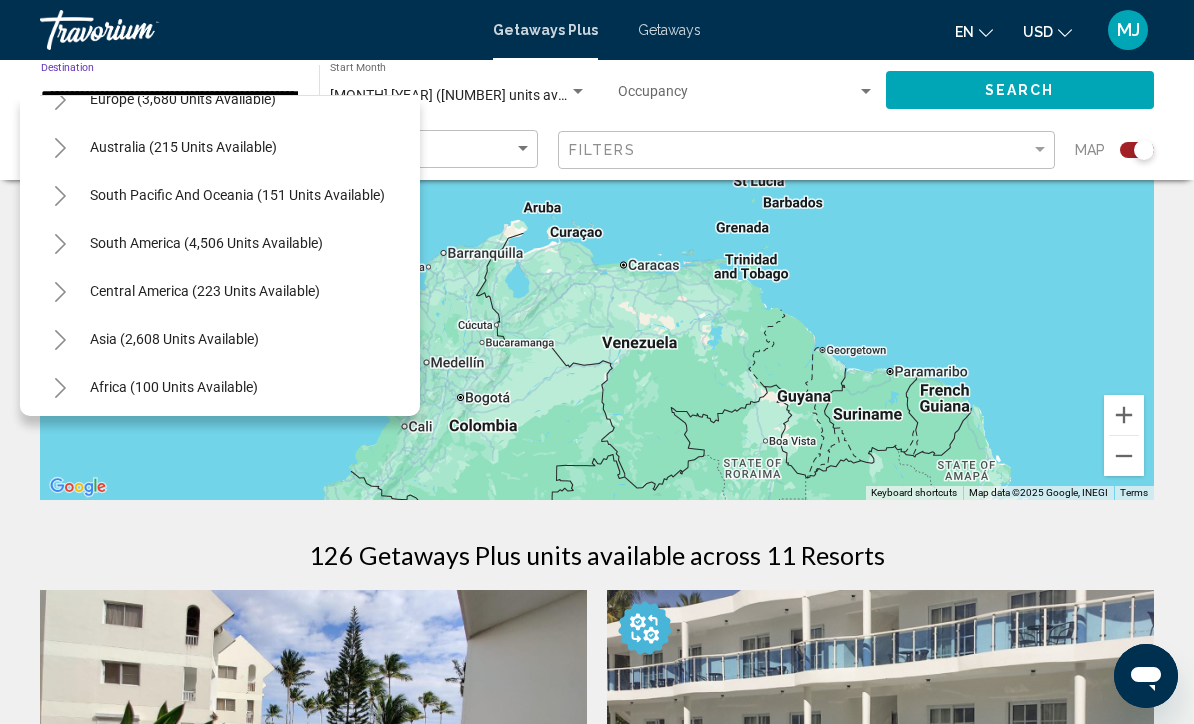 scroll, scrollTop: 612, scrollLeft: 0, axis: vertical 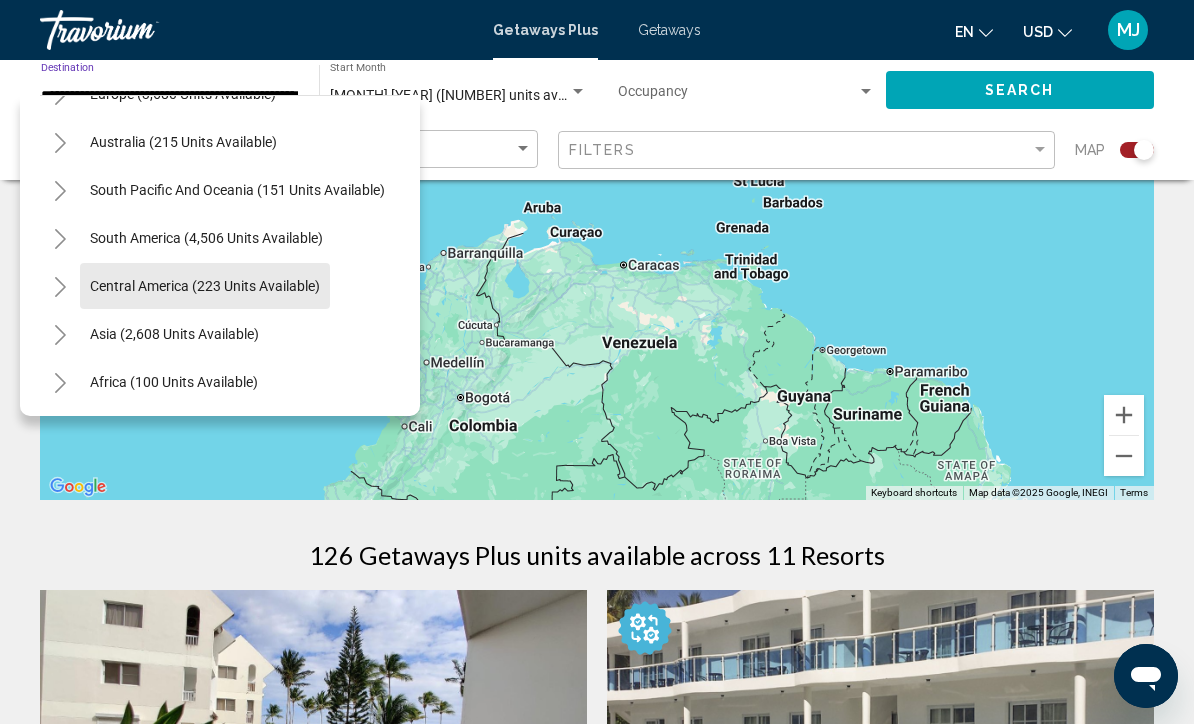 click on "Central America (223 units available)" at bounding box center [174, 334] 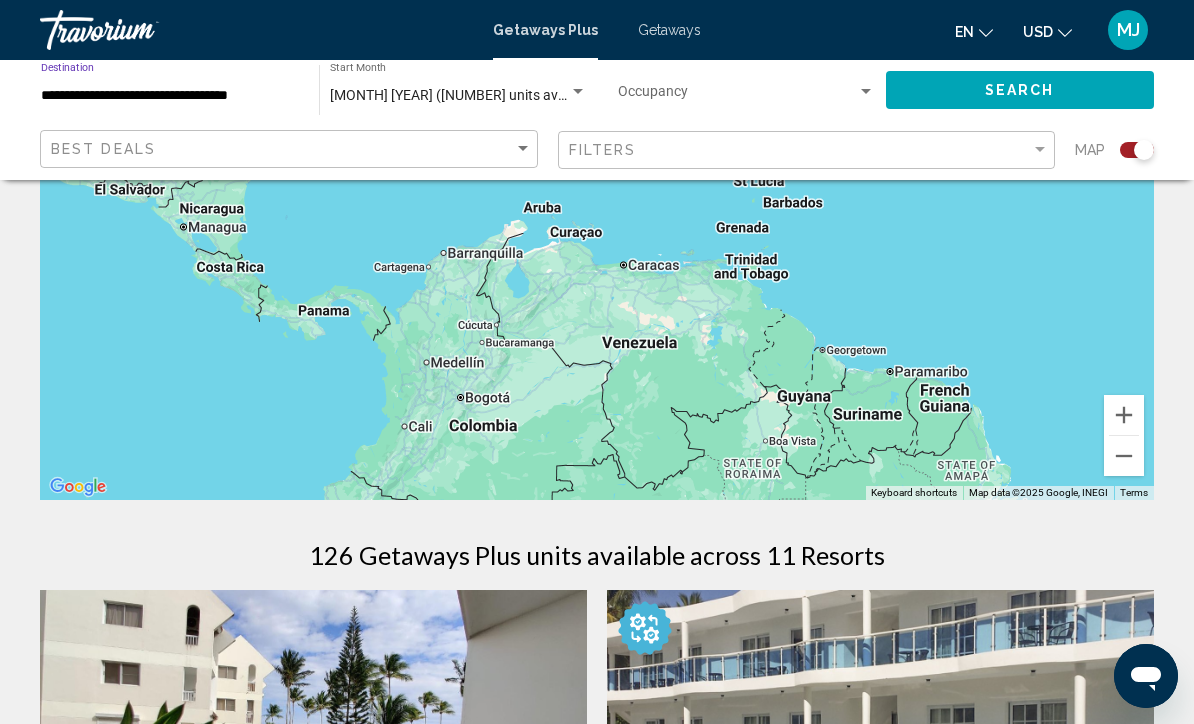 click at bounding box center [738, 96] 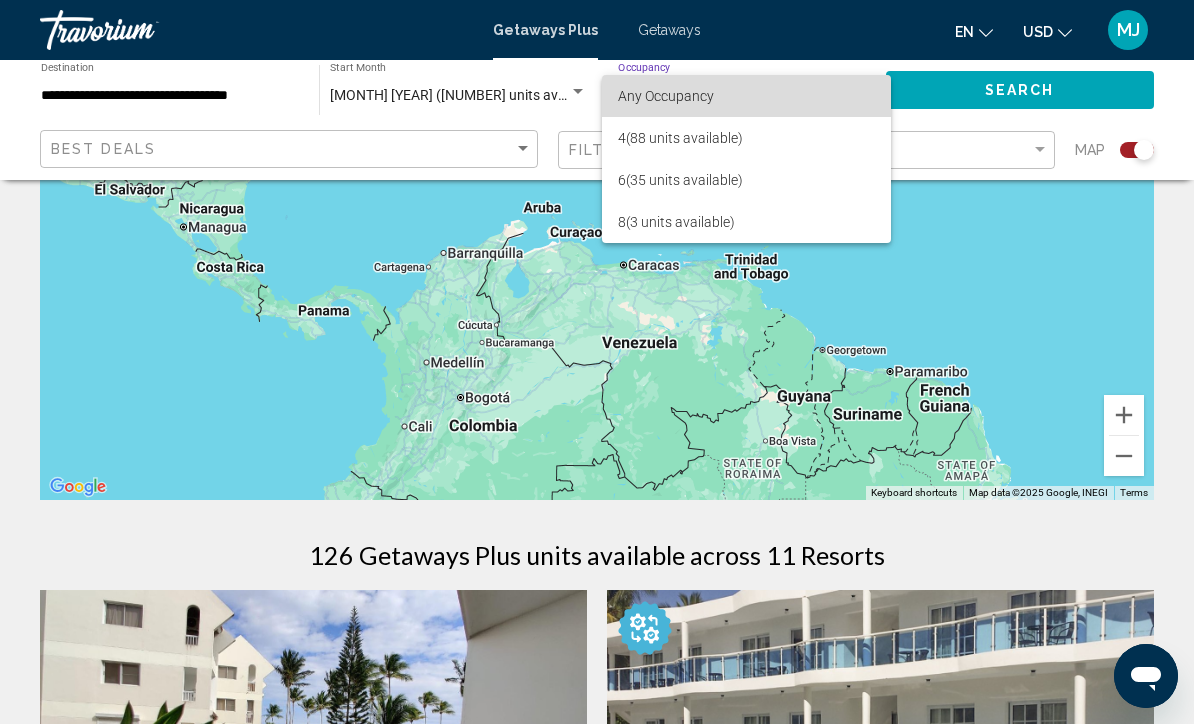 click on "Any Occupancy" at bounding box center (747, 96) 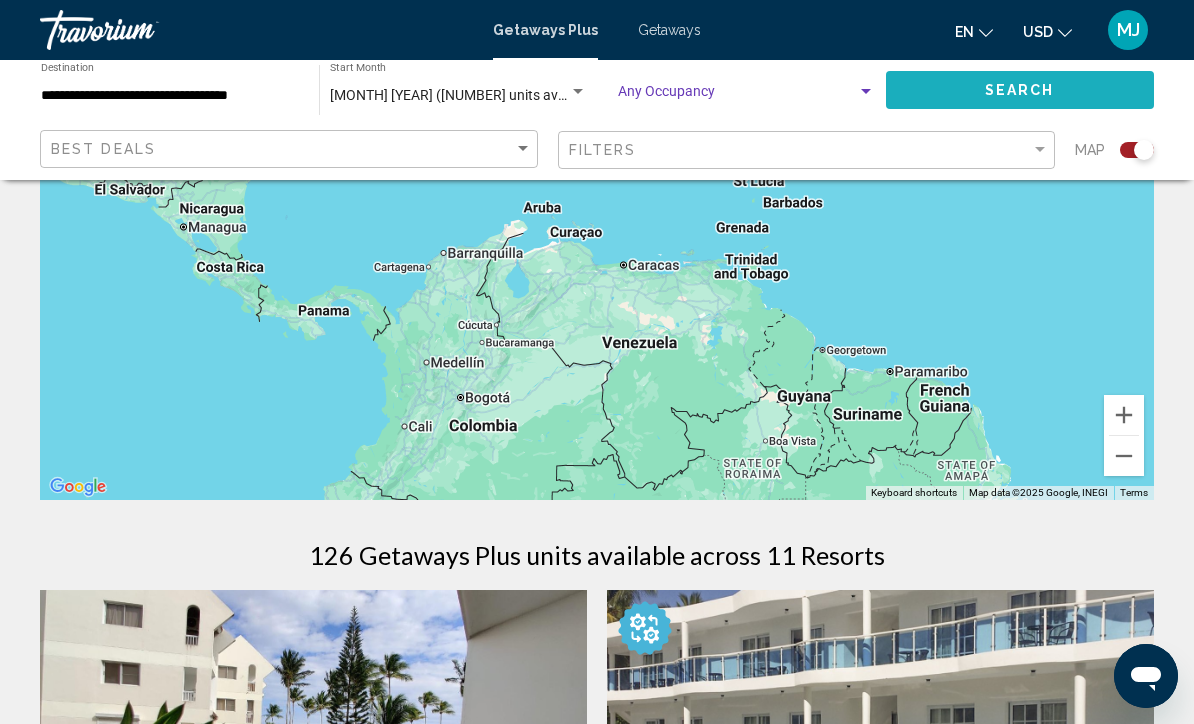 click on "Search" 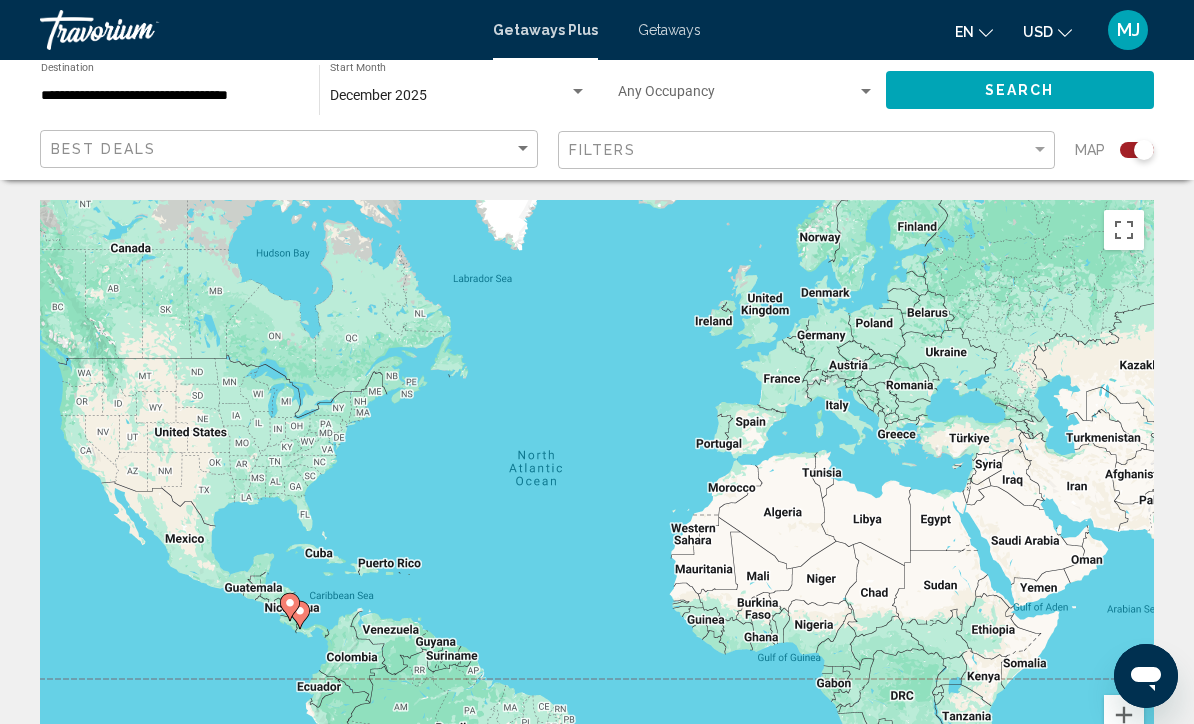 scroll, scrollTop: 52, scrollLeft: 0, axis: vertical 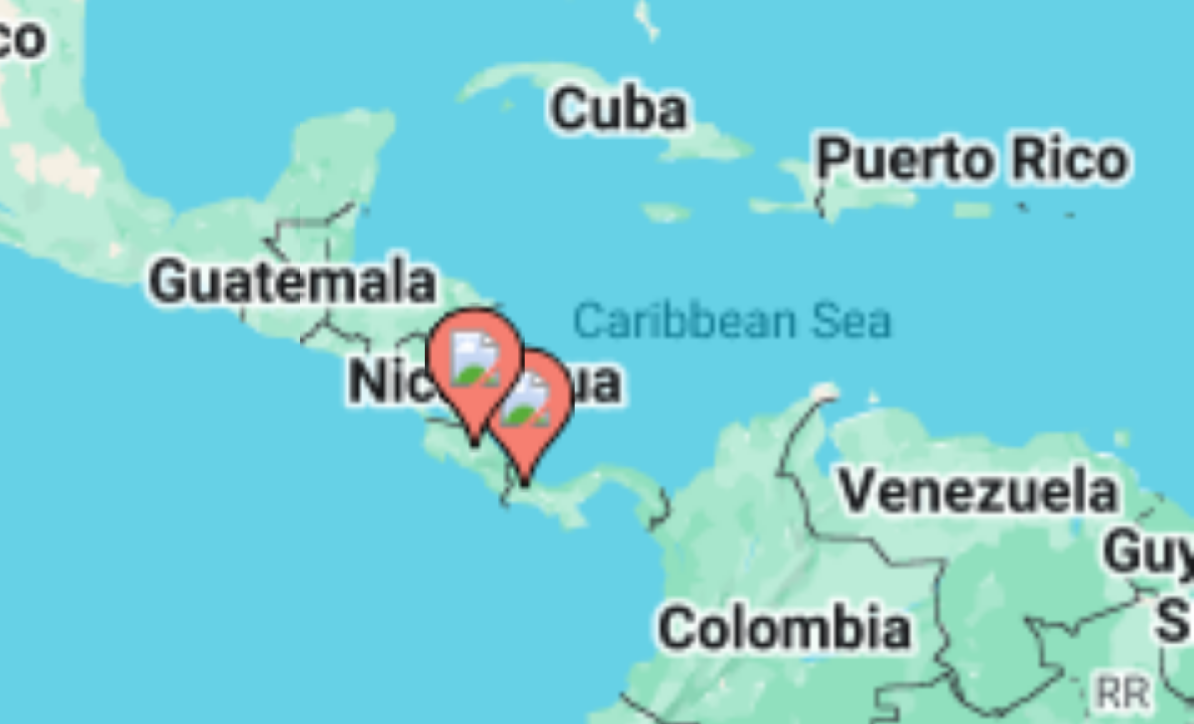 click on "To activate drag with keyboard, press Alt + Enter. Once in keyboard drag state, use the arrow keys to move the marker. To complete the drag, press the Enter key. To cancel, press Escape." at bounding box center [597, 448] 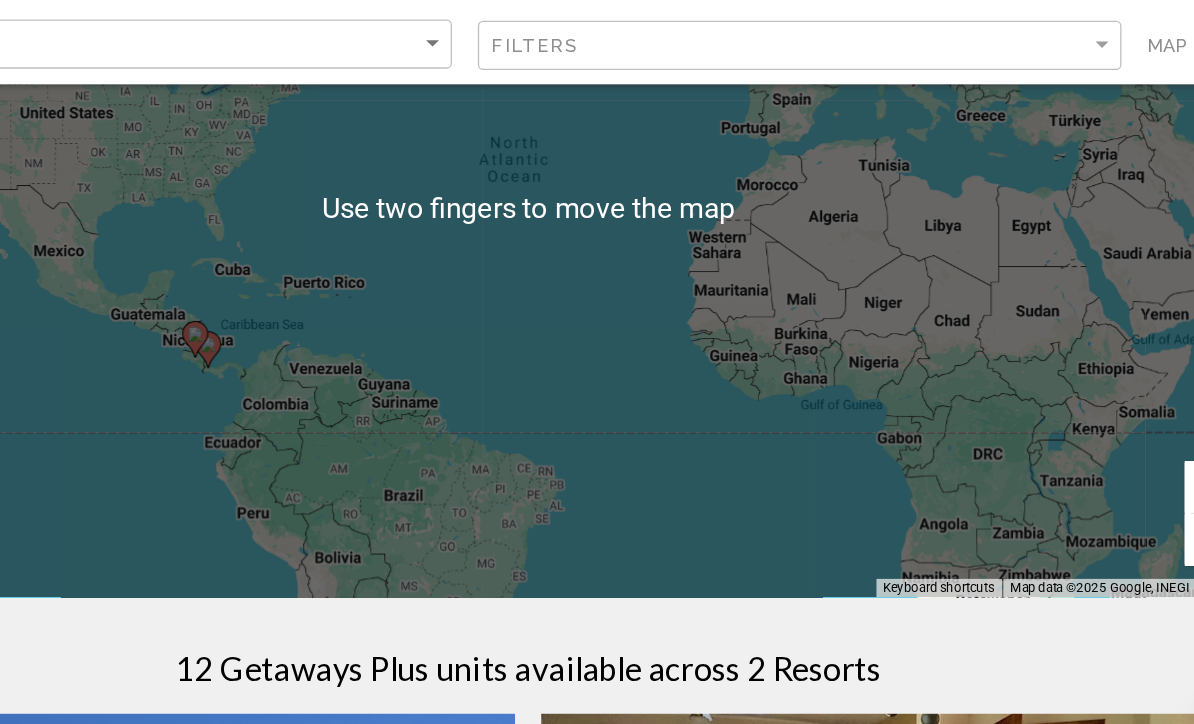 scroll, scrollTop: 224, scrollLeft: 0, axis: vertical 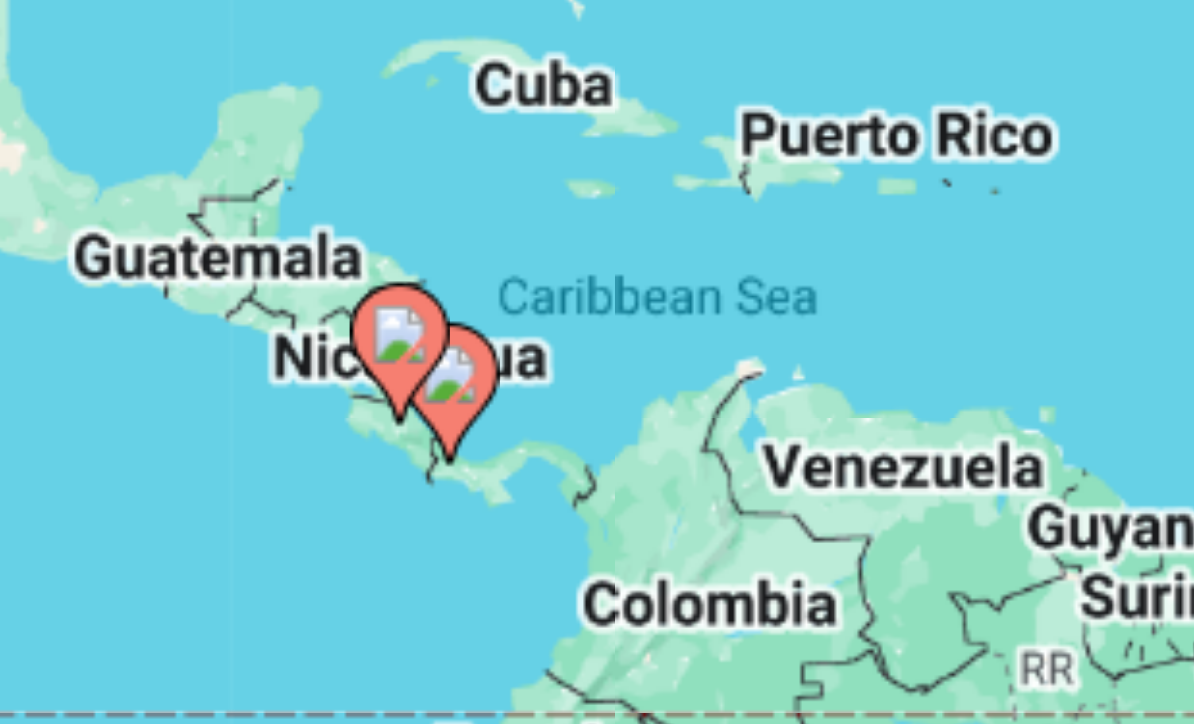 type on "**********" 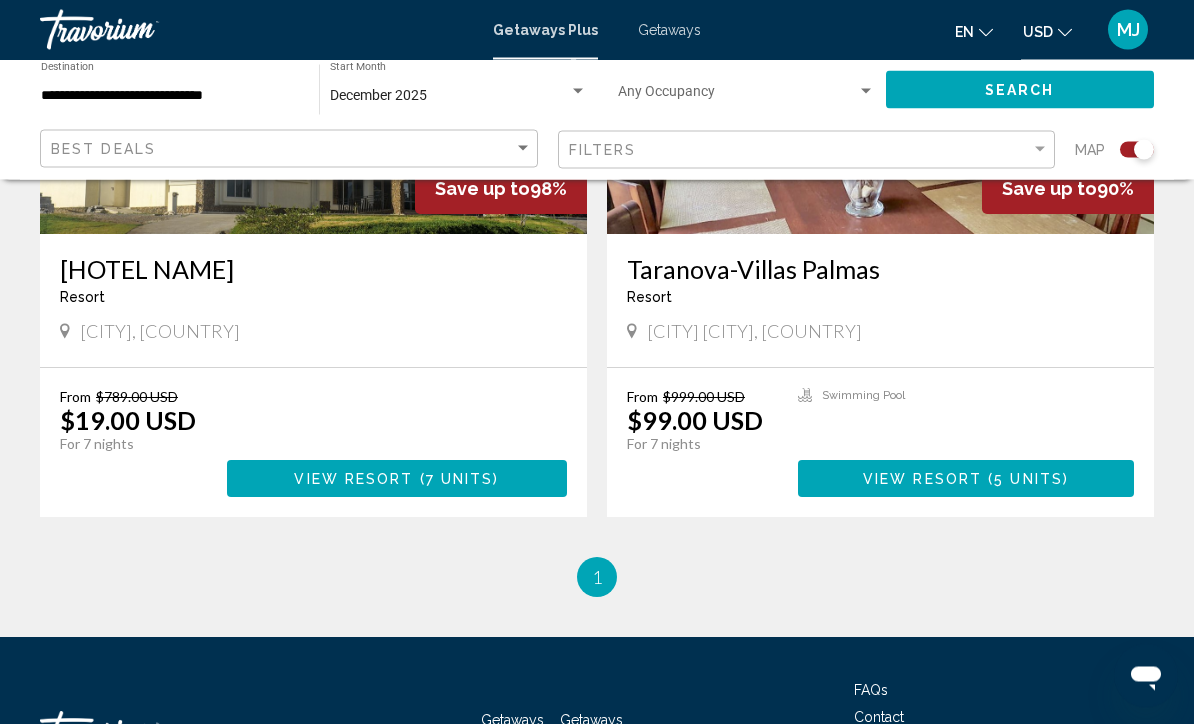 scroll, scrollTop: 976, scrollLeft: 0, axis: vertical 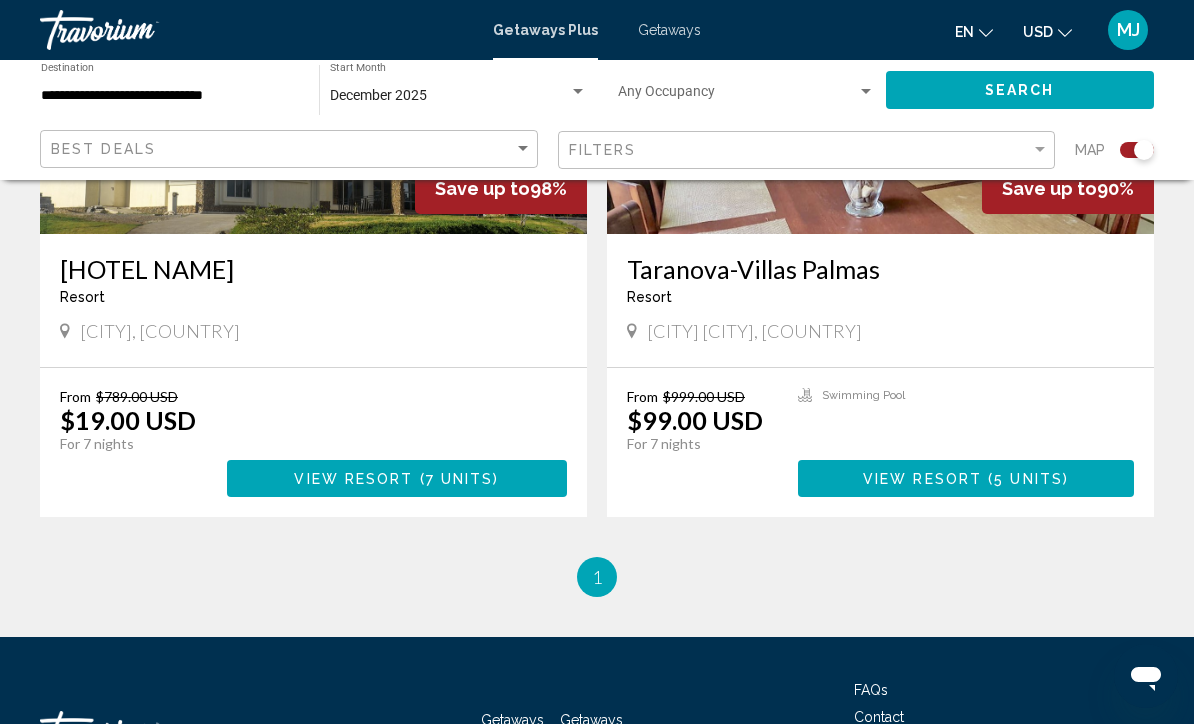 click on "7 units" at bounding box center [460, 479] 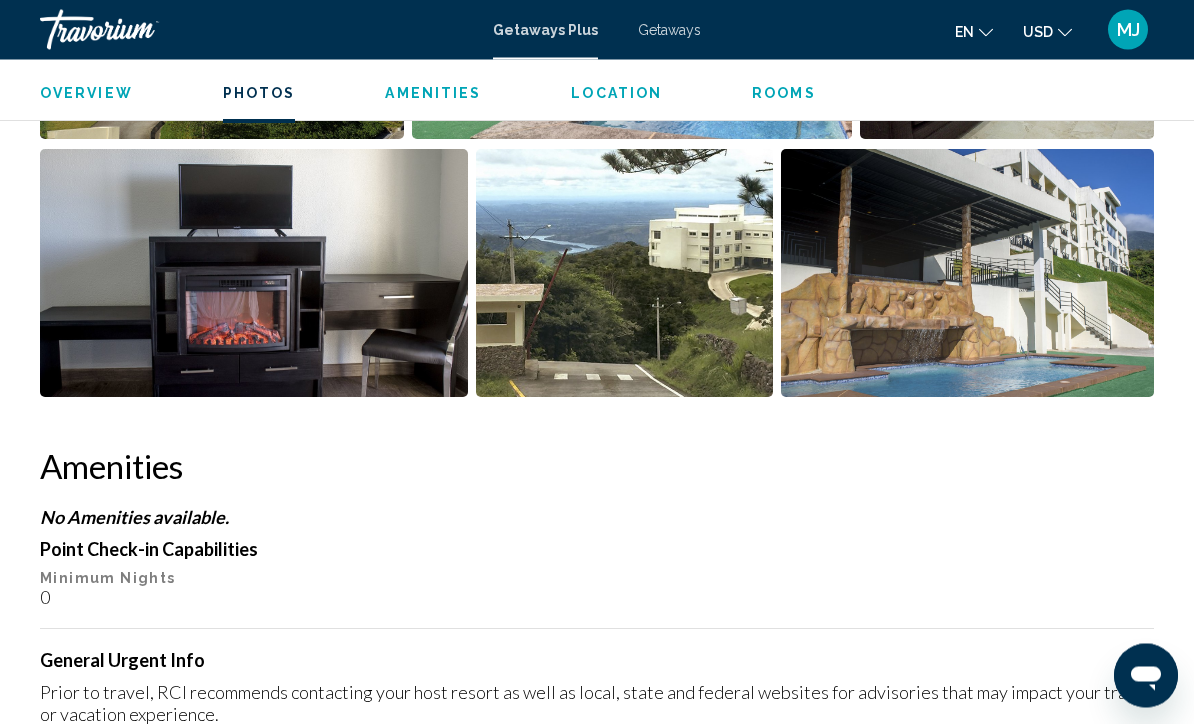scroll, scrollTop: 1603, scrollLeft: 0, axis: vertical 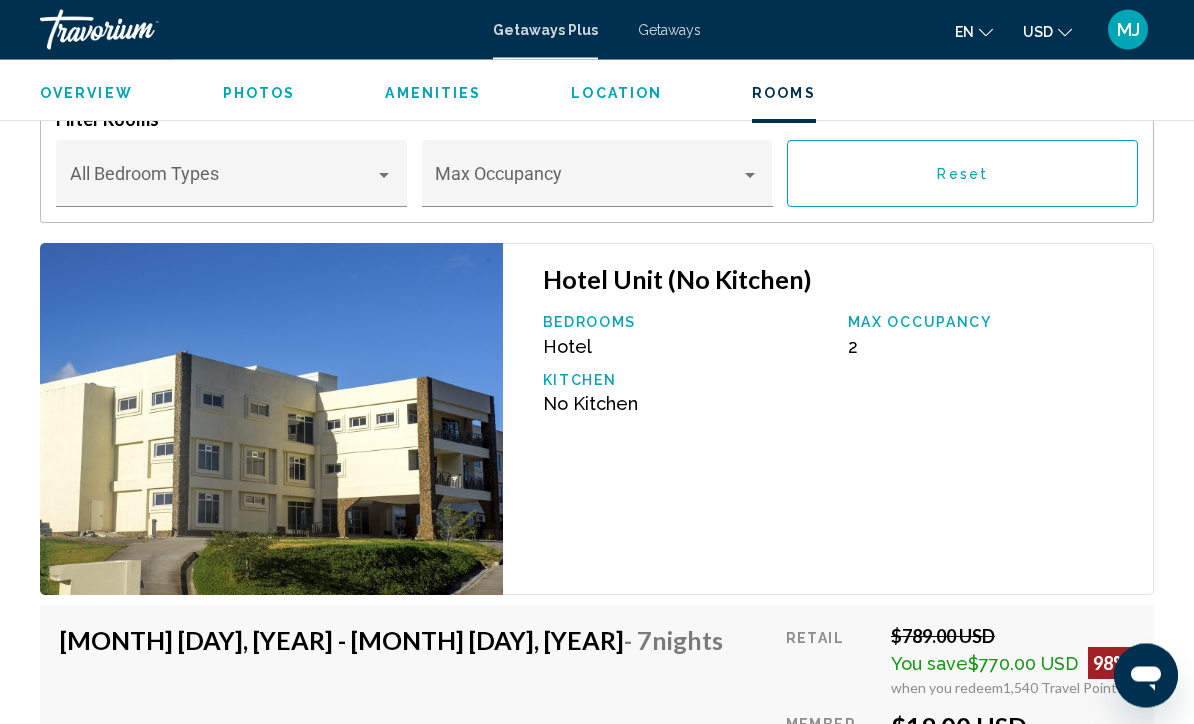 click on "Photos" at bounding box center (259, 93) 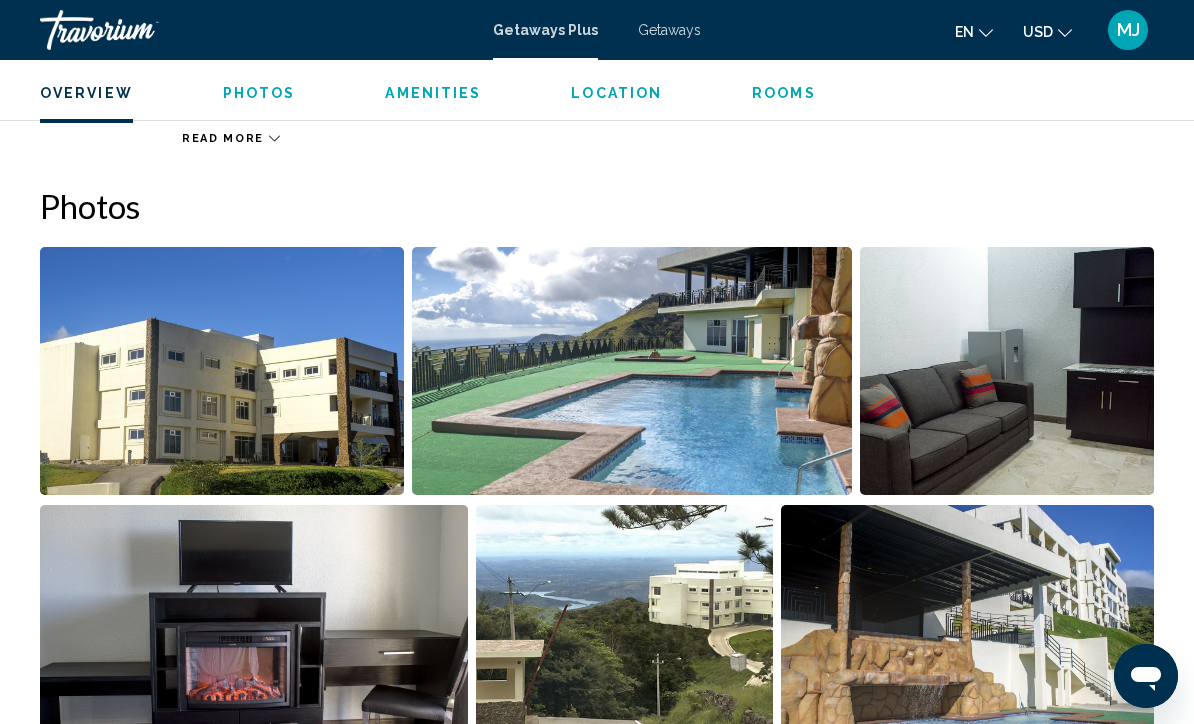 scroll, scrollTop: 1237, scrollLeft: 0, axis: vertical 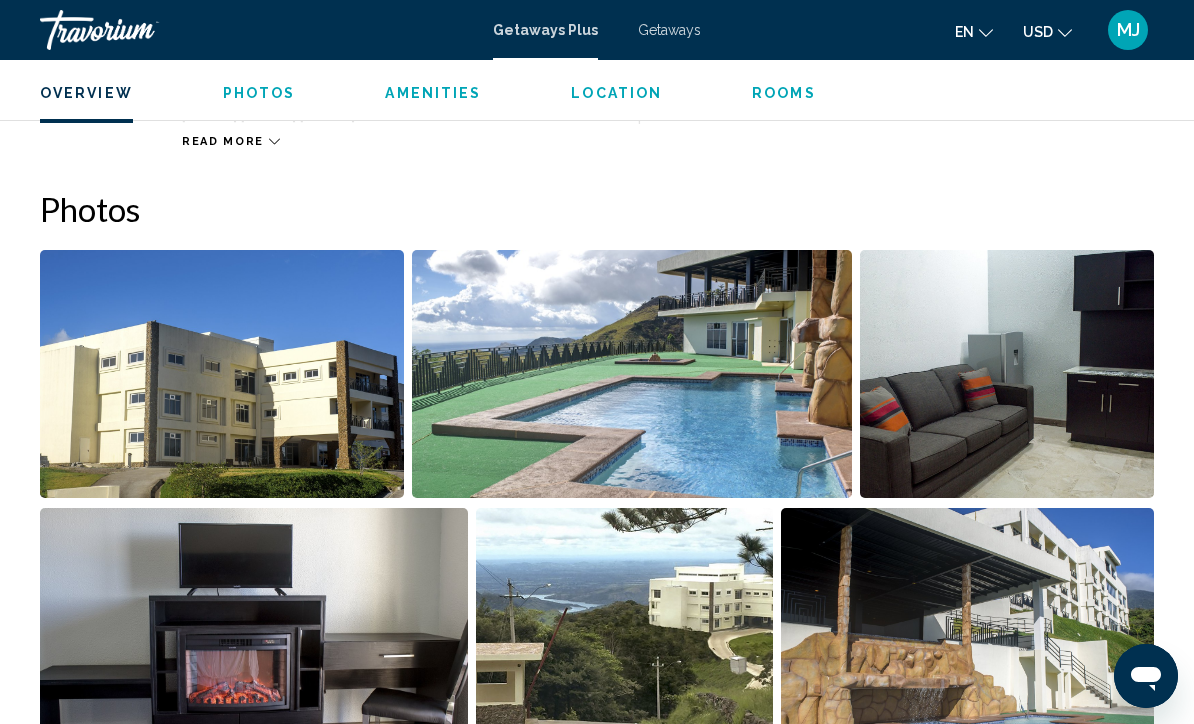 click on "Location" at bounding box center (616, 93) 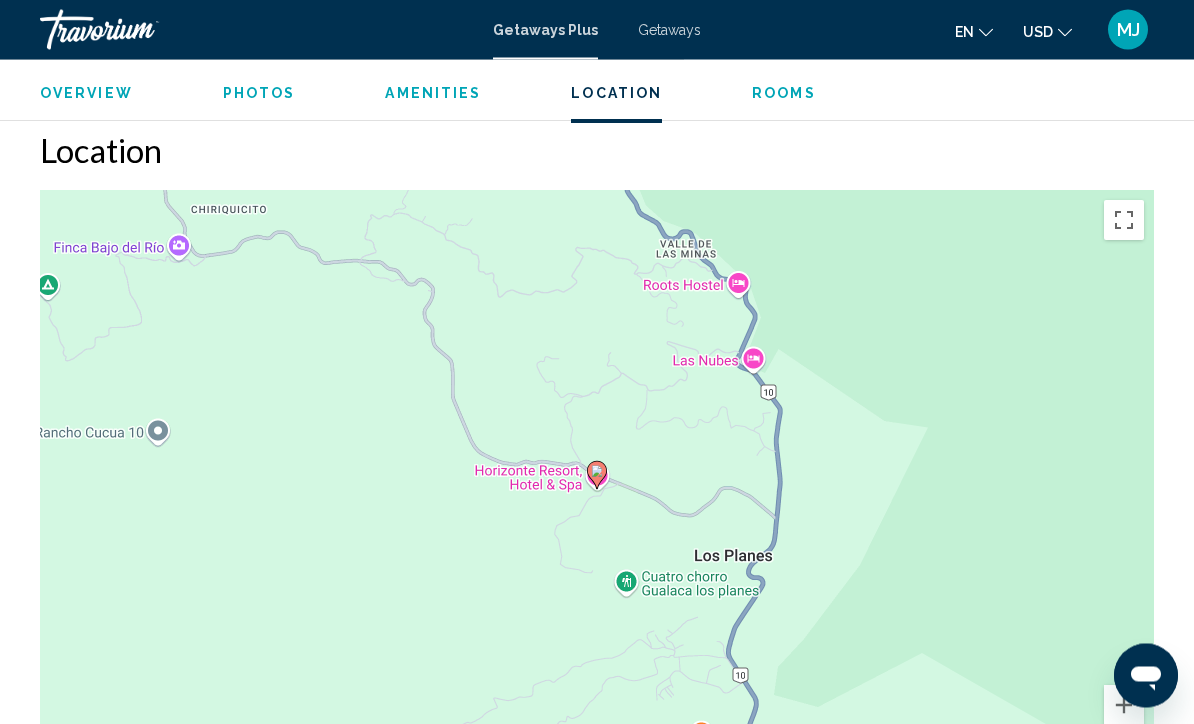 scroll, scrollTop: 2306, scrollLeft: 0, axis: vertical 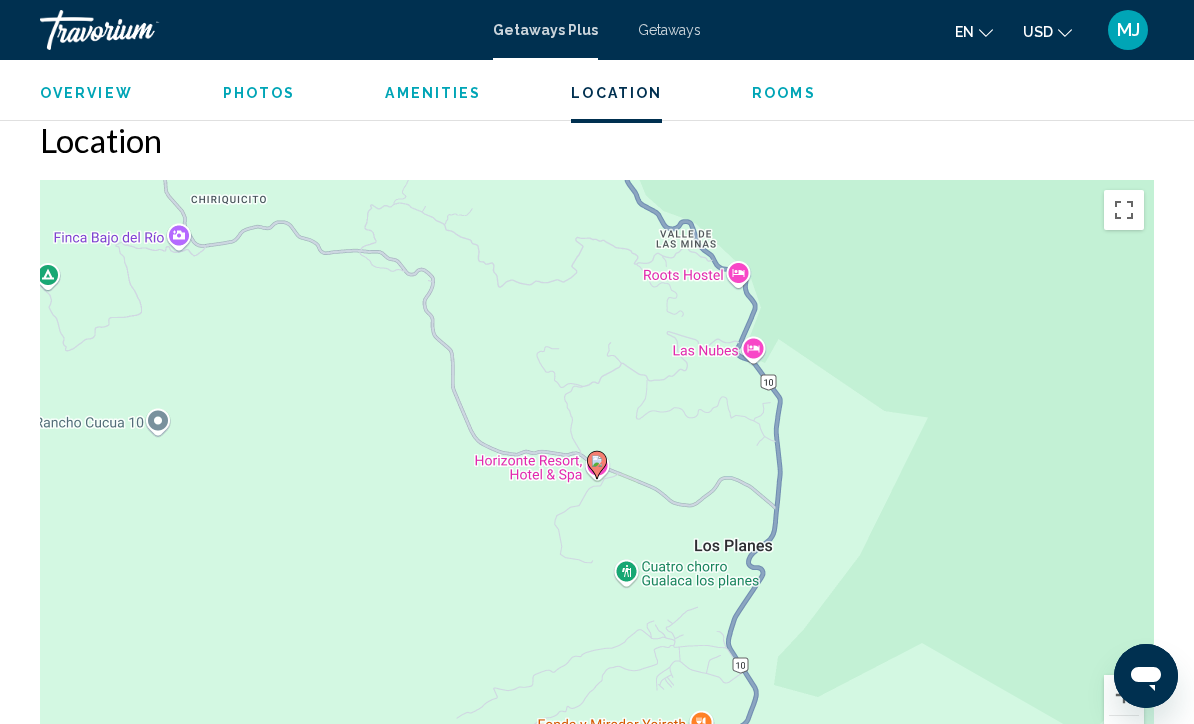 click on "To activate drag with keyboard, press Alt + Enter. Once in keyboard drag state, use the arrow keys to move the marker. To complete the drag, press the Enter key. To cancel, press Escape." at bounding box center (597, 480) 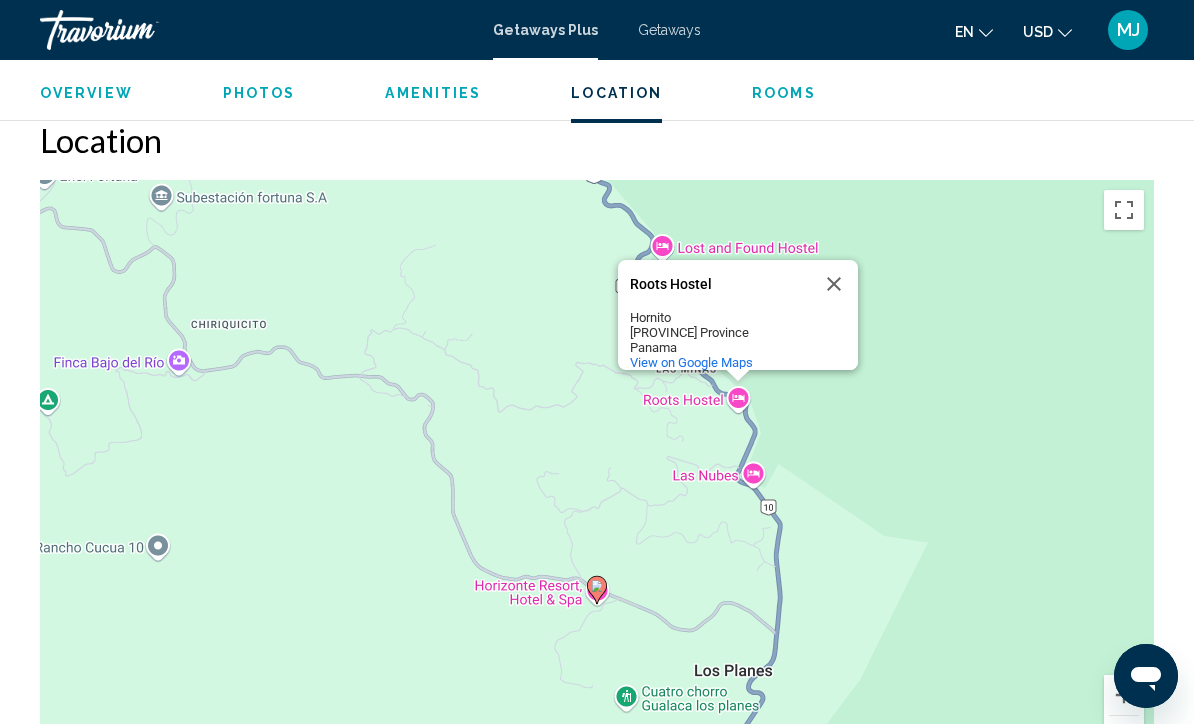 click at bounding box center [834, 284] 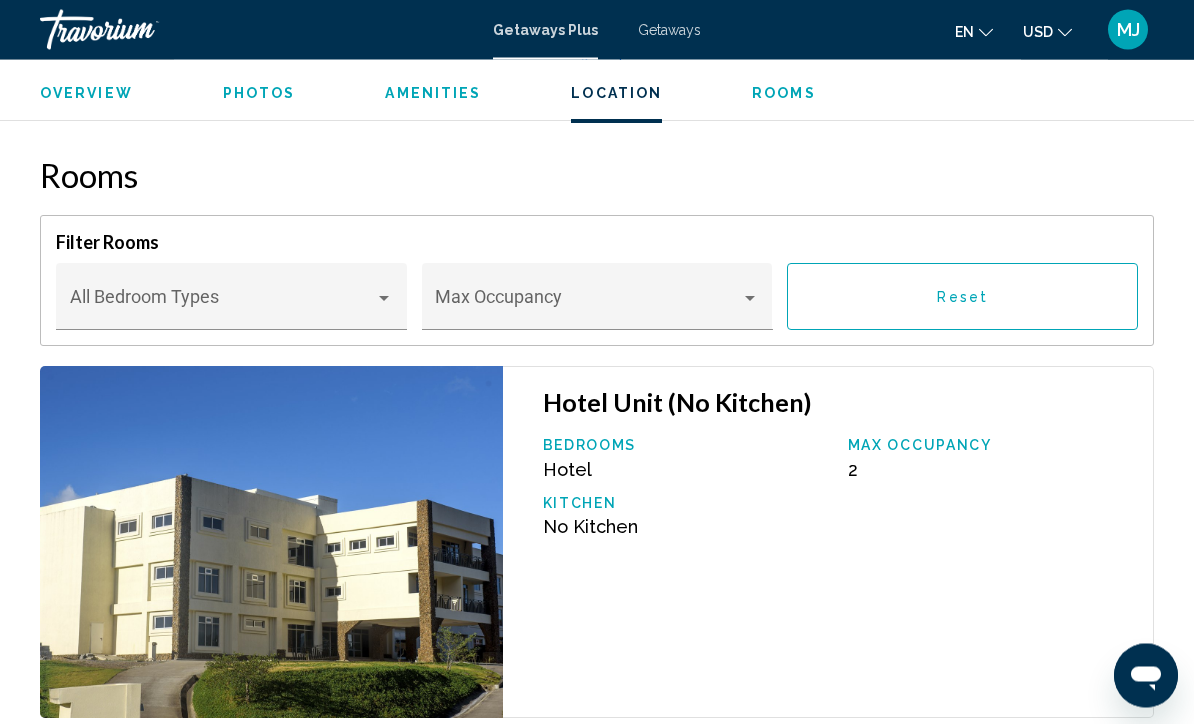 scroll, scrollTop: 2971, scrollLeft: 0, axis: vertical 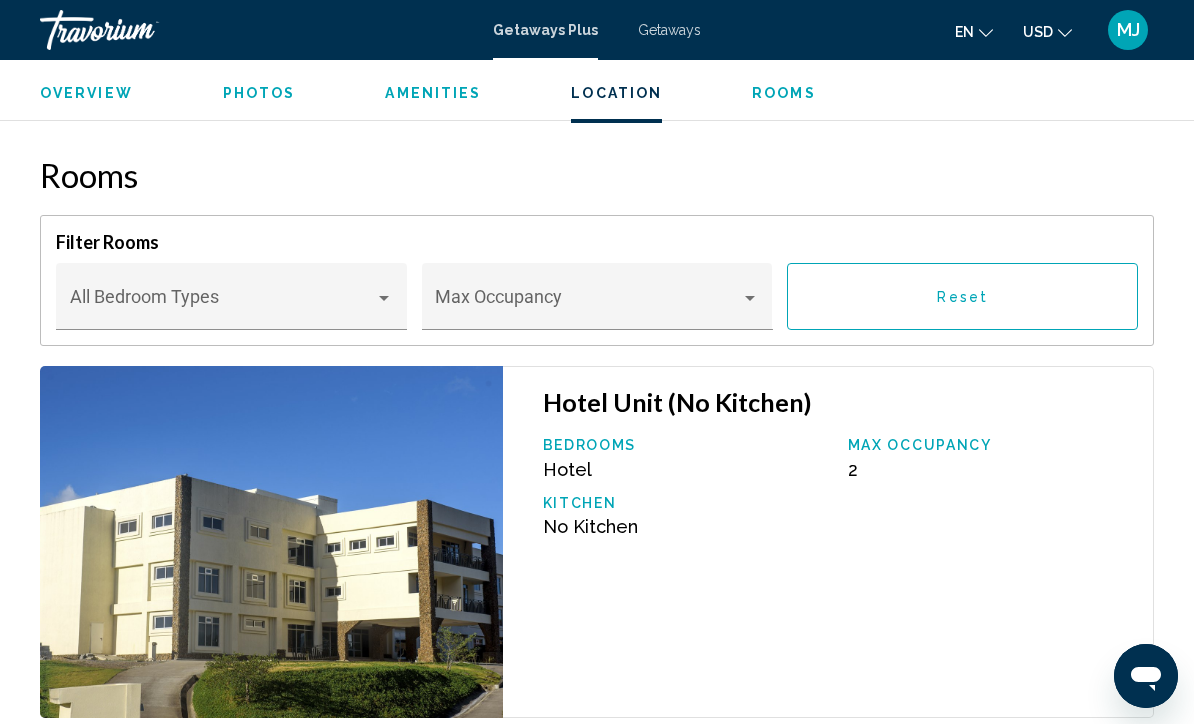click at bounding box center (384, 298) 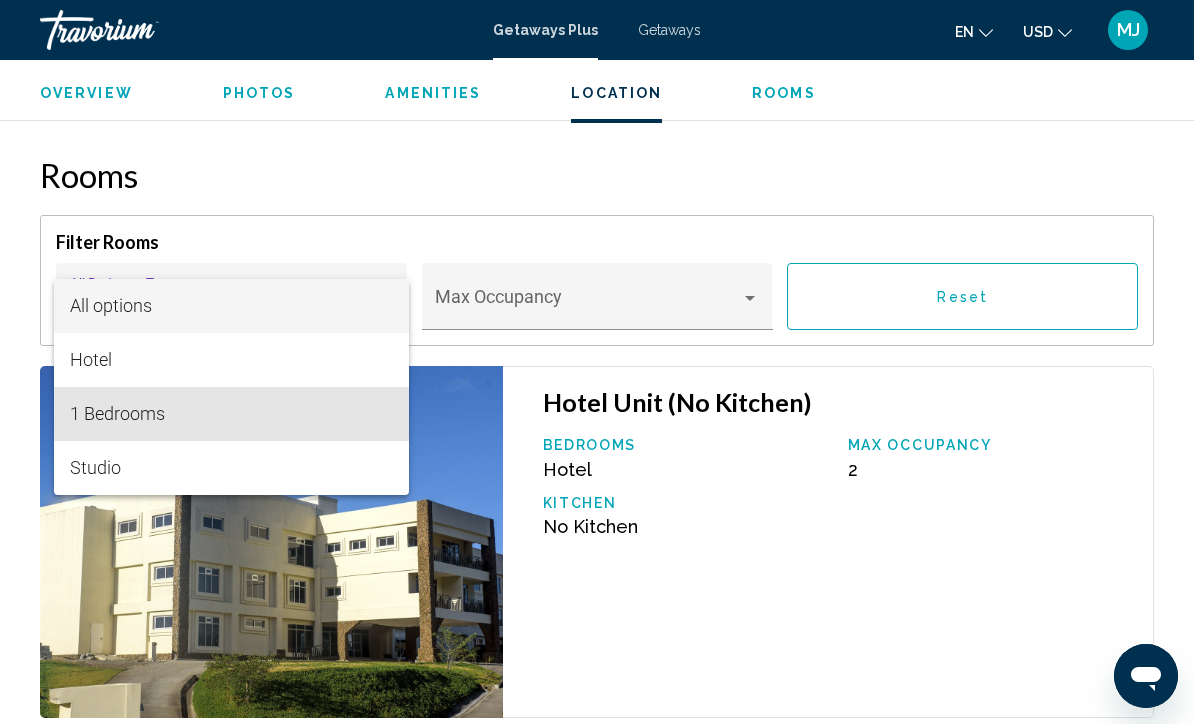 click on "1 Bedrooms" at bounding box center (232, 414) 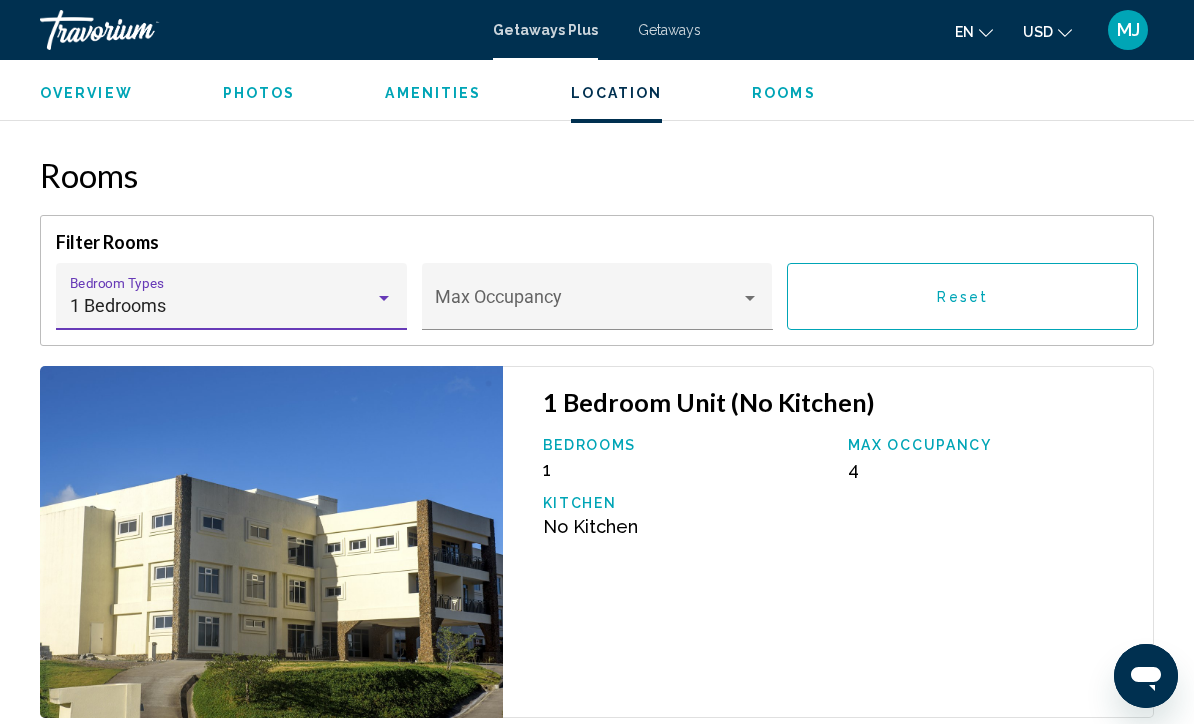 click at bounding box center [588, 306] 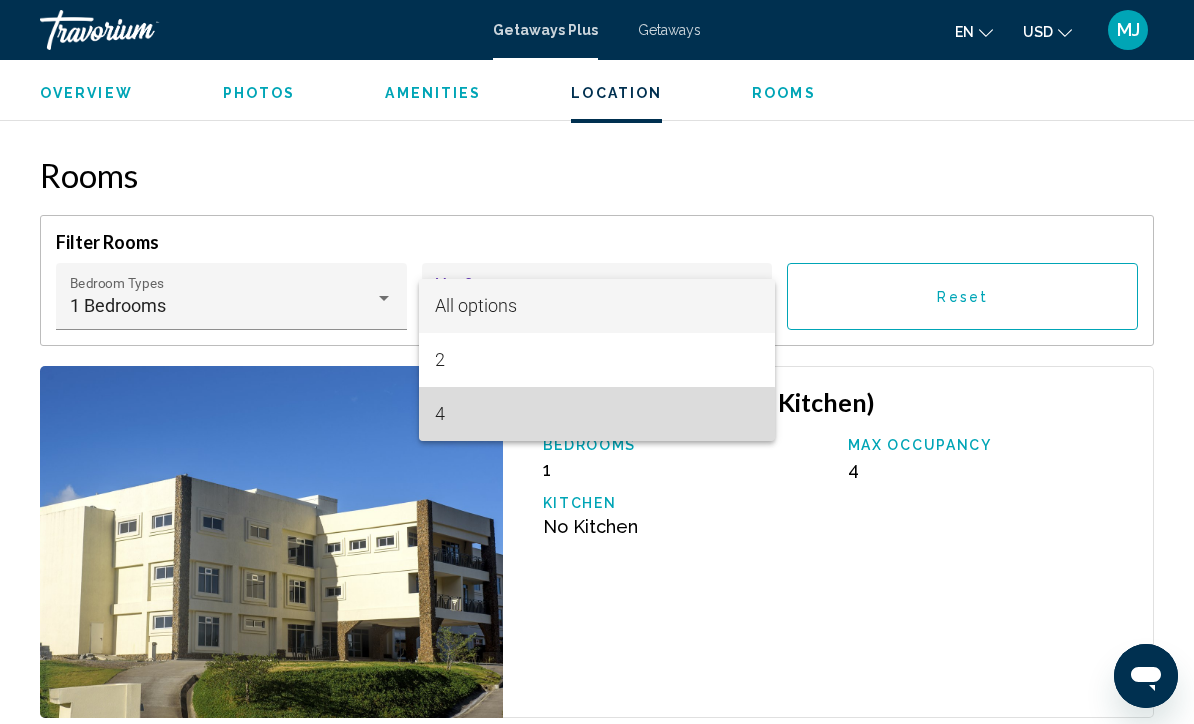 click on "4" at bounding box center [597, 414] 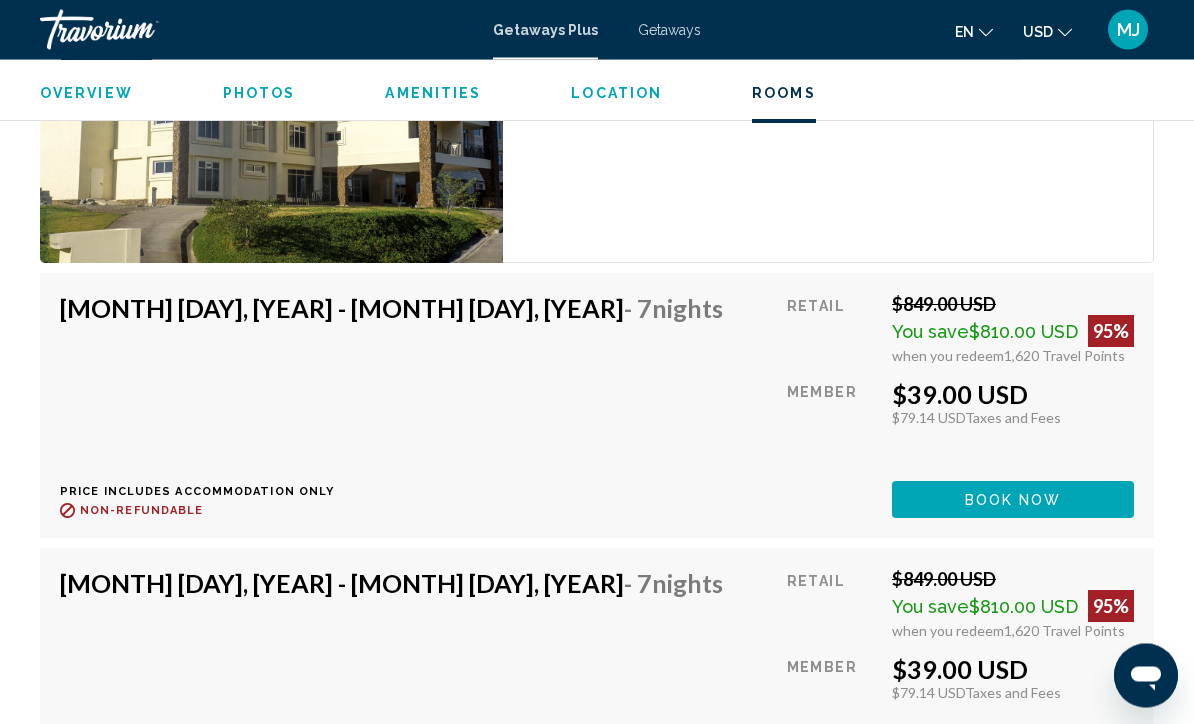 scroll, scrollTop: 3426, scrollLeft: 0, axis: vertical 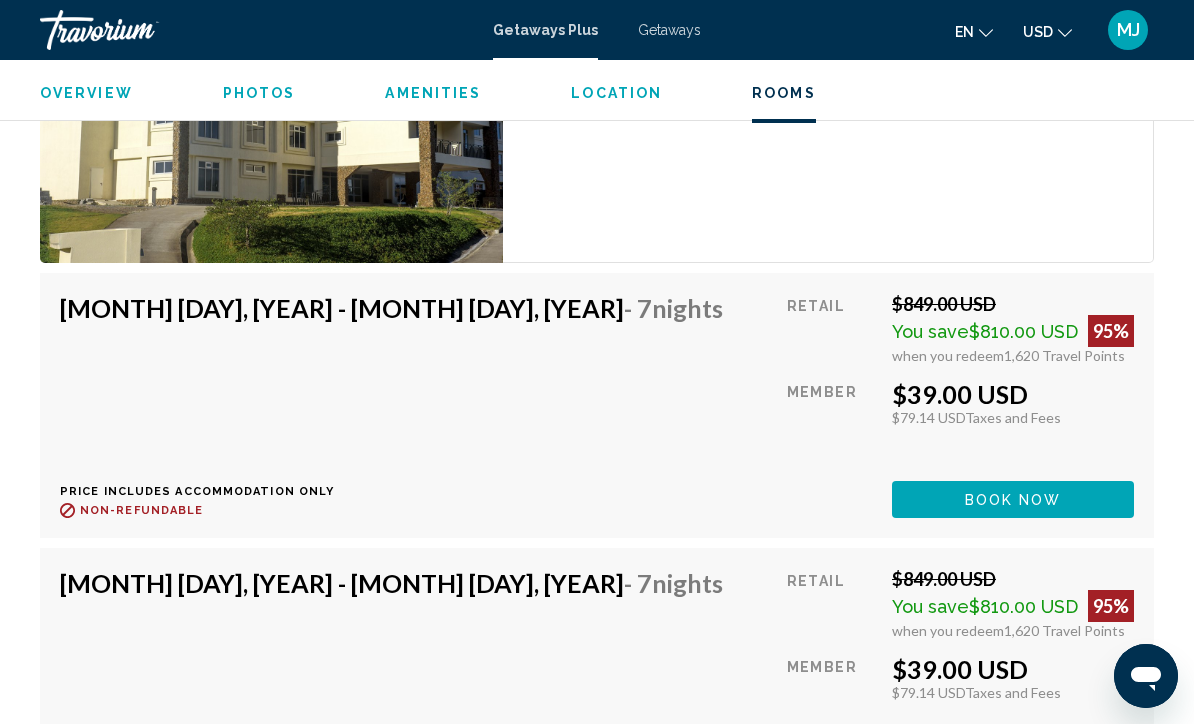 click on "Getaways" at bounding box center (669, 30) 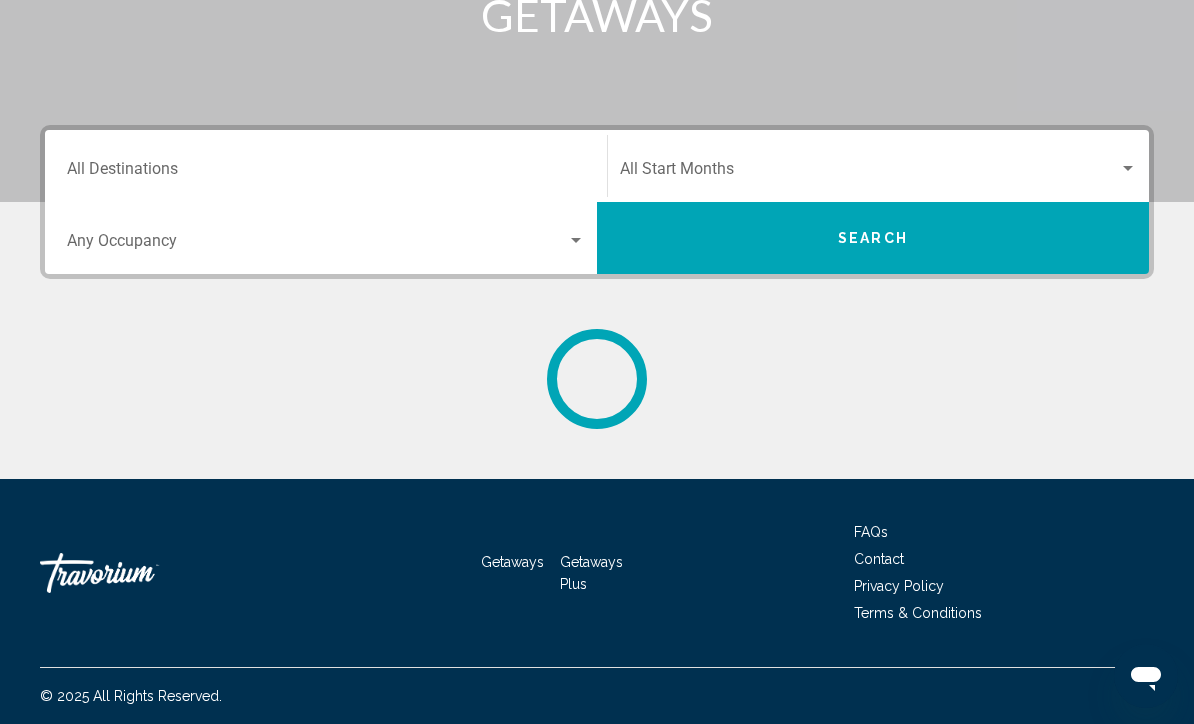 scroll, scrollTop: 0, scrollLeft: 0, axis: both 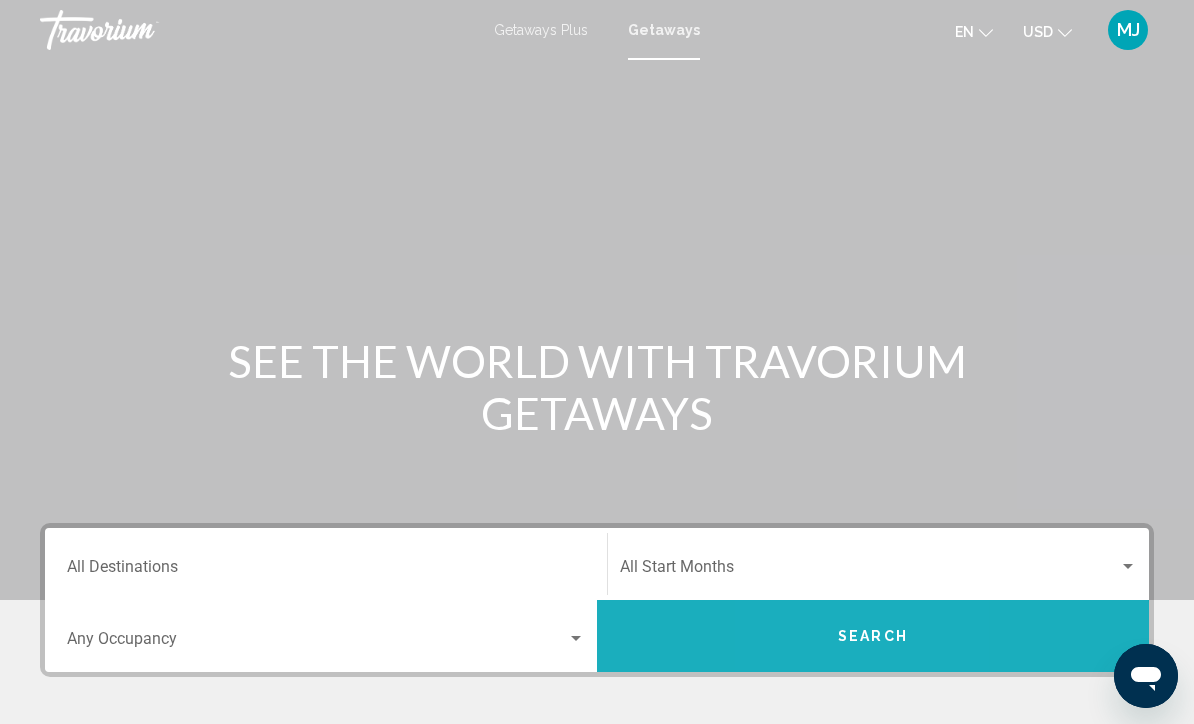click on "Search" at bounding box center (873, 636) 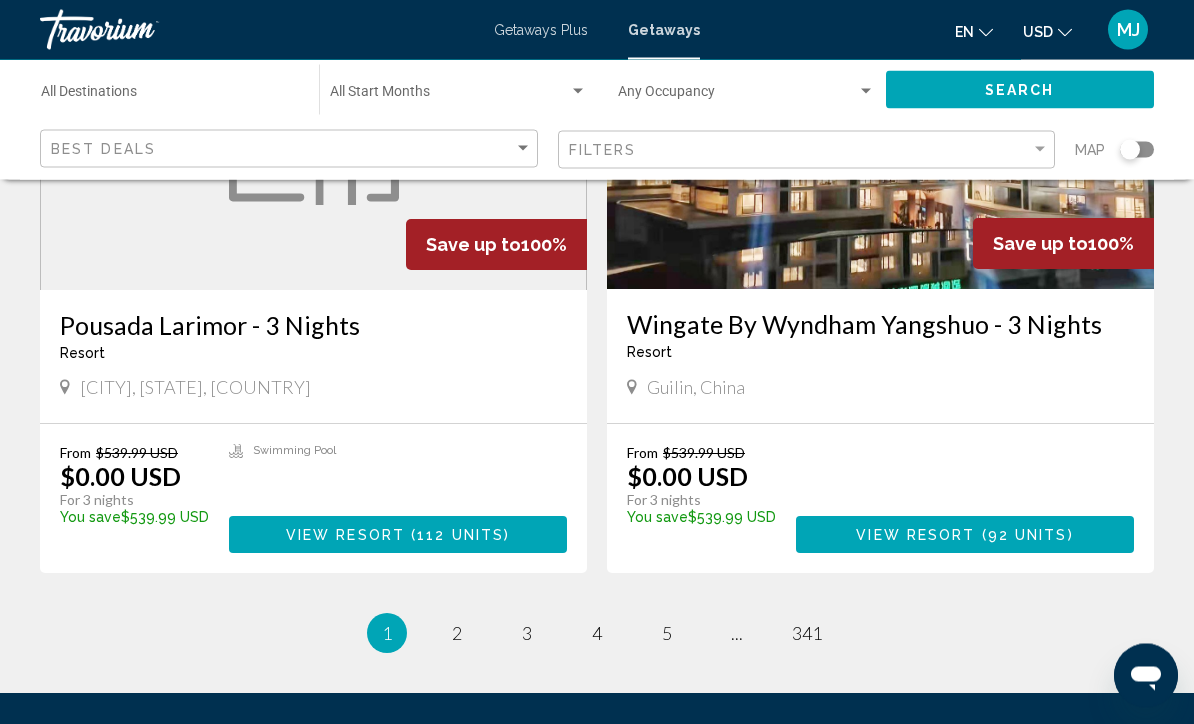 scroll, scrollTop: 3550, scrollLeft: 0, axis: vertical 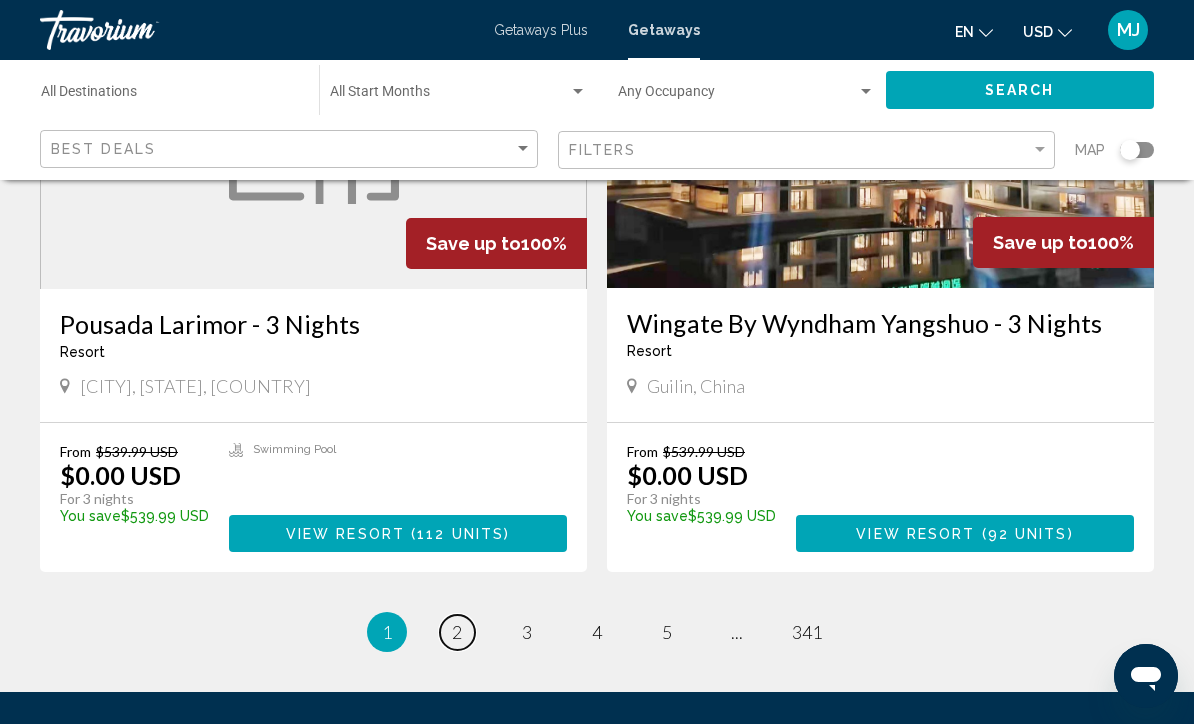click on "2" at bounding box center [457, 632] 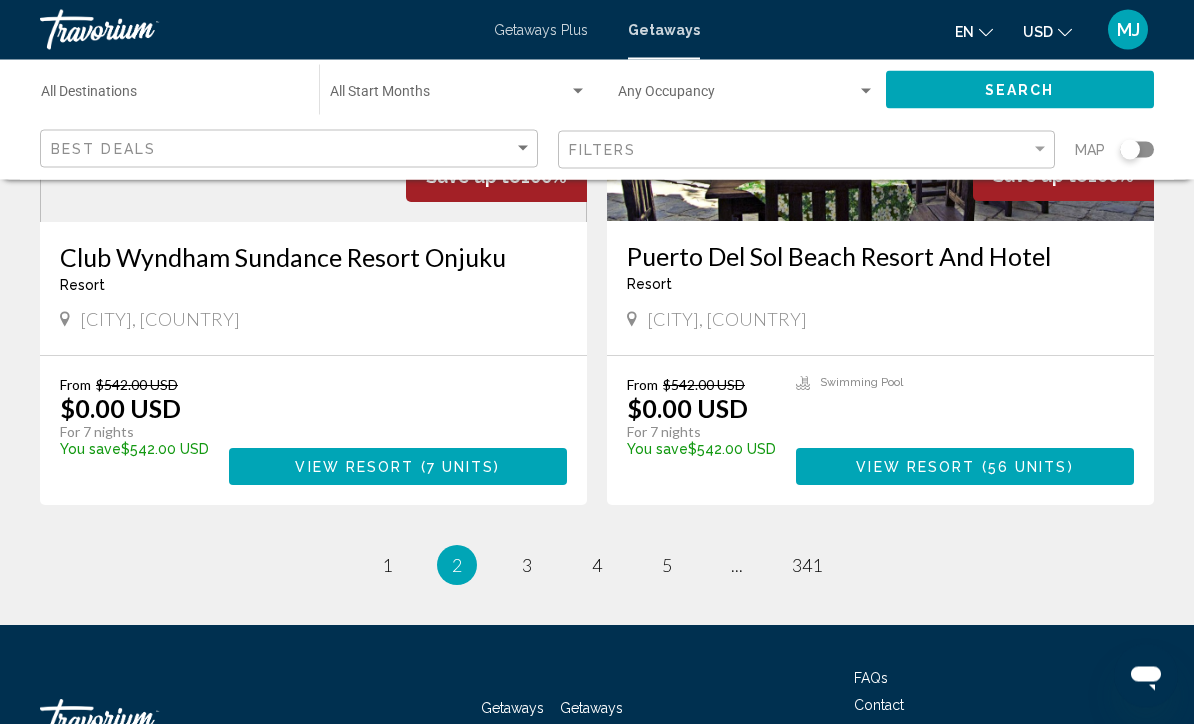 scroll, scrollTop: 3697, scrollLeft: 0, axis: vertical 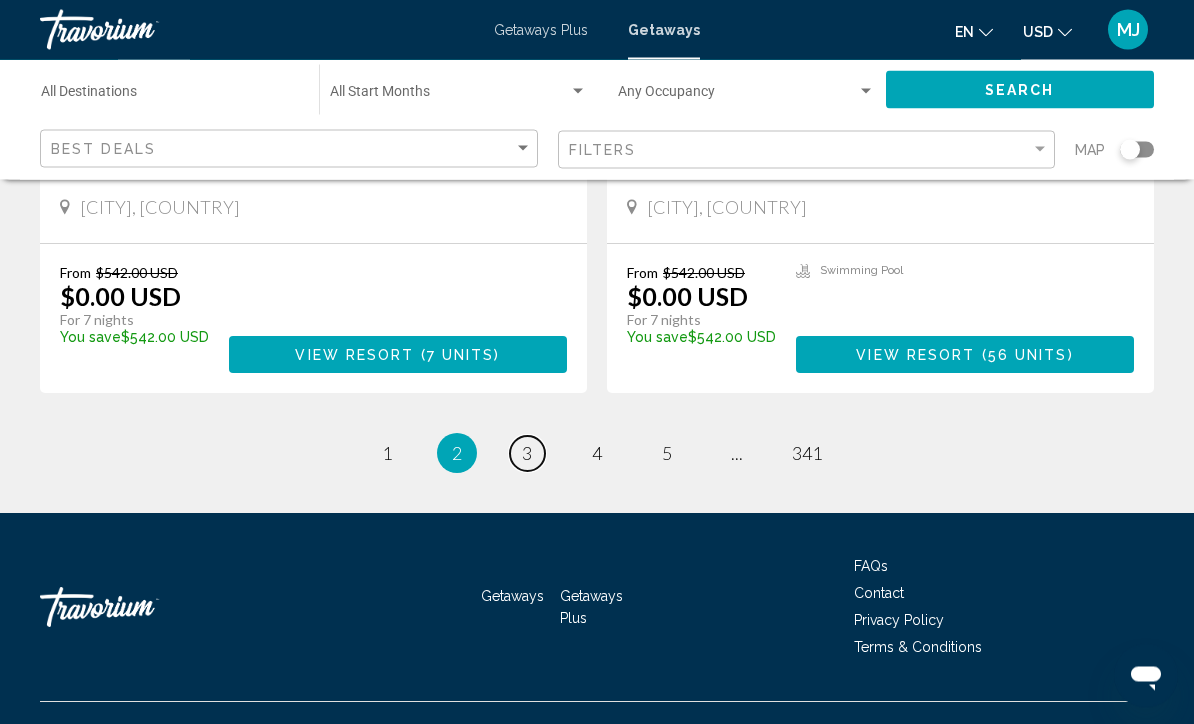click on "3" at bounding box center (527, 454) 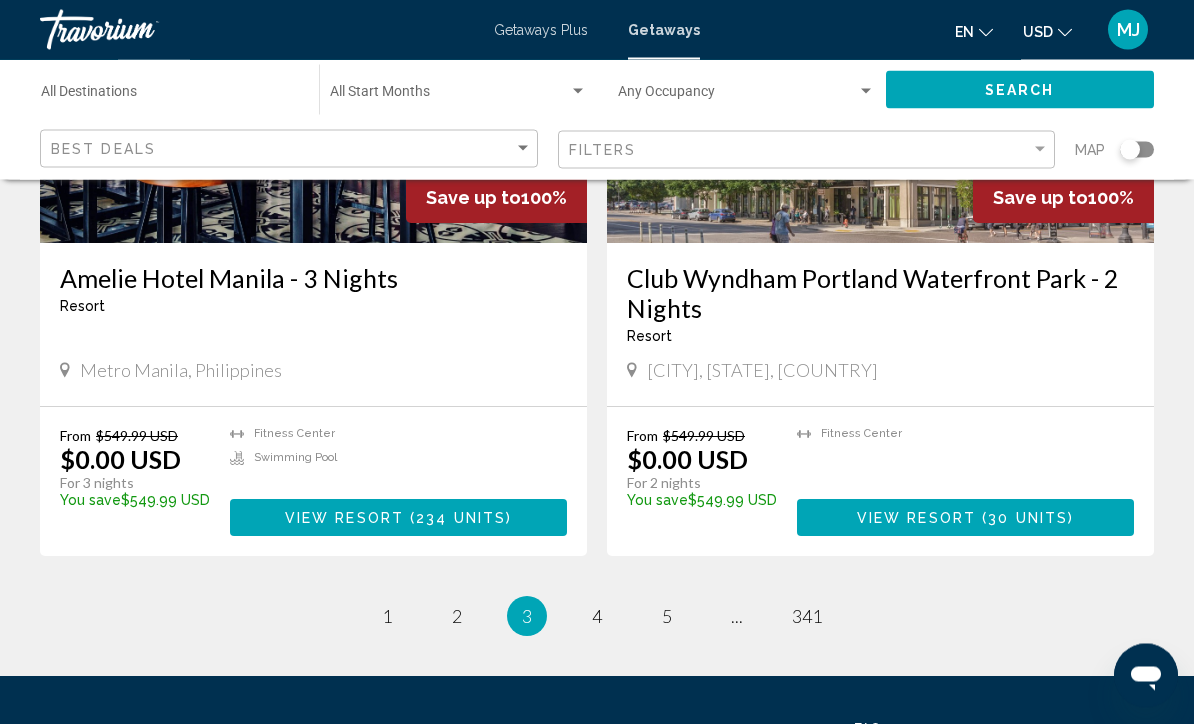 scroll, scrollTop: 3566, scrollLeft: 0, axis: vertical 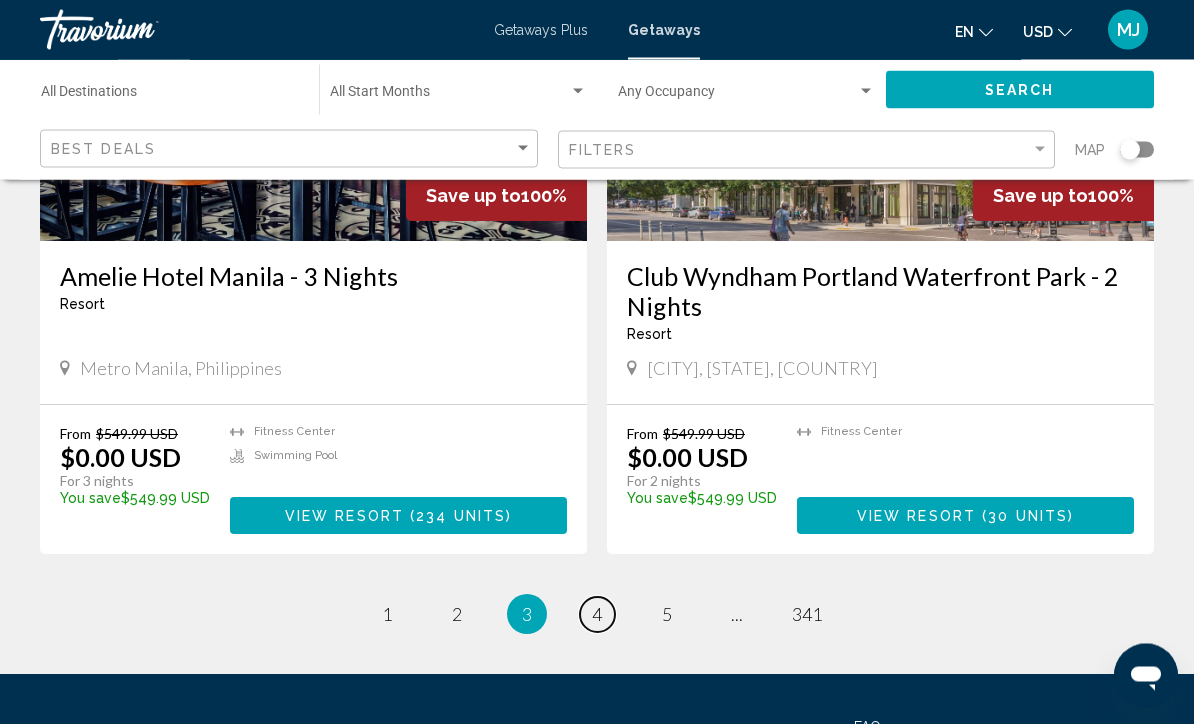 click on "4" at bounding box center [597, 615] 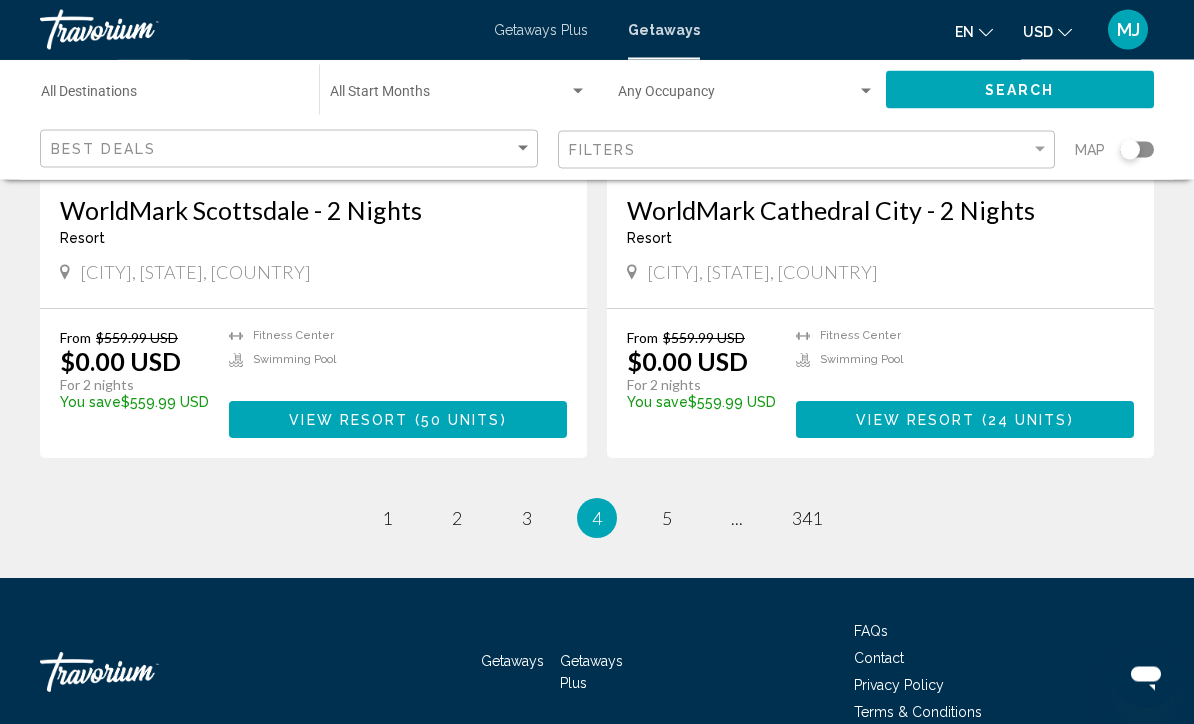 scroll, scrollTop: 3638, scrollLeft: 0, axis: vertical 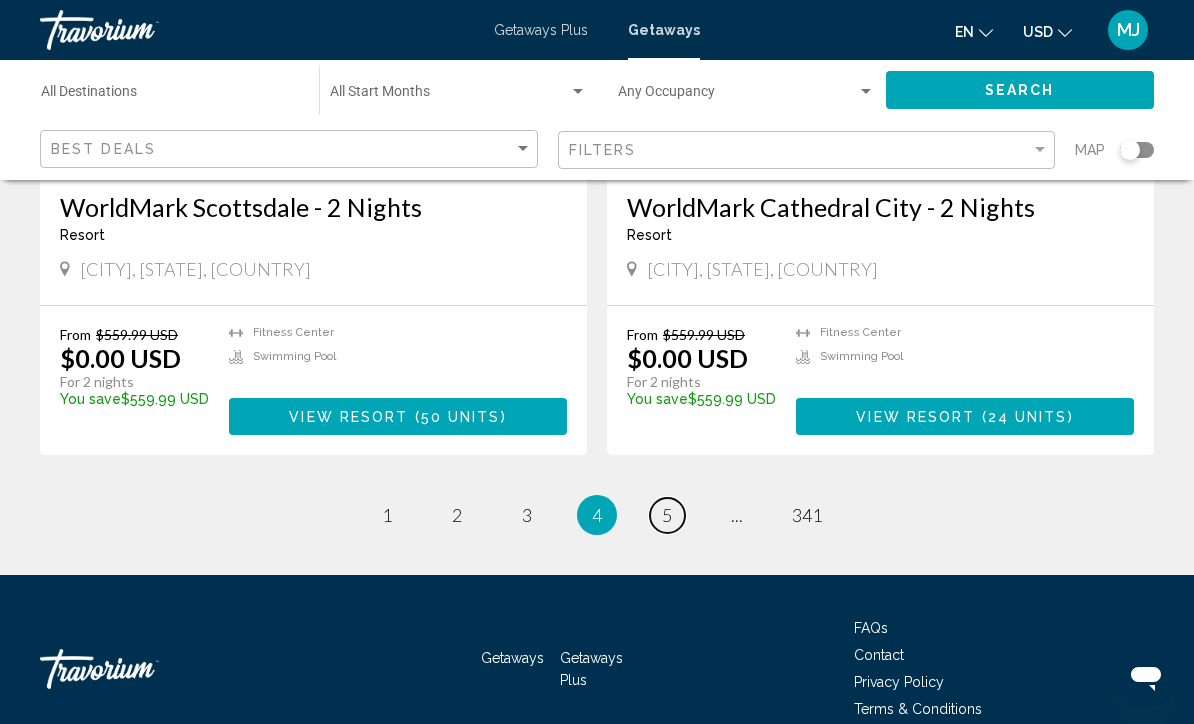 click on "5" at bounding box center (667, 515) 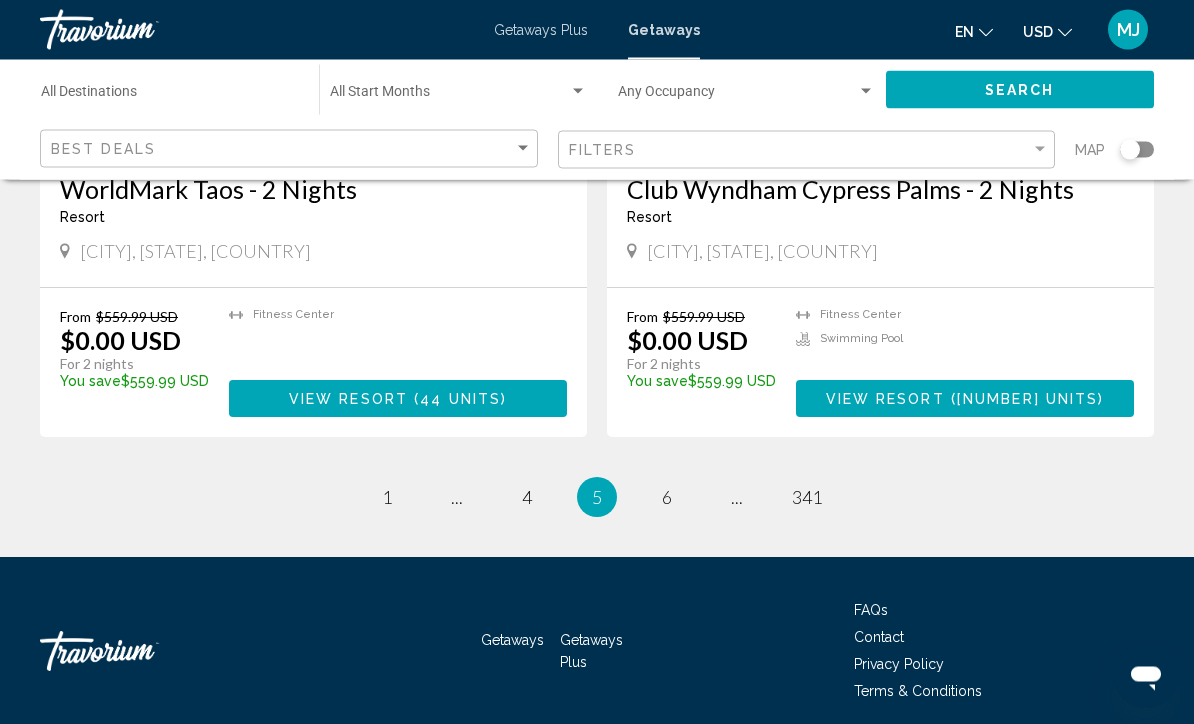 scroll, scrollTop: 3686, scrollLeft: 0, axis: vertical 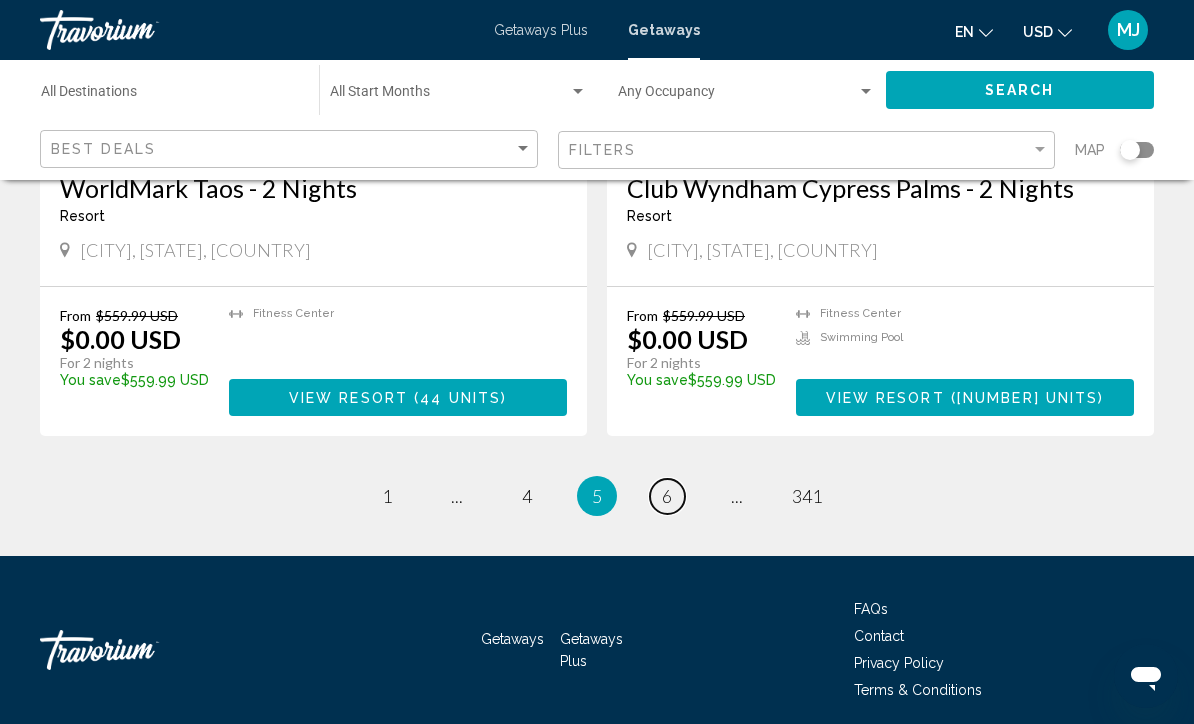click on "page  6" at bounding box center [667, 496] 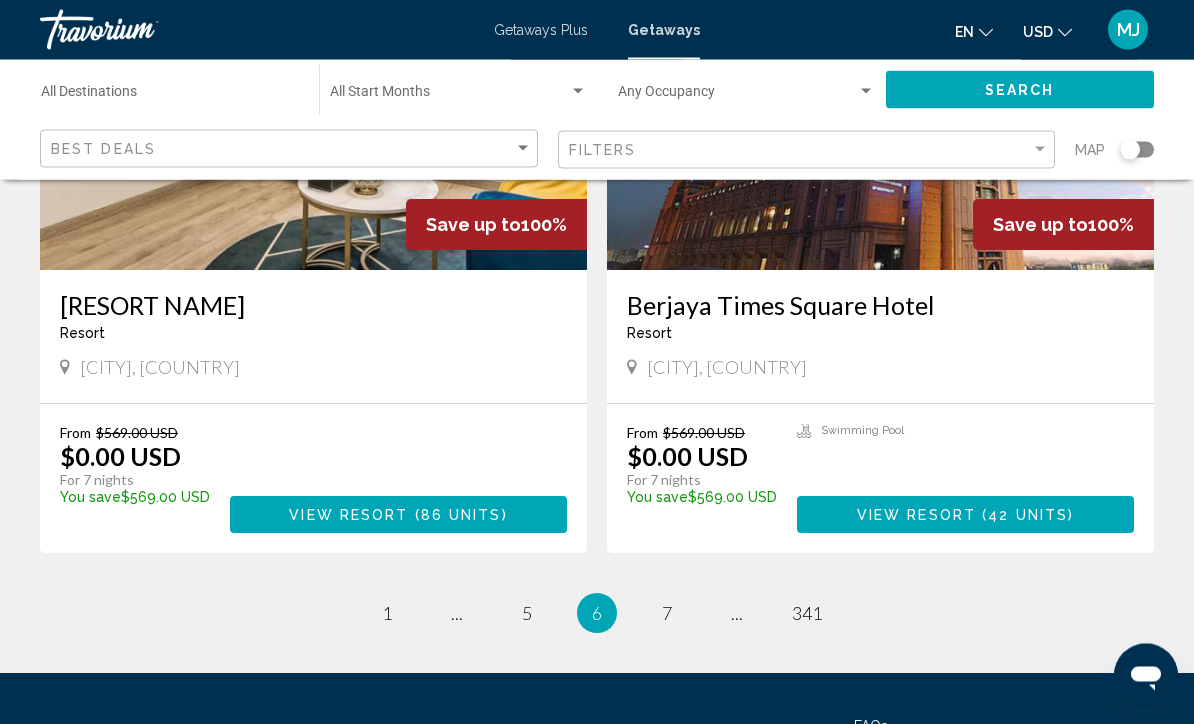 scroll, scrollTop: 3629, scrollLeft: 0, axis: vertical 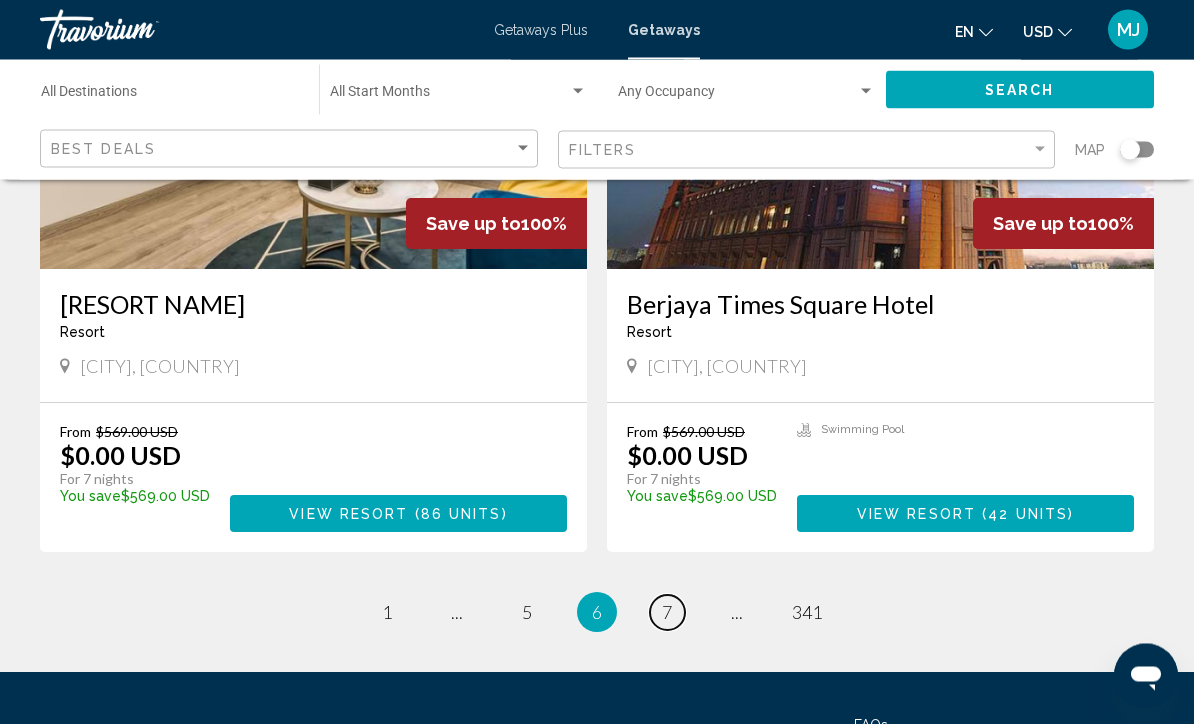 click on "7" at bounding box center (667, 613) 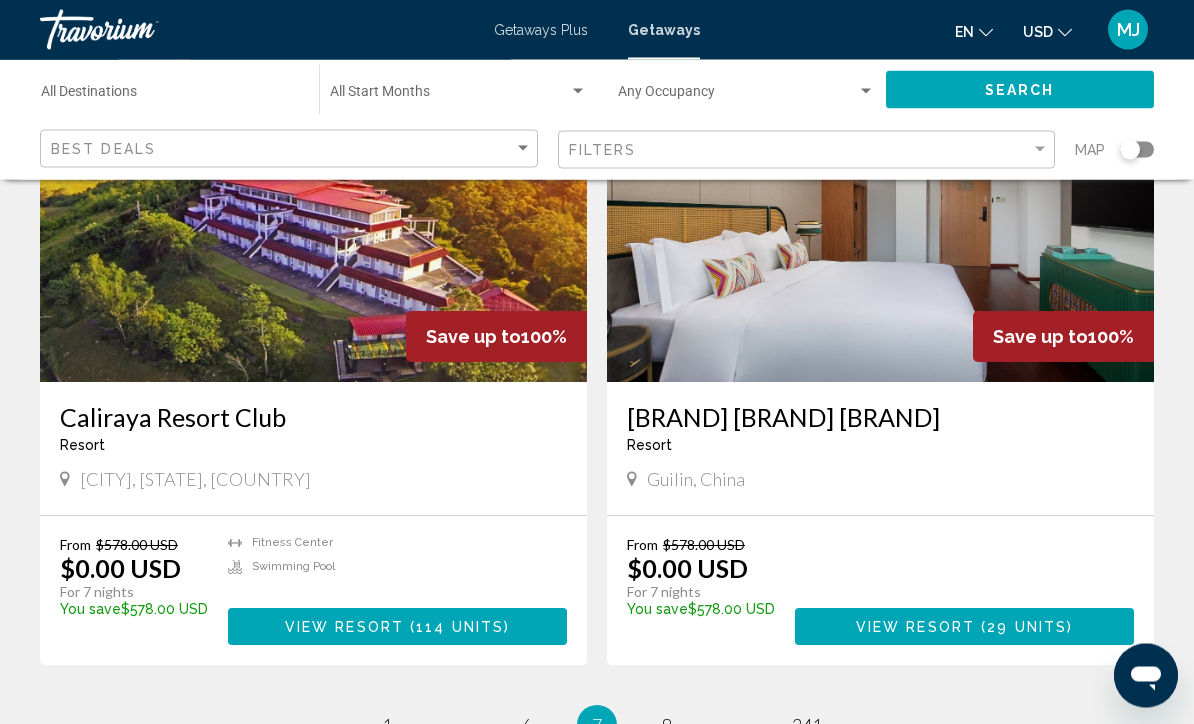 scroll, scrollTop: 3426, scrollLeft: 0, axis: vertical 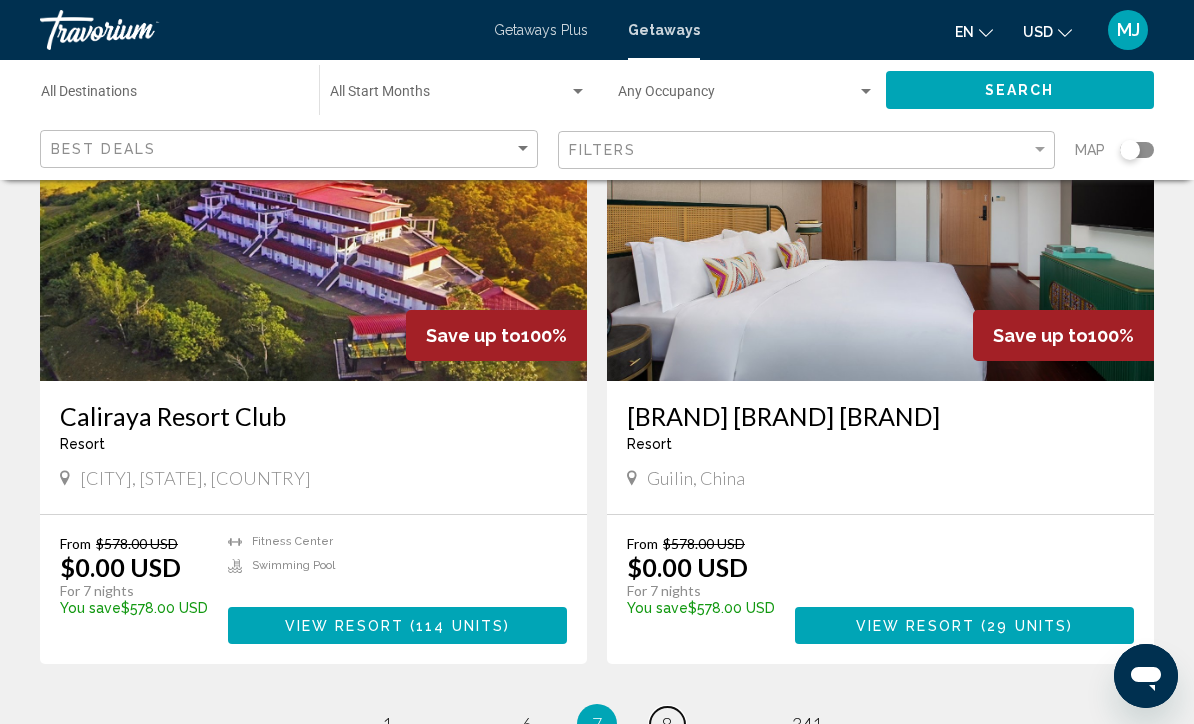 click on "8" at bounding box center (667, 724) 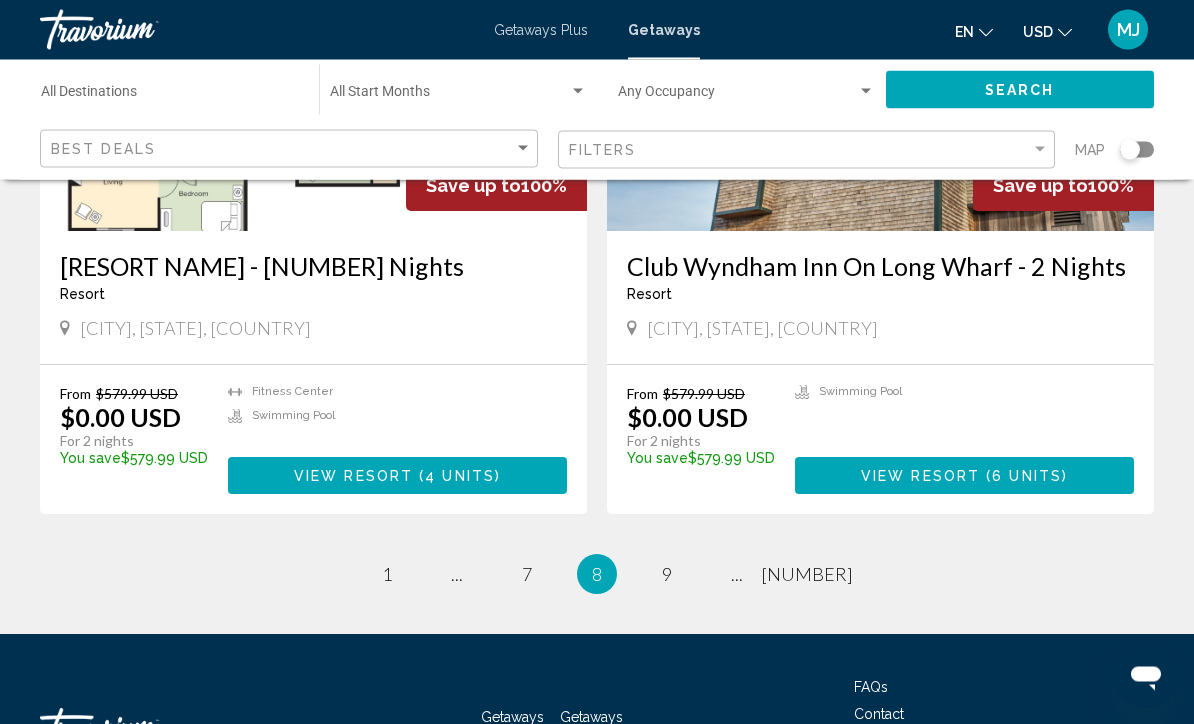 scroll, scrollTop: 3666, scrollLeft: 0, axis: vertical 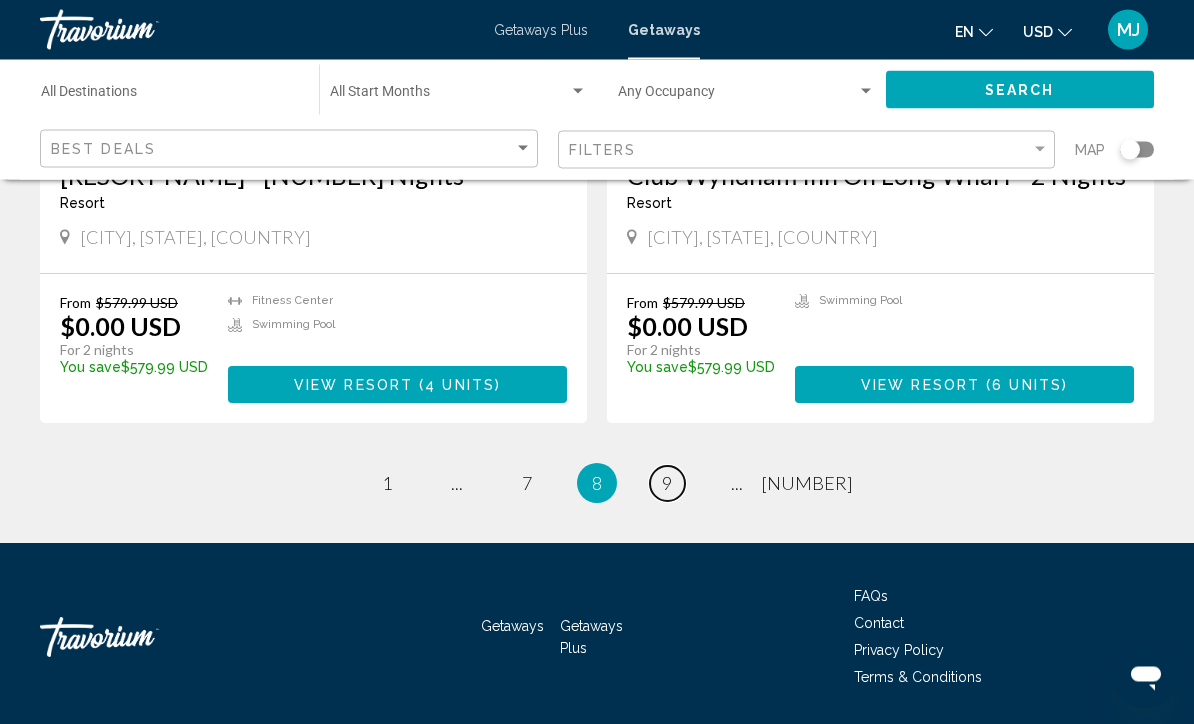 click on "9" at bounding box center (667, 484) 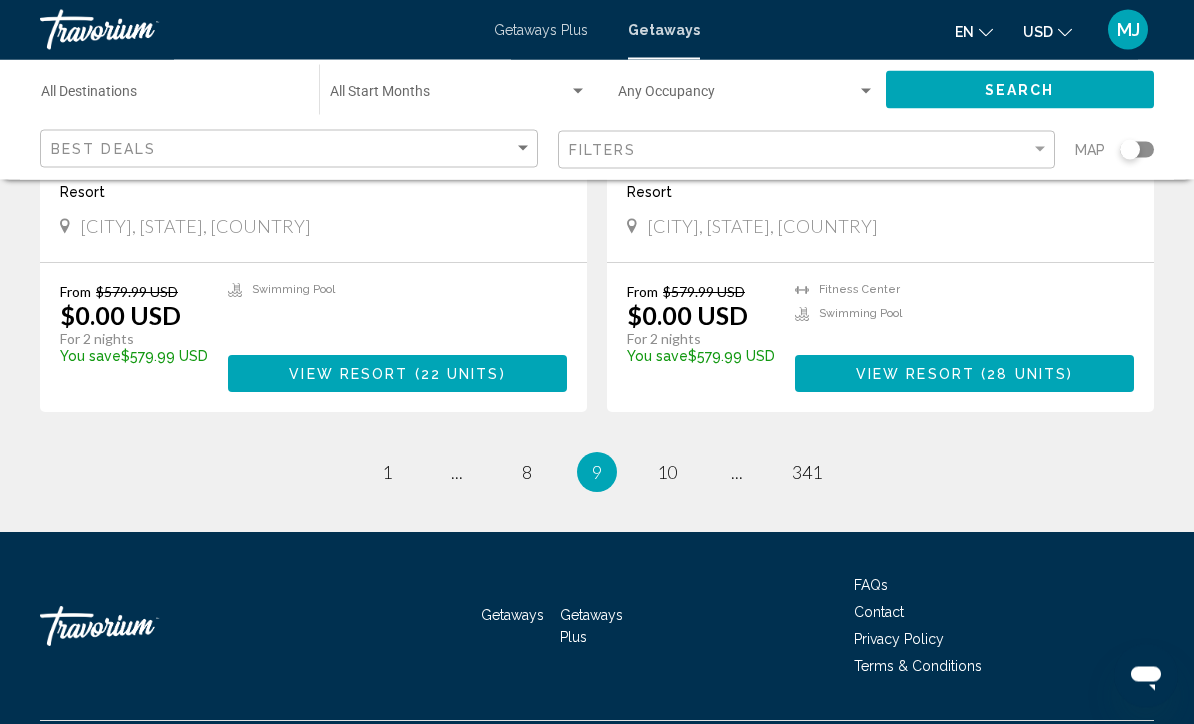 scroll, scrollTop: 3693, scrollLeft: 0, axis: vertical 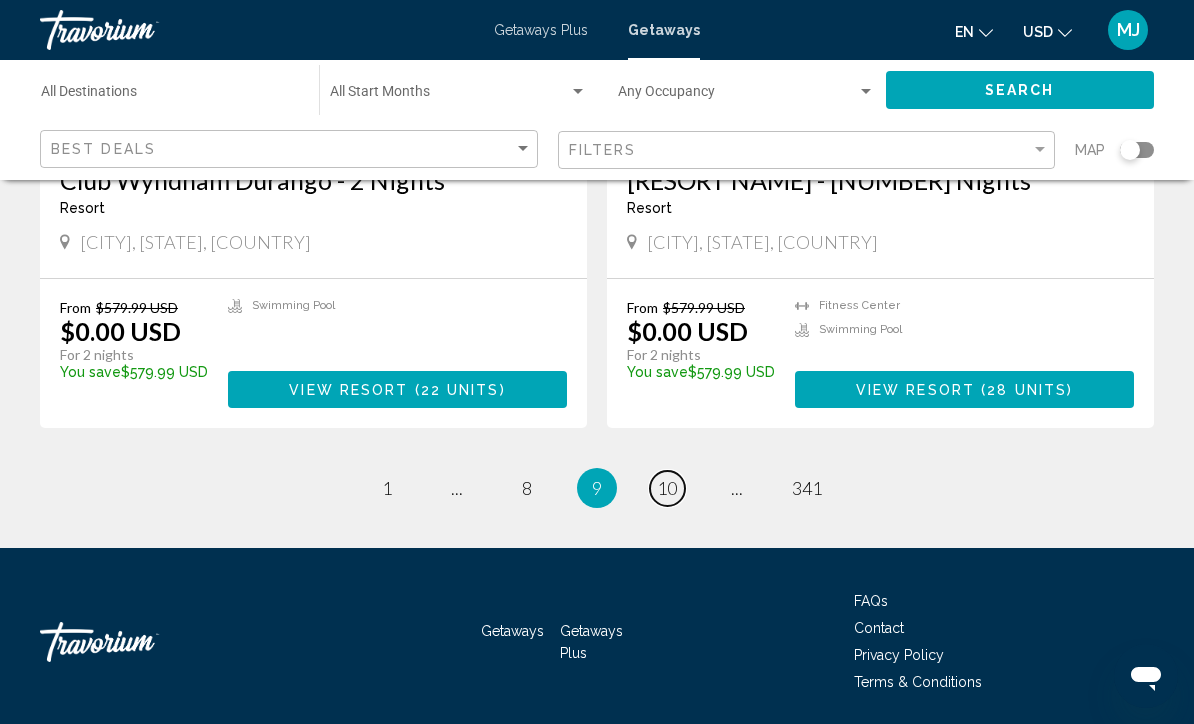click on "10" at bounding box center (667, 488) 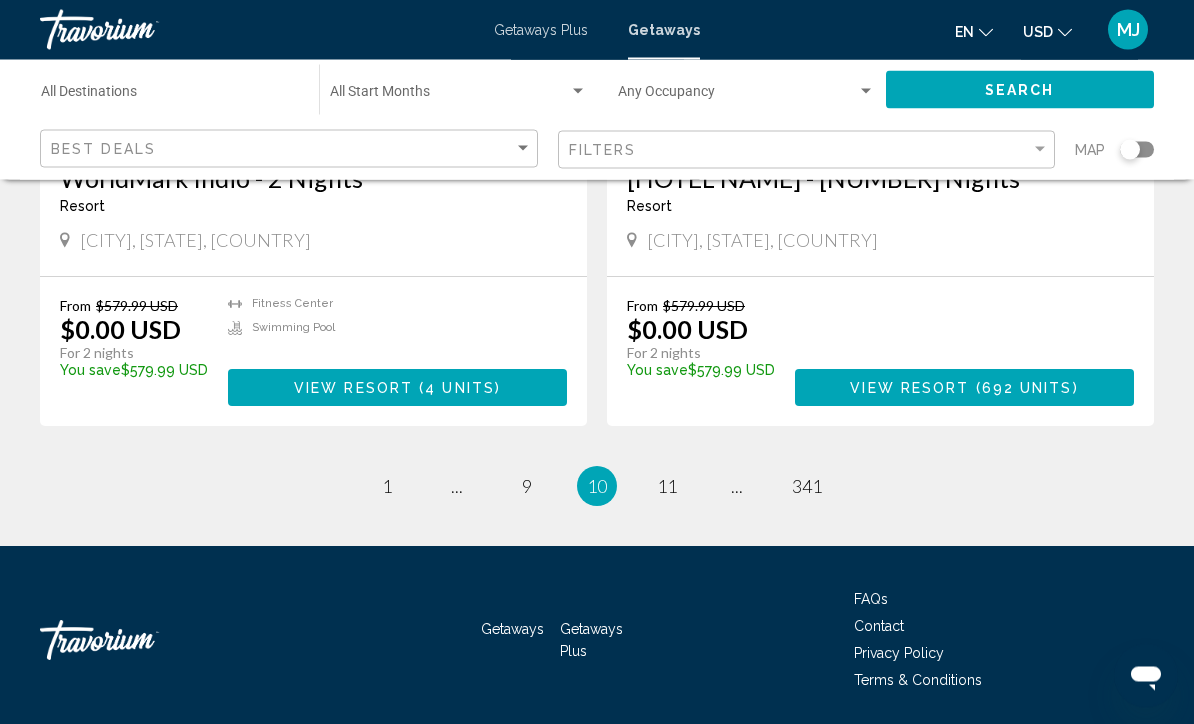 scroll, scrollTop: 3698, scrollLeft: 0, axis: vertical 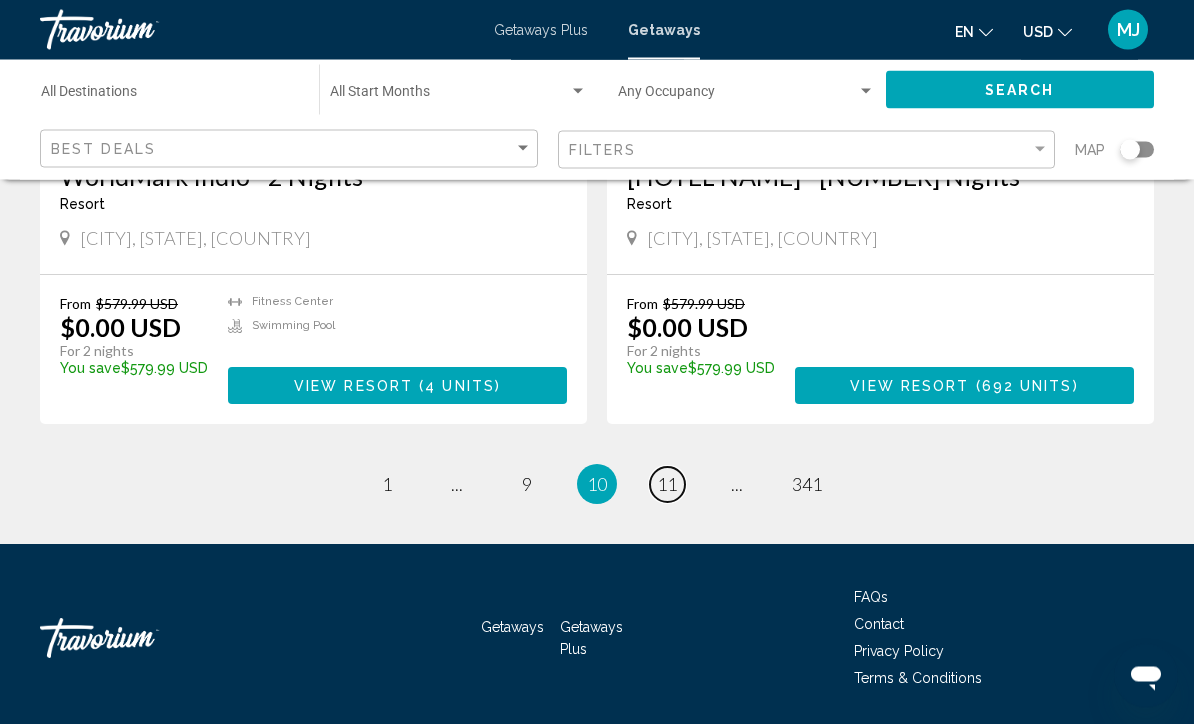 click on "11" at bounding box center [667, 485] 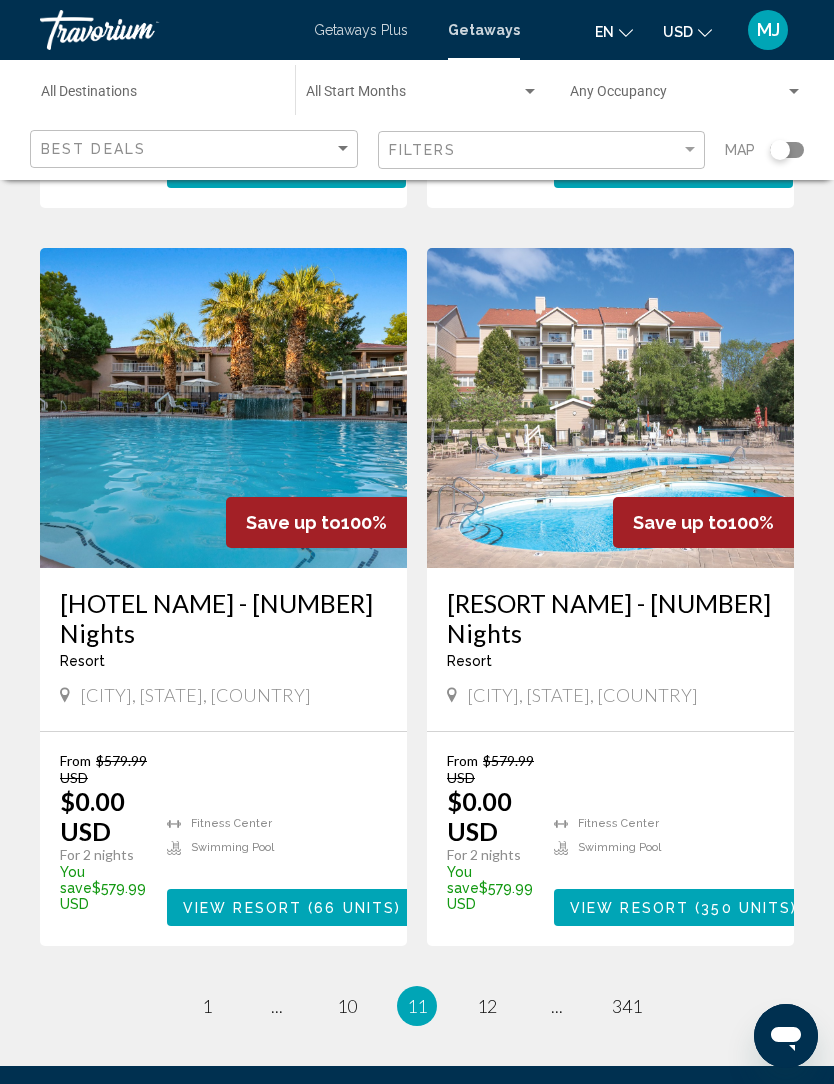 scroll, scrollTop: 3708, scrollLeft: 0, axis: vertical 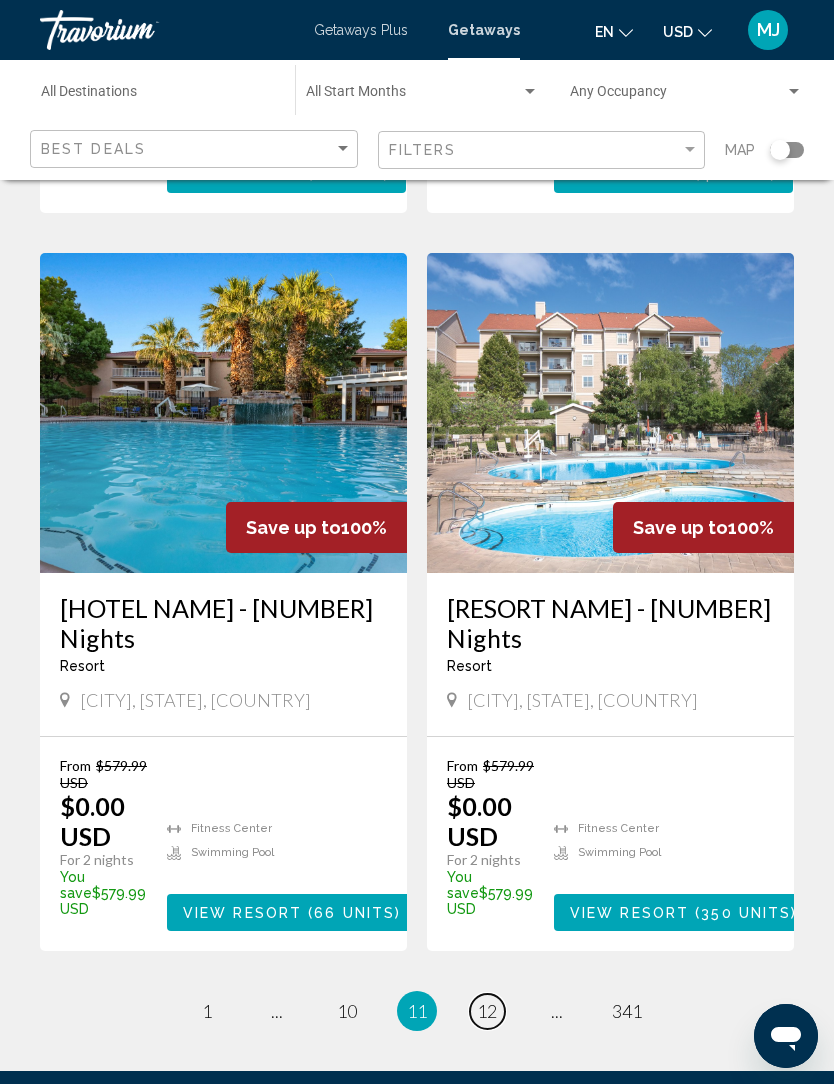 click on "12" at bounding box center (487, 1011) 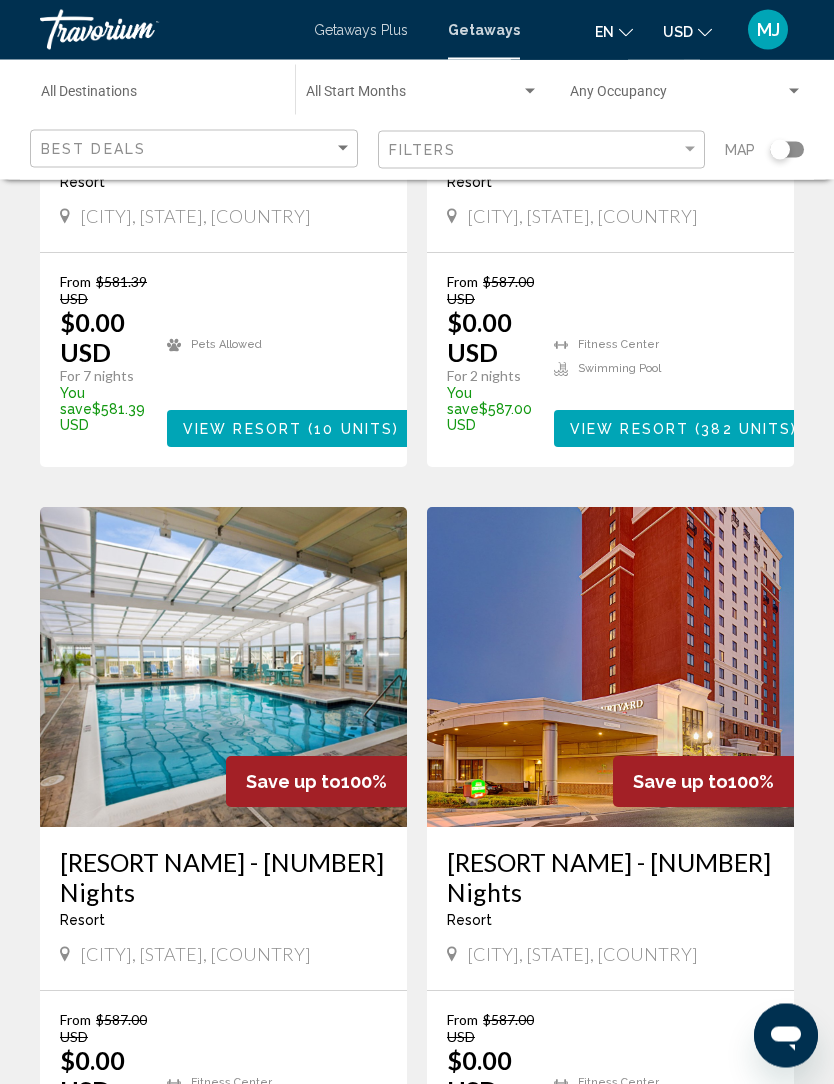 scroll, scrollTop: 3423, scrollLeft: 0, axis: vertical 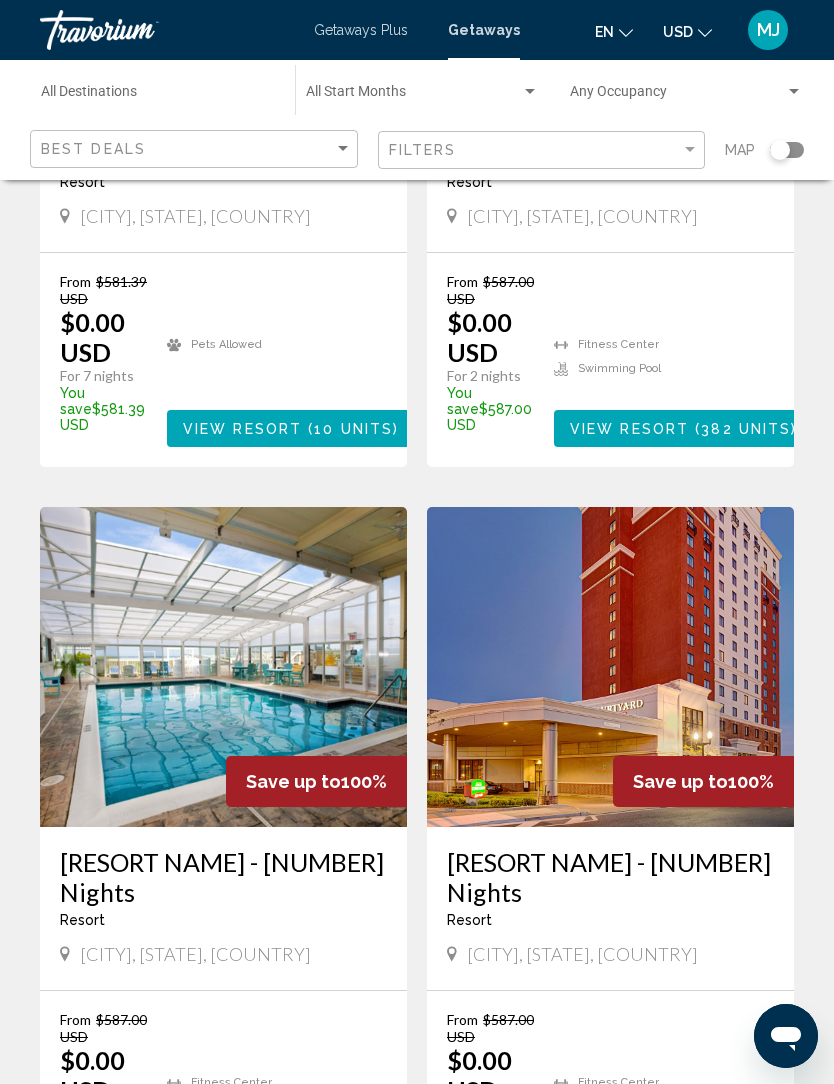 click on "View Resort    ( 486 units )" at bounding box center [297, 1166] 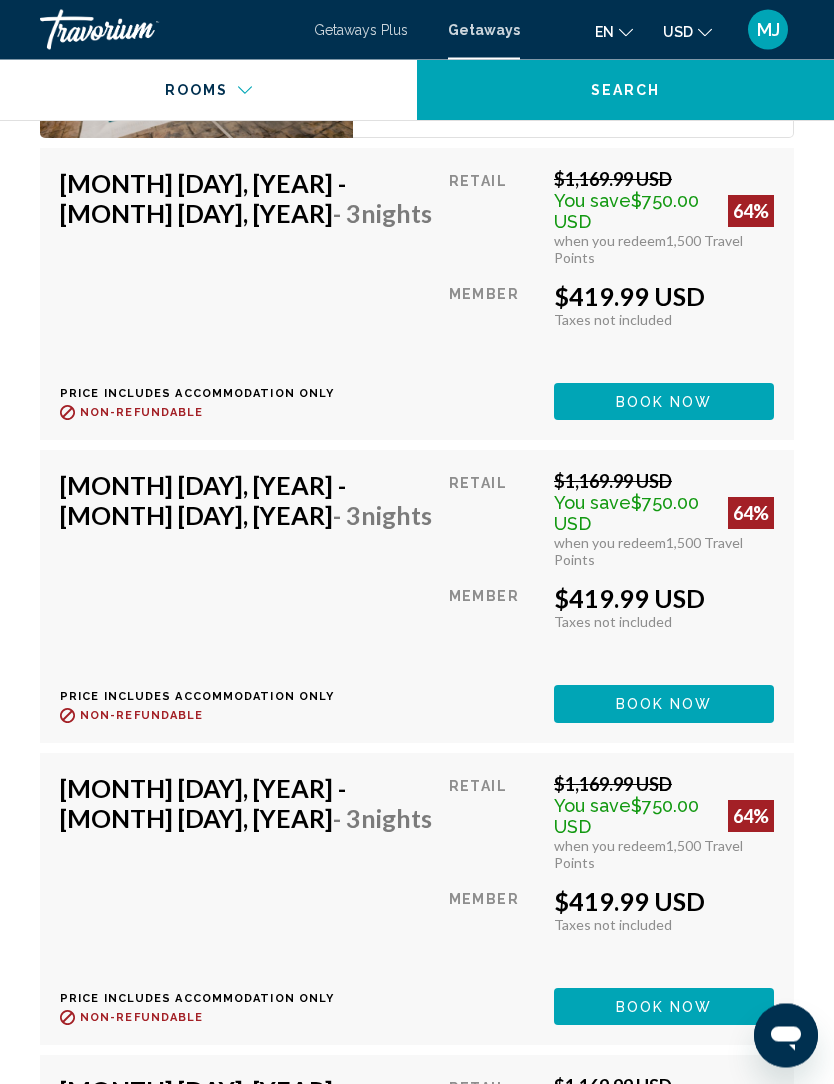 scroll, scrollTop: 3441, scrollLeft: 0, axis: vertical 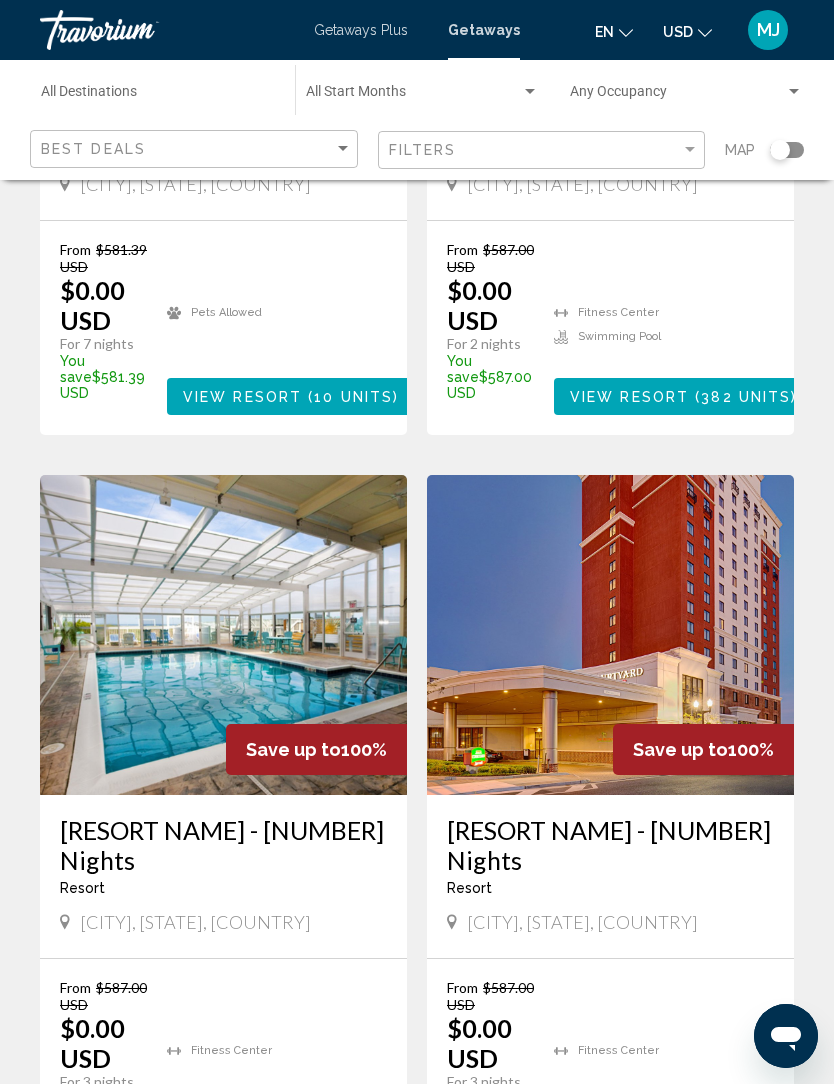 click on "( 486 units )" at bounding box center [357, 1135] 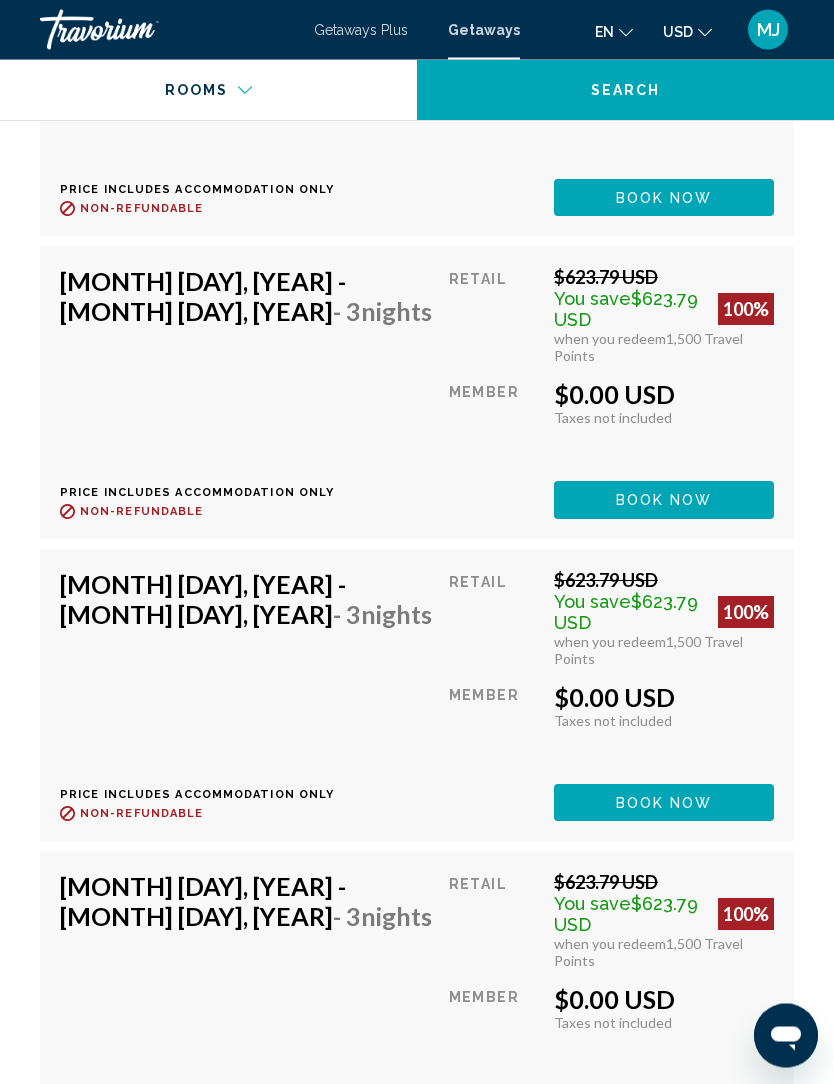 scroll, scrollTop: 43256, scrollLeft: 0, axis: vertical 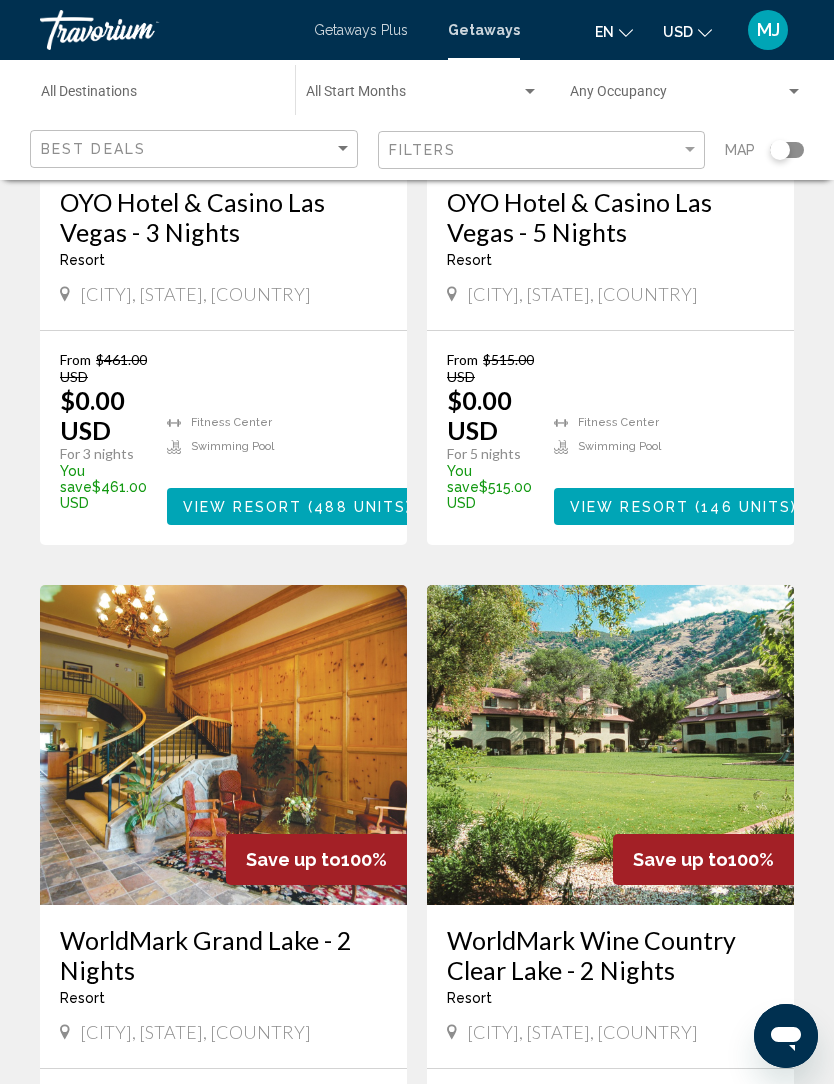 click at bounding box center [610, 745] 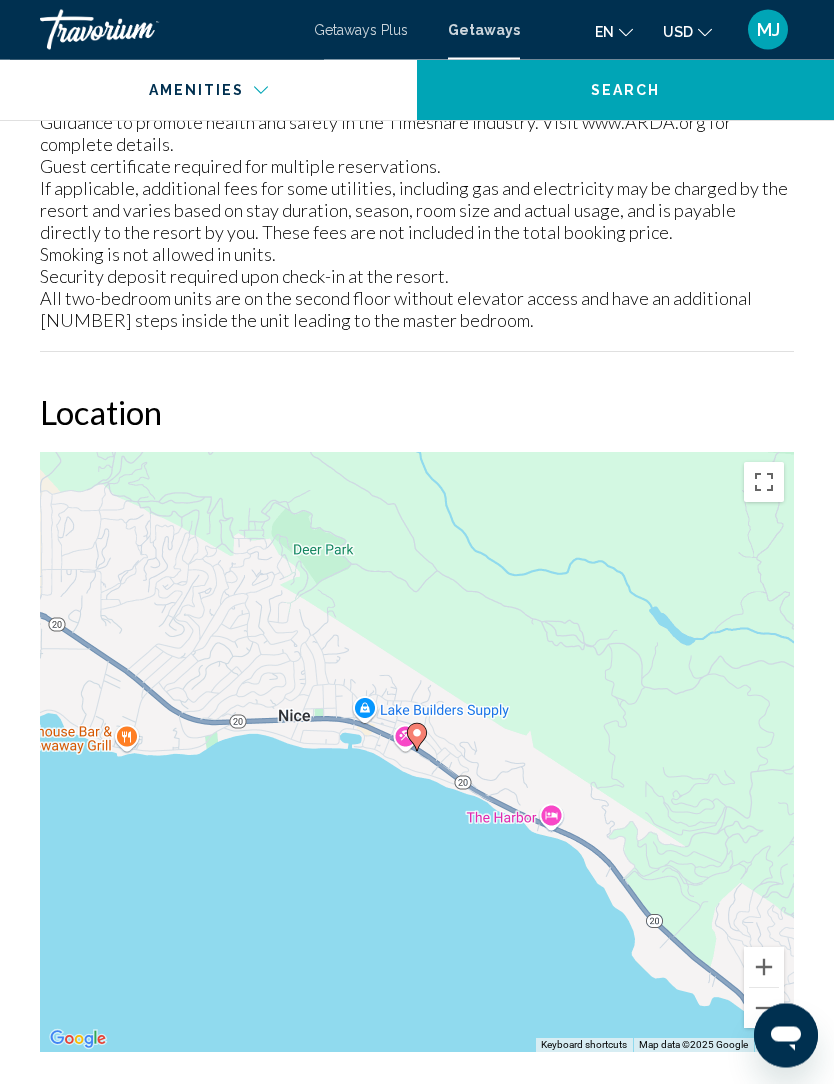scroll, scrollTop: 3209, scrollLeft: 0, axis: vertical 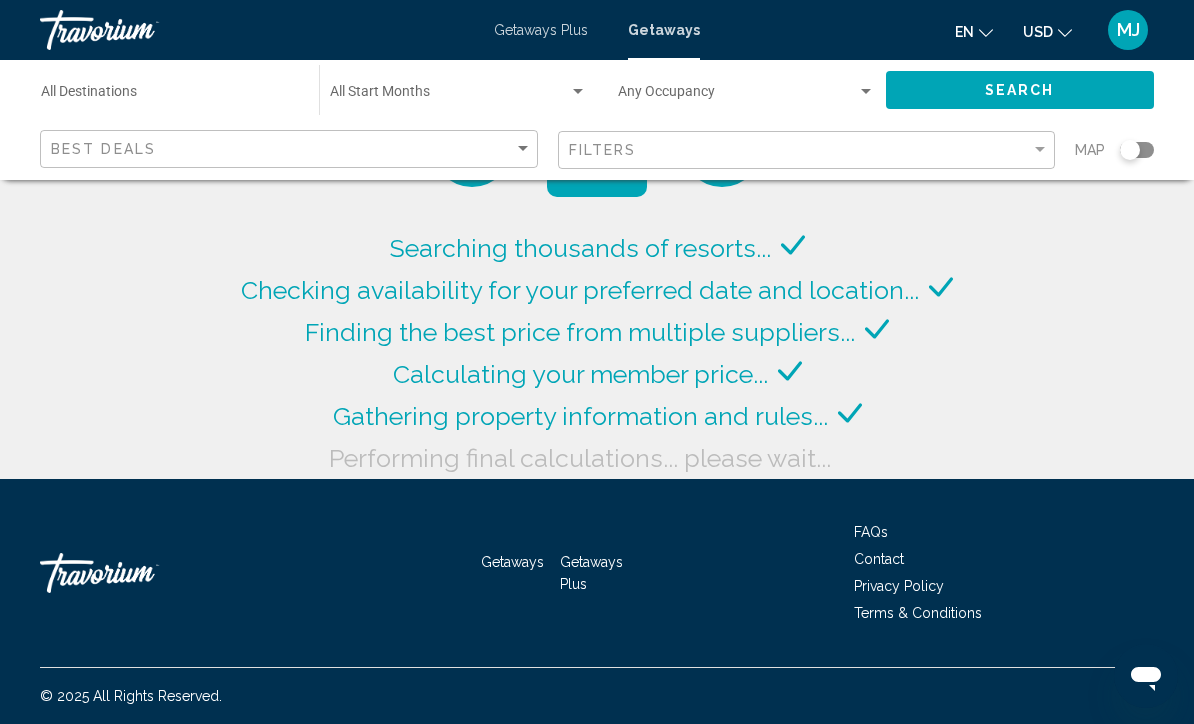 click on "Destination All Destinations" at bounding box center [170, 96] 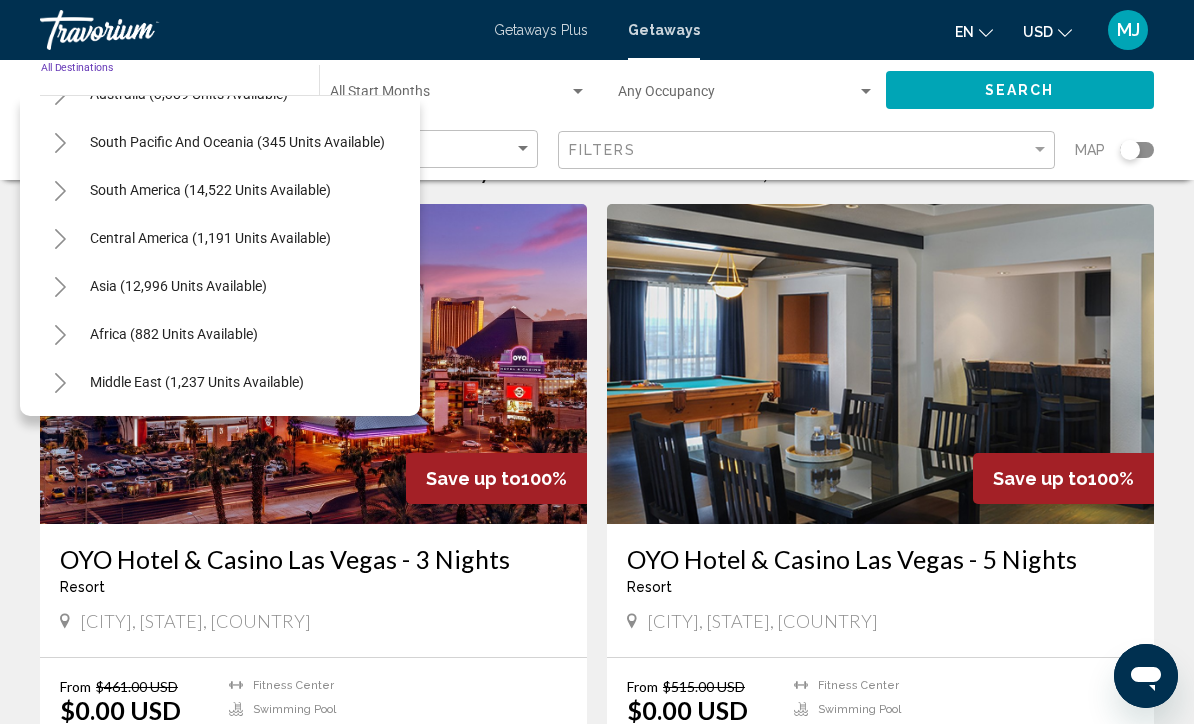 scroll, scrollTop: 324, scrollLeft: 0, axis: vertical 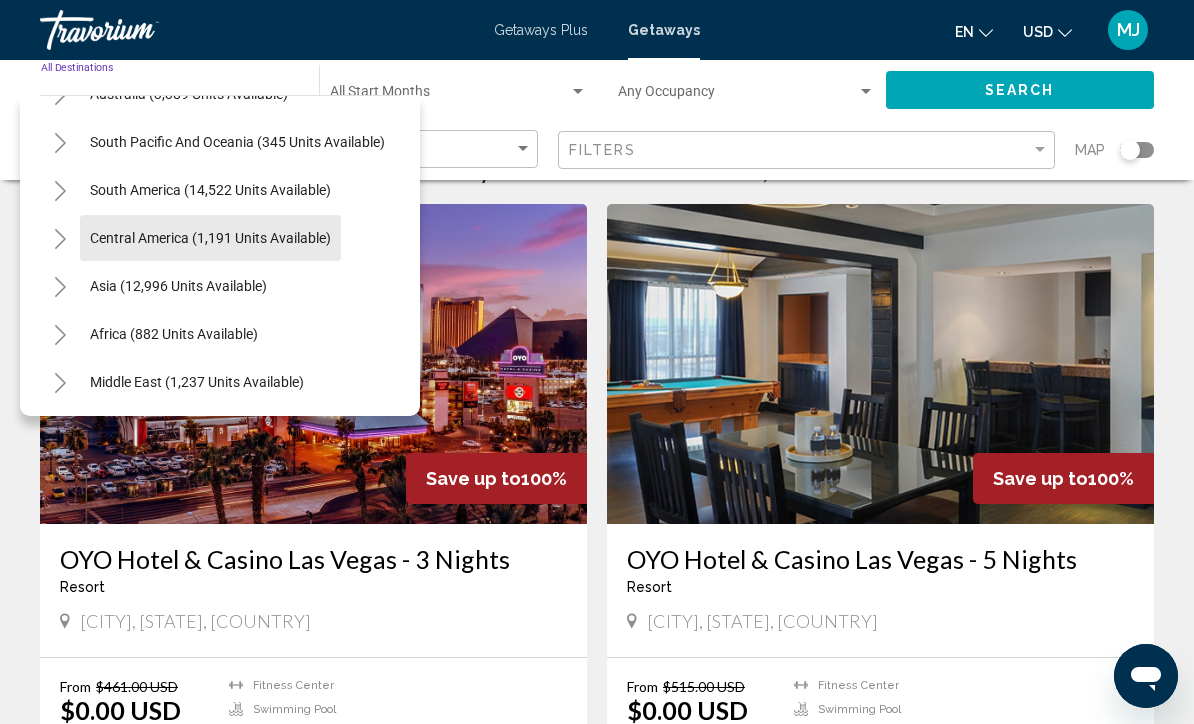 click on "Central America (1,191 units available)" at bounding box center (178, 286) 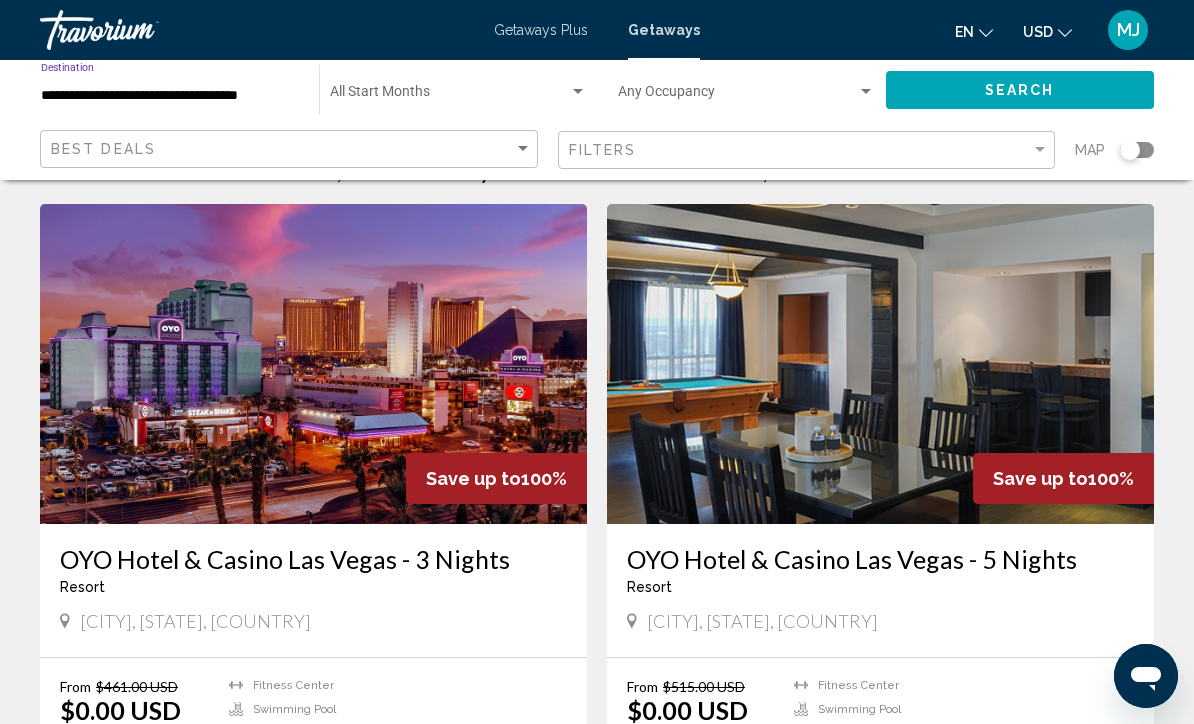 click at bounding box center (578, 92) 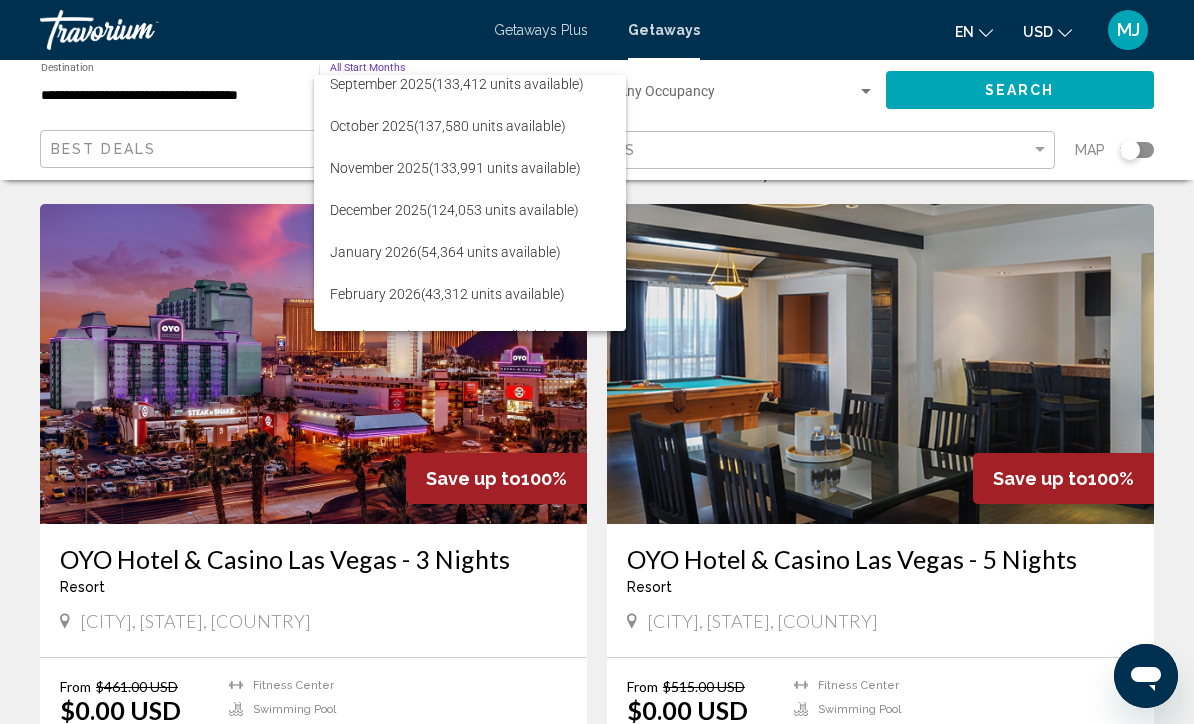 scroll, scrollTop: 395, scrollLeft: 0, axis: vertical 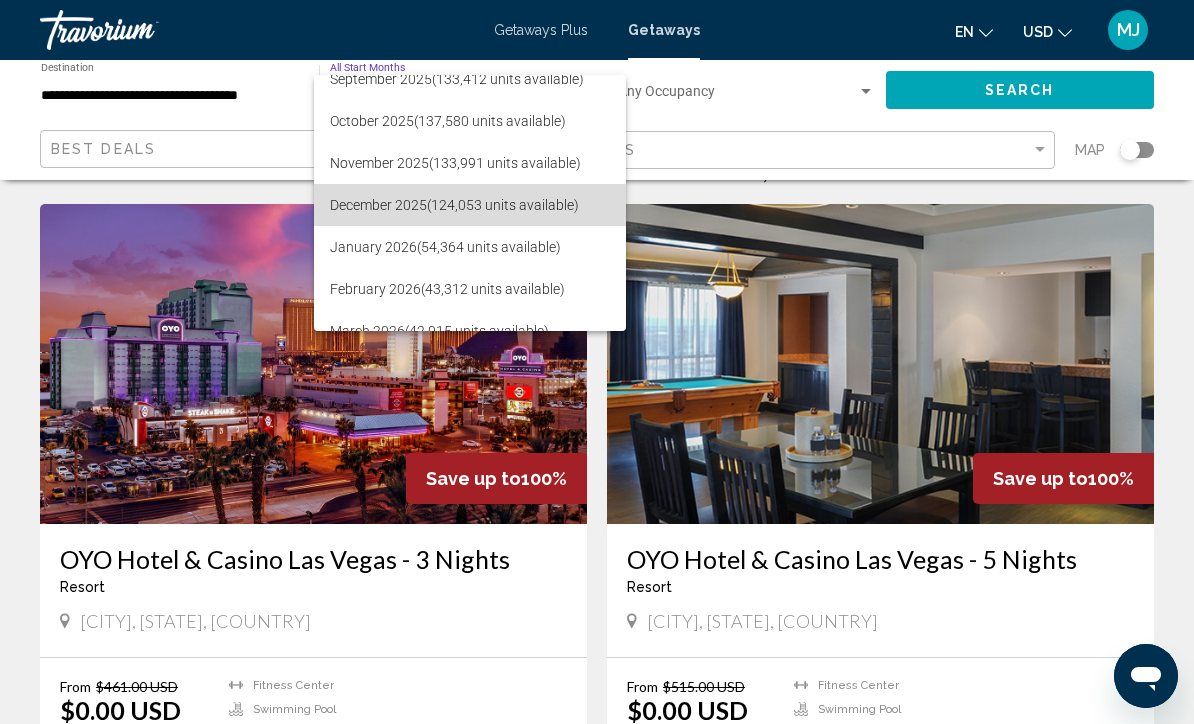 click on "[MONTH] [YEAR]  ([NUMBER] units available)" at bounding box center (470, 205) 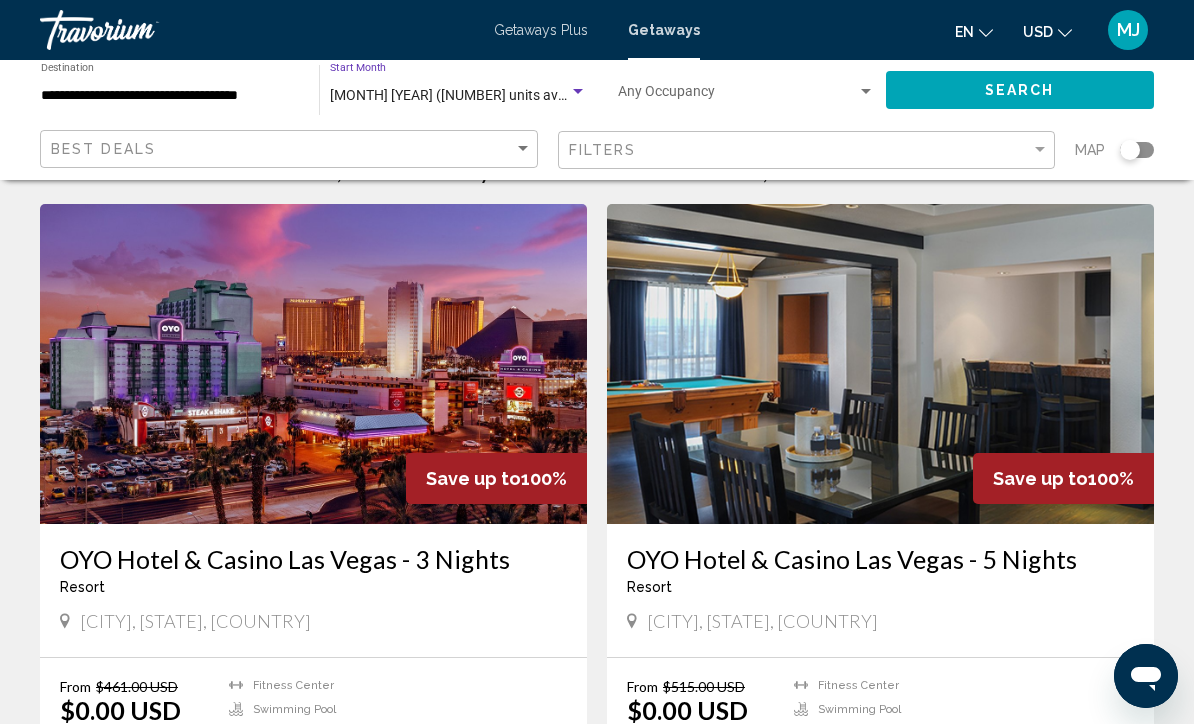 click at bounding box center (866, 92) 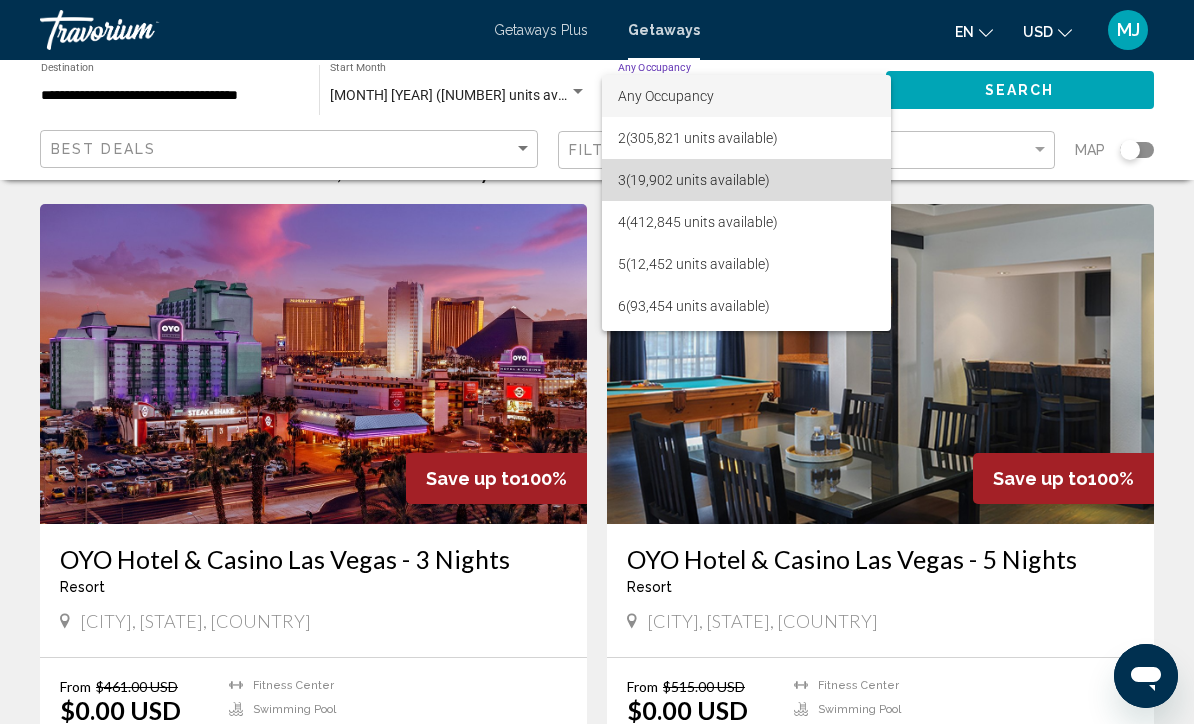 click on "3  (19,902 units available)" at bounding box center (747, 180) 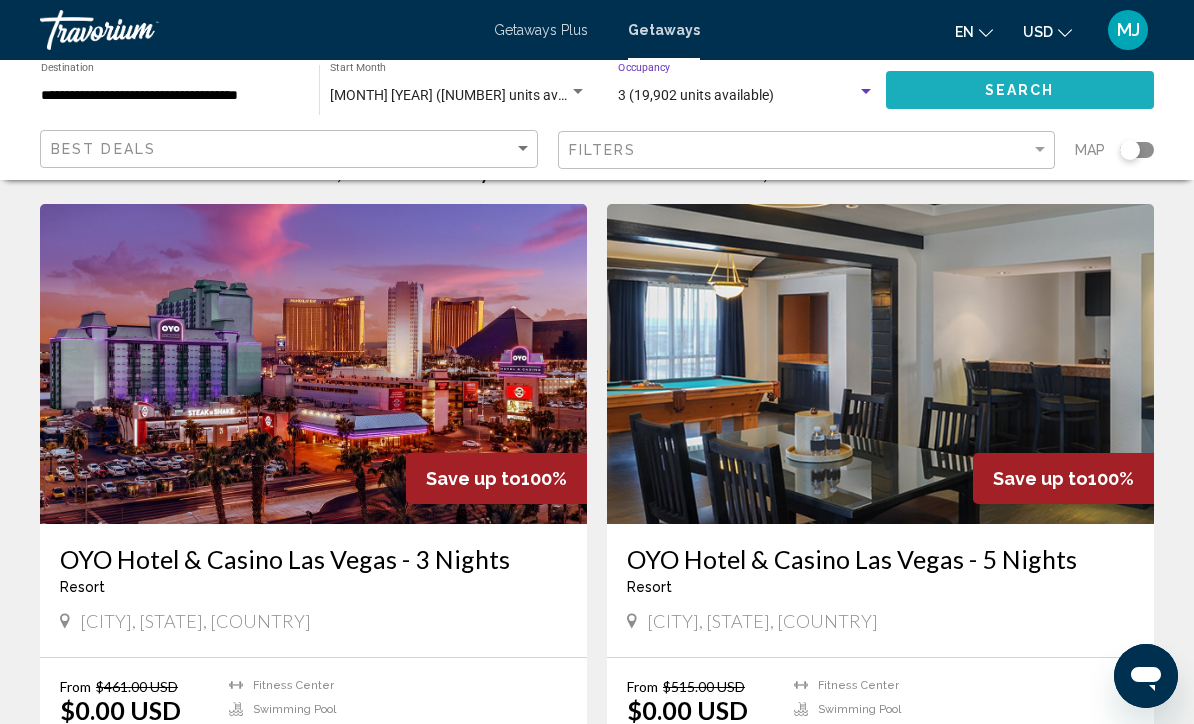 click on "Search" 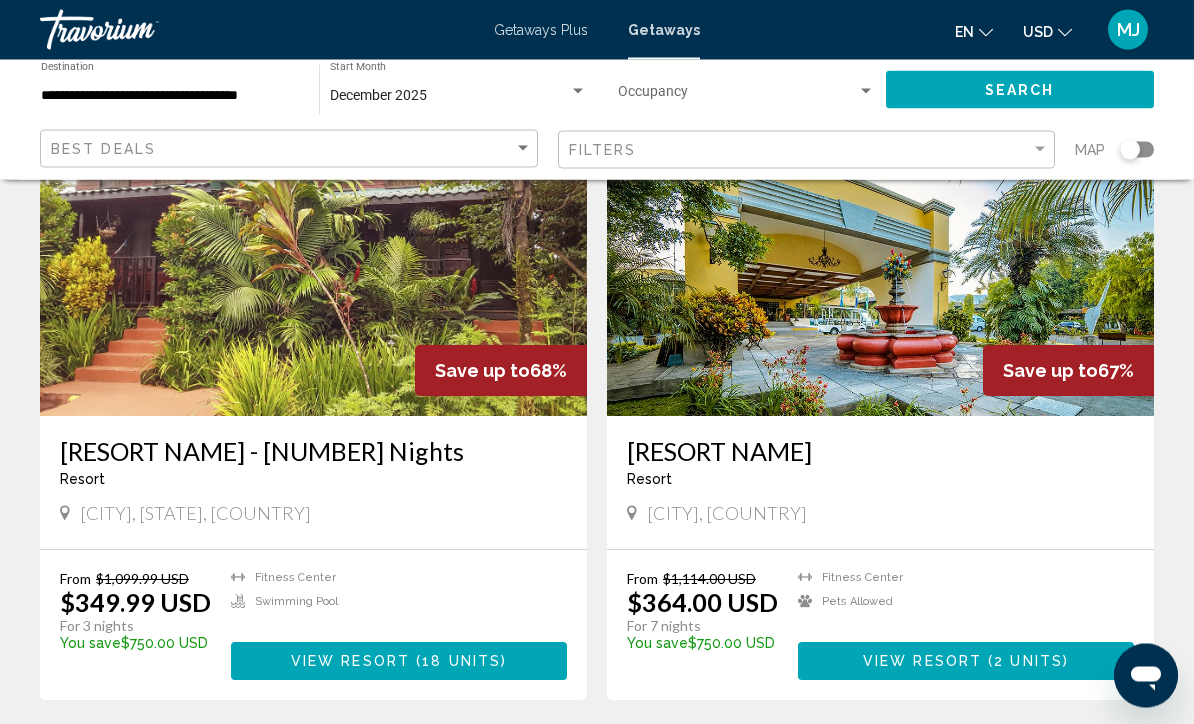 scroll, scrollTop: 2747, scrollLeft: 0, axis: vertical 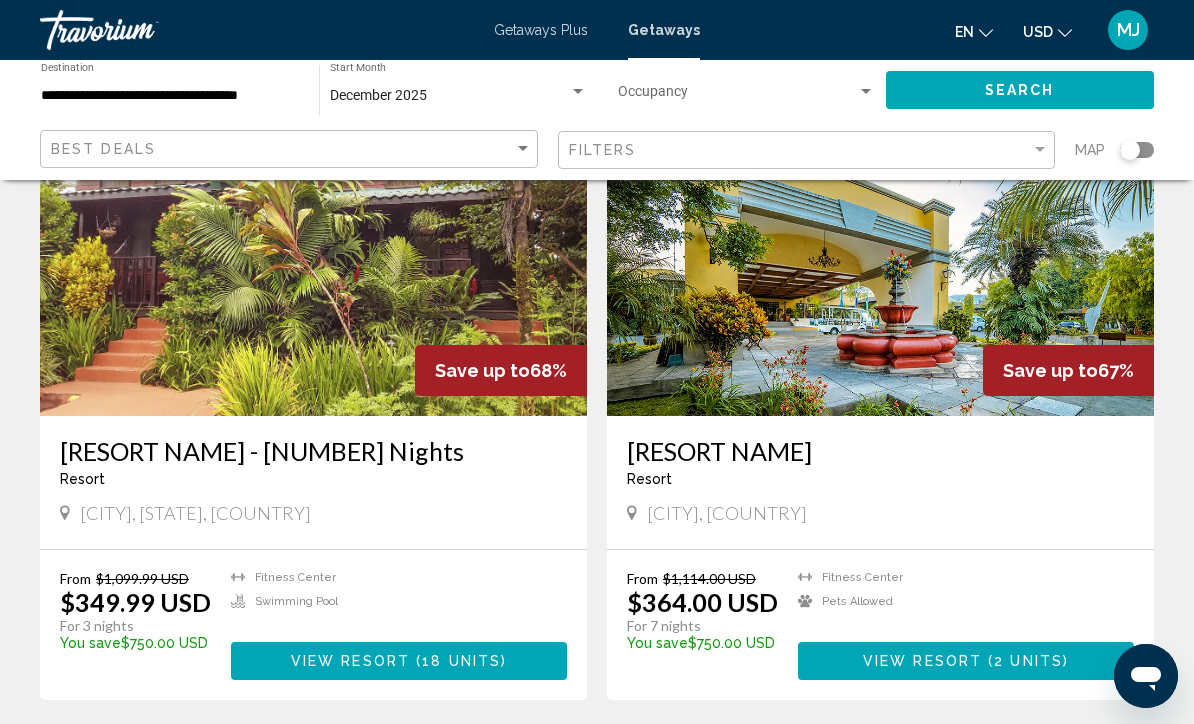 click on "Getaways Plus" at bounding box center (541, 30) 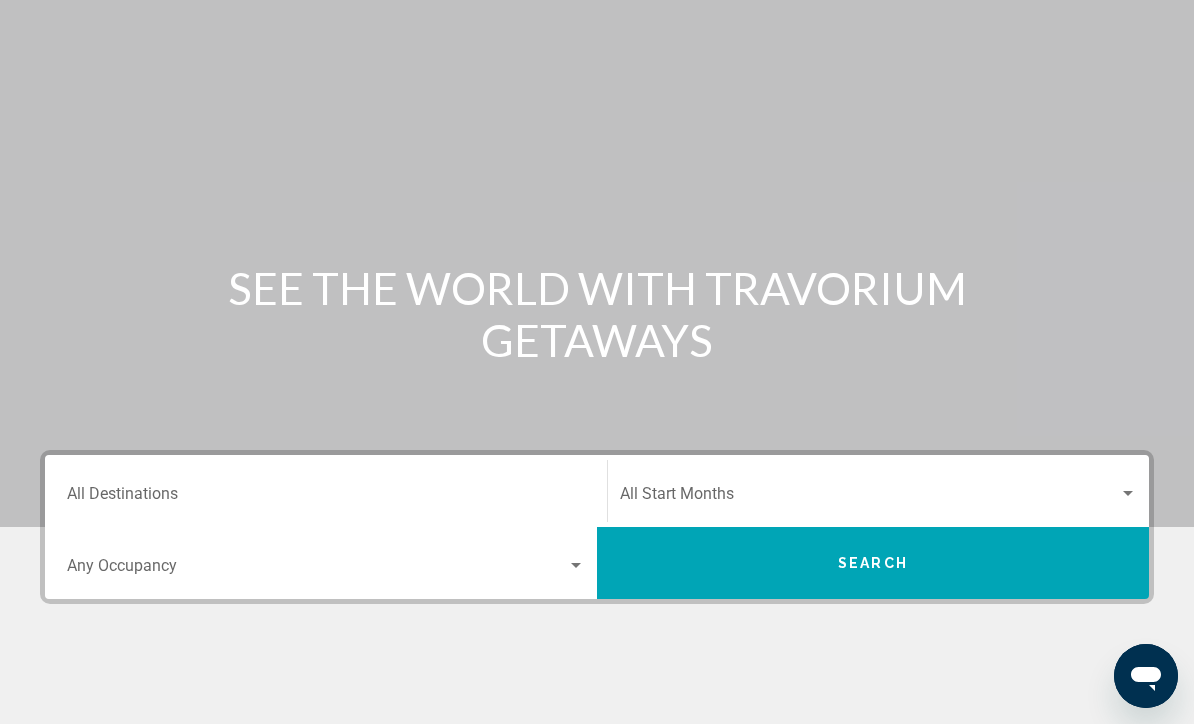 scroll, scrollTop: 80, scrollLeft: 0, axis: vertical 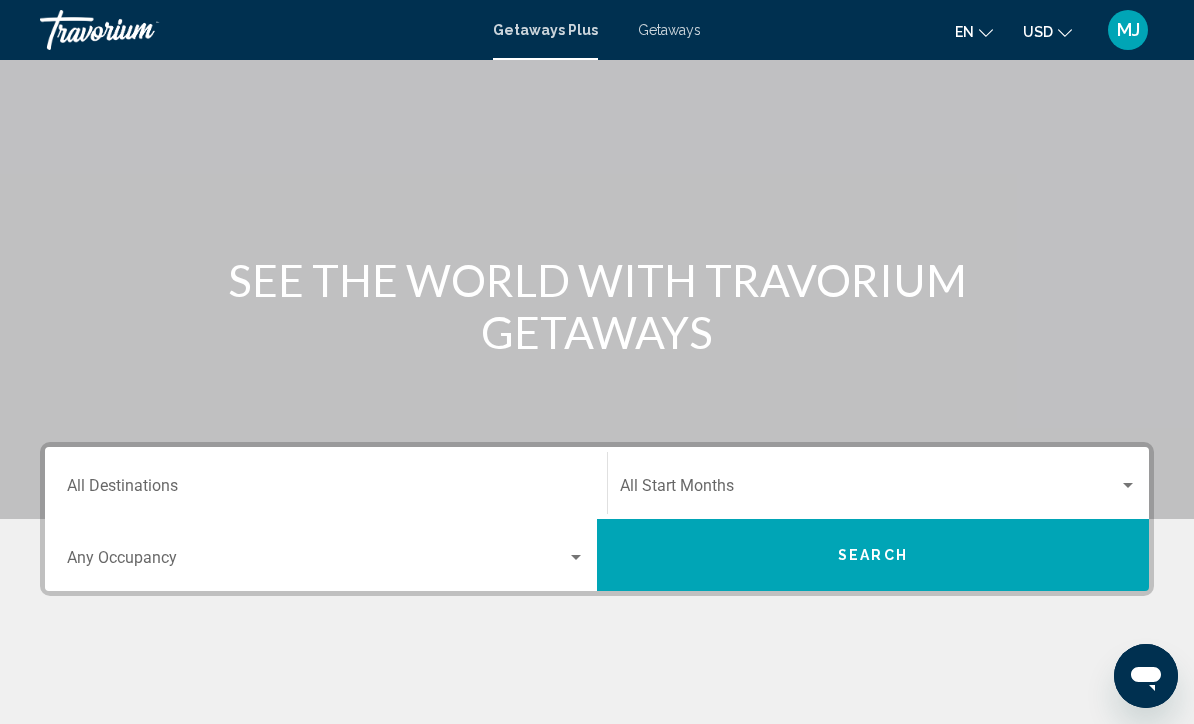 click on "Destination All Destinations" at bounding box center (326, 490) 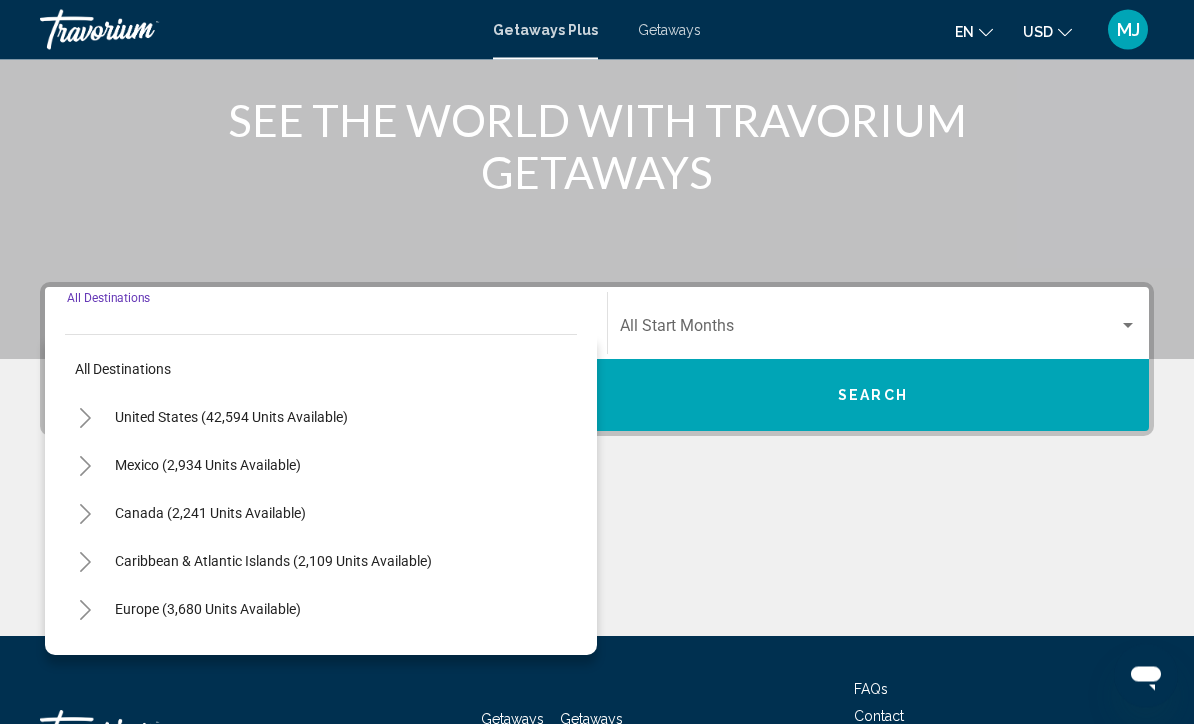 scroll, scrollTop: 332, scrollLeft: 0, axis: vertical 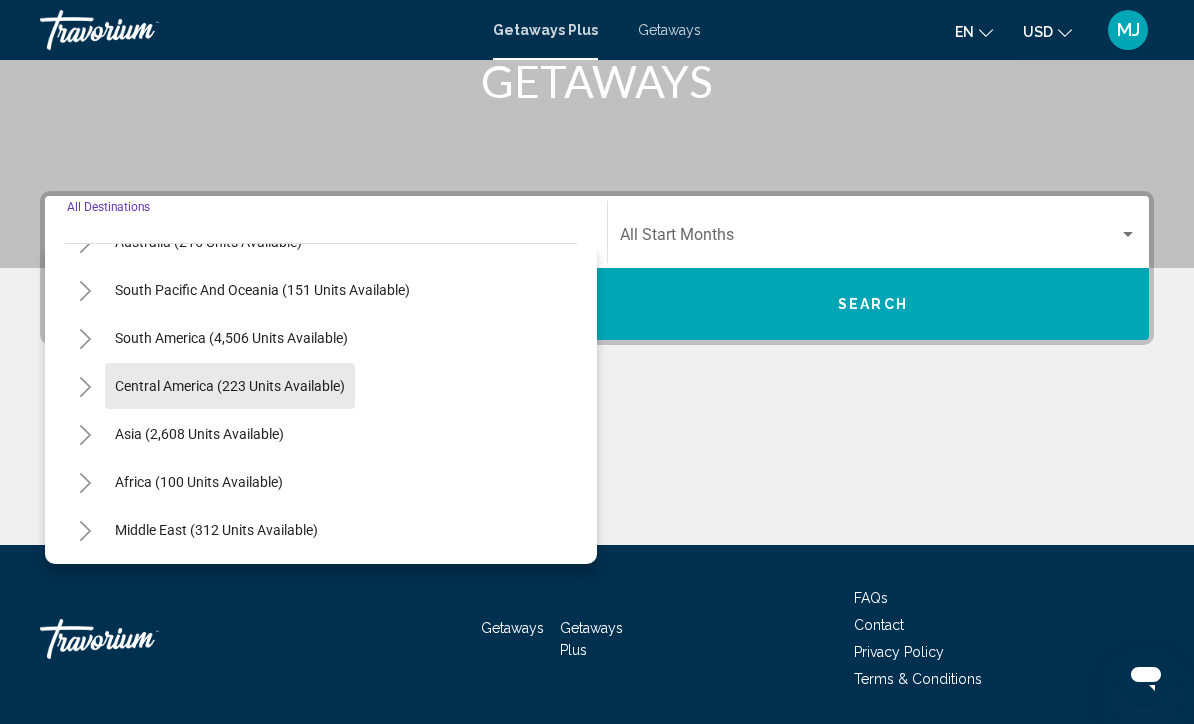 click on "Central America (223 units available)" at bounding box center [199, 434] 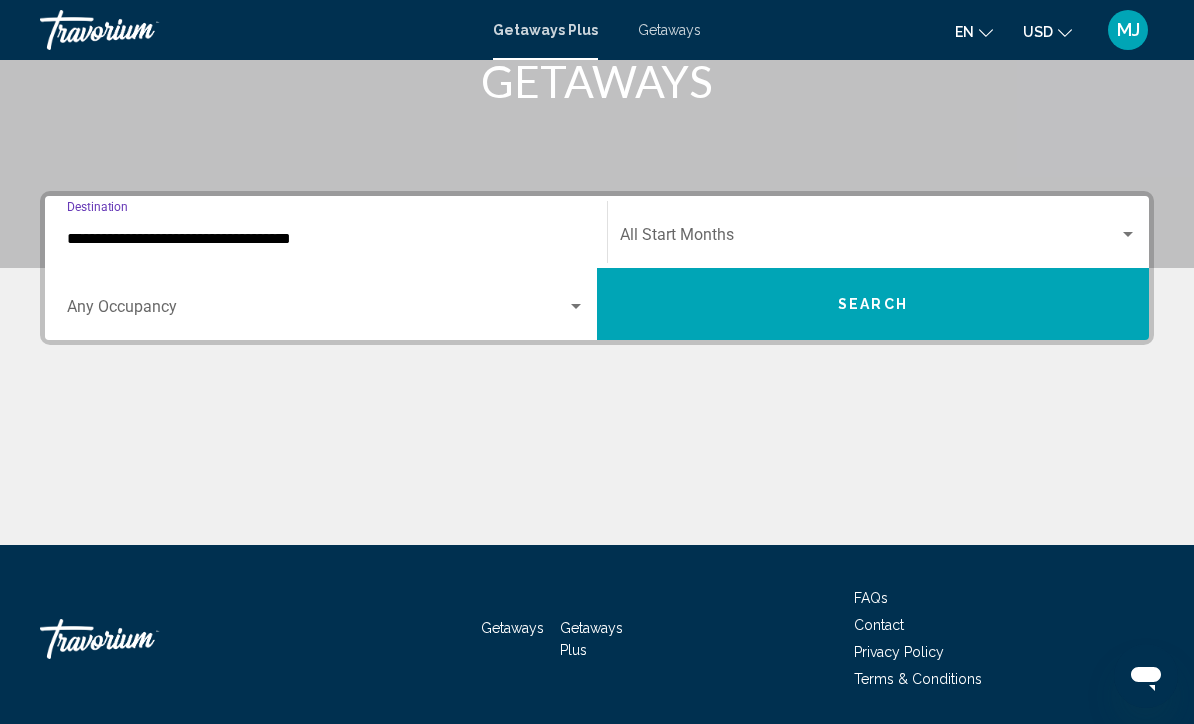 click at bounding box center (317, 311) 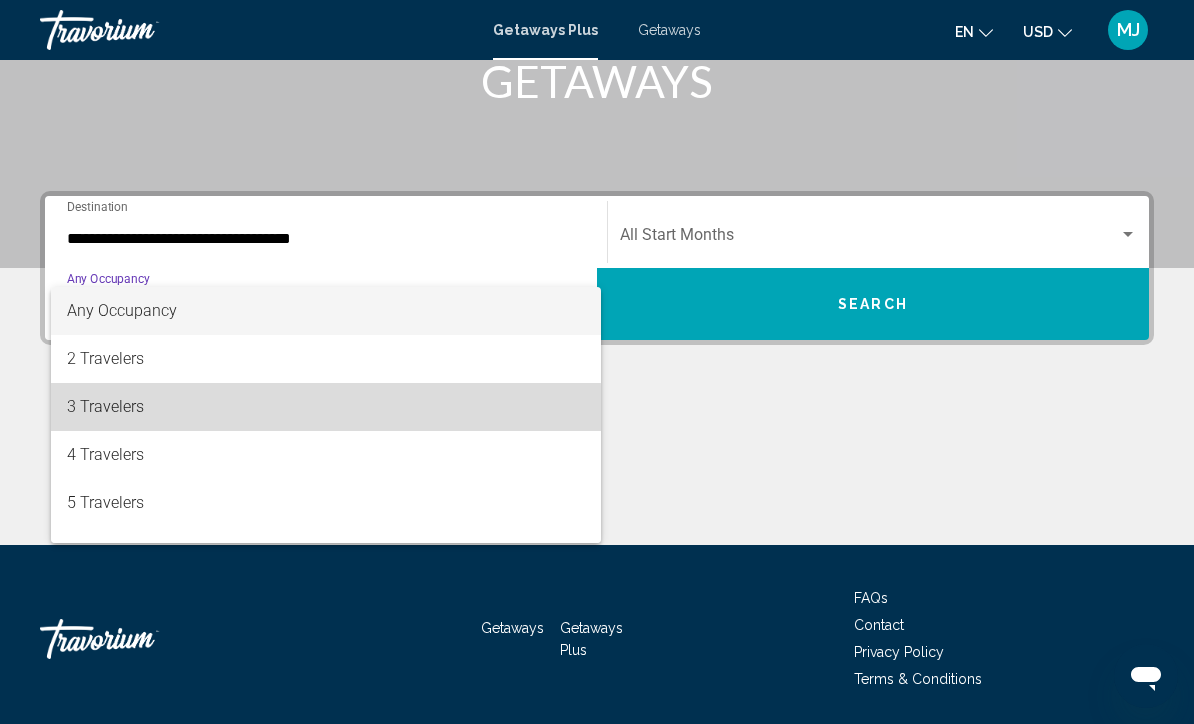 click on "3 Travelers" at bounding box center (326, 407) 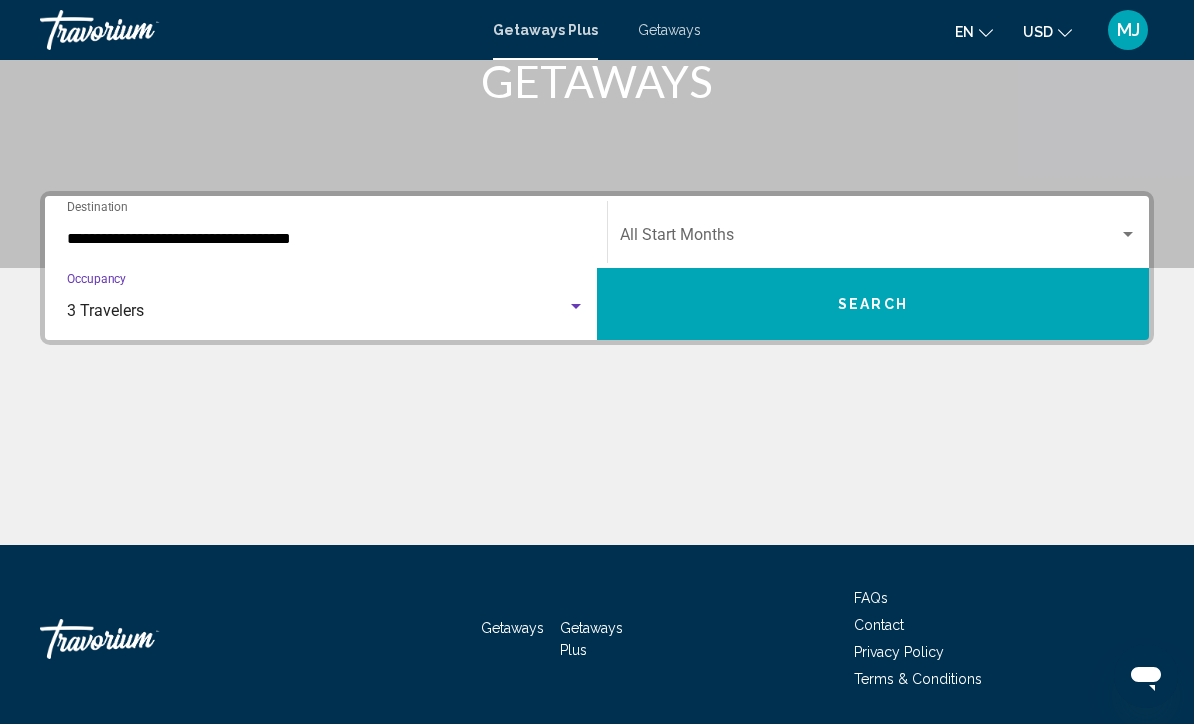 click at bounding box center (1128, 235) 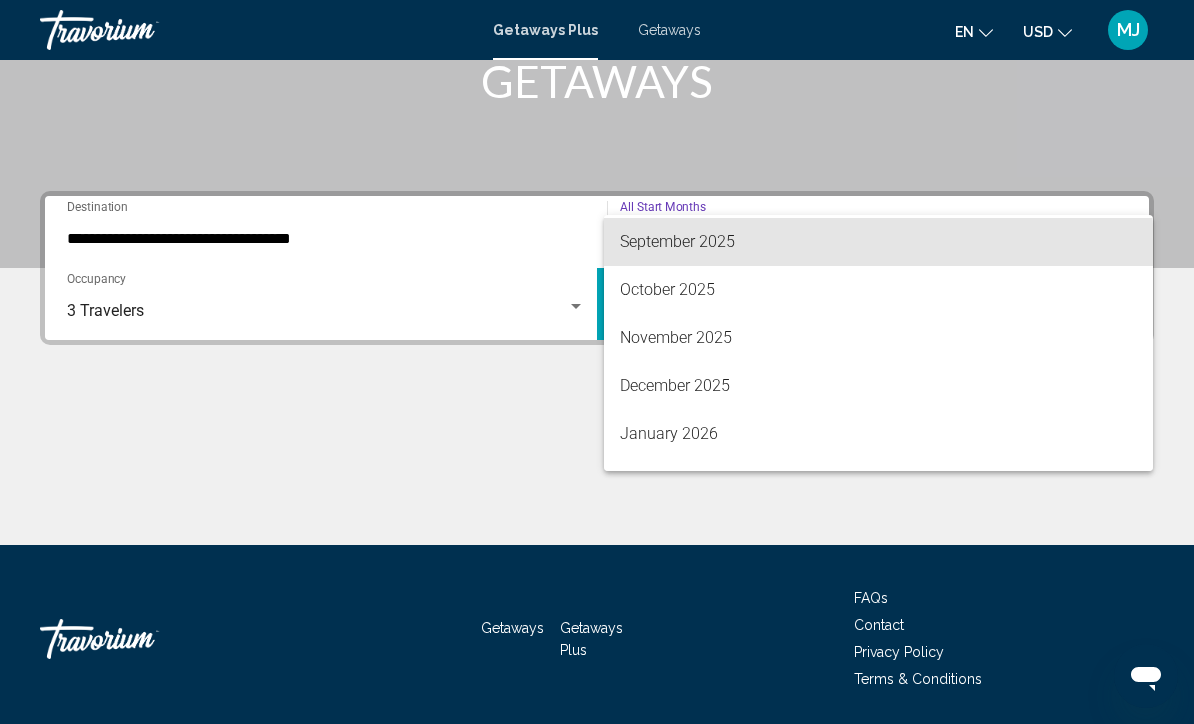 scroll, scrollTop: 153, scrollLeft: 0, axis: vertical 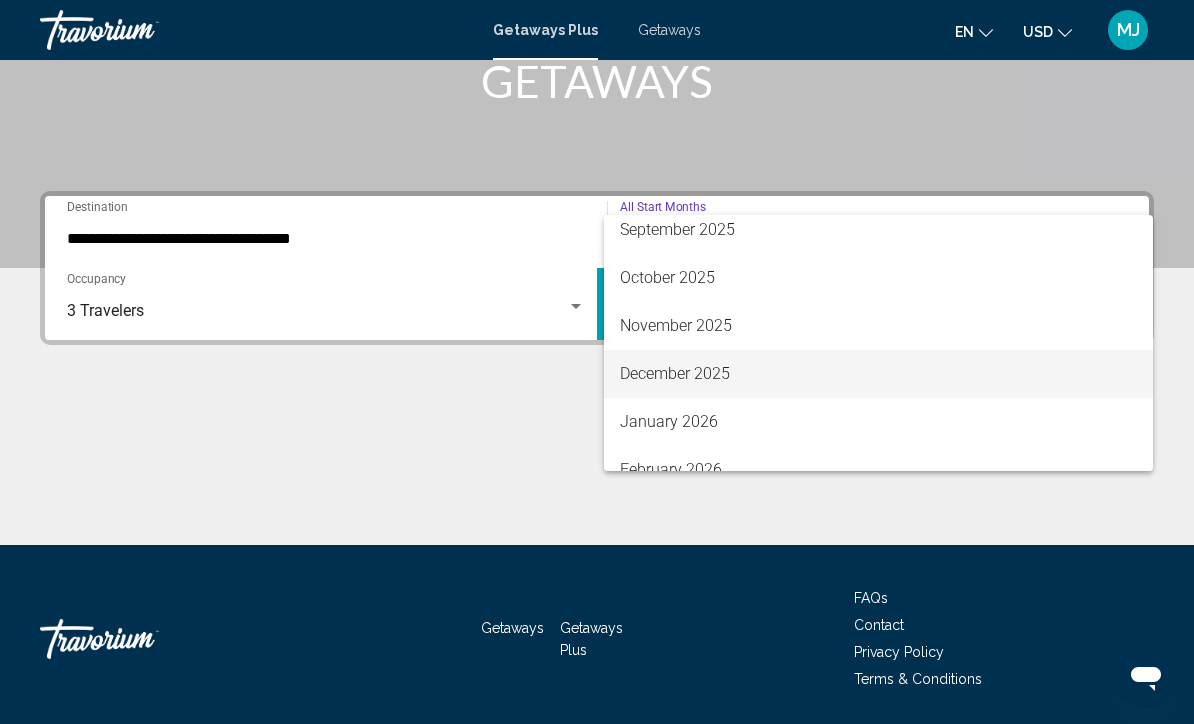 click on "December 2025" at bounding box center [878, 374] 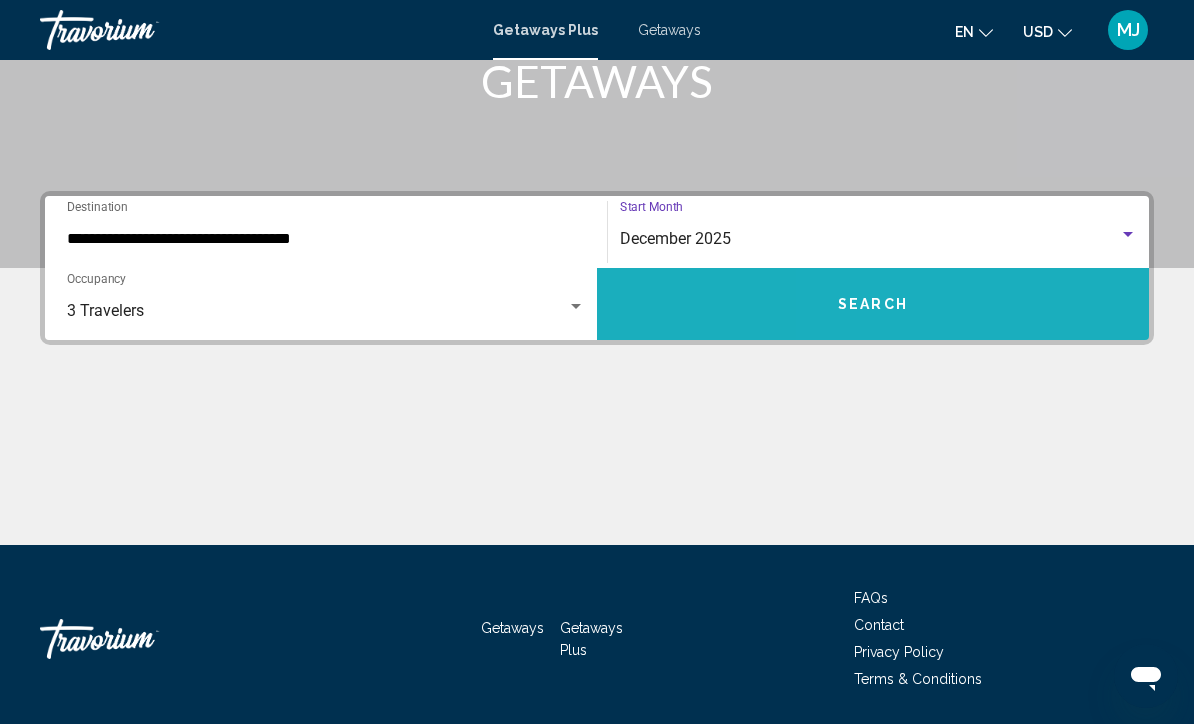 click on "Search" at bounding box center (873, 305) 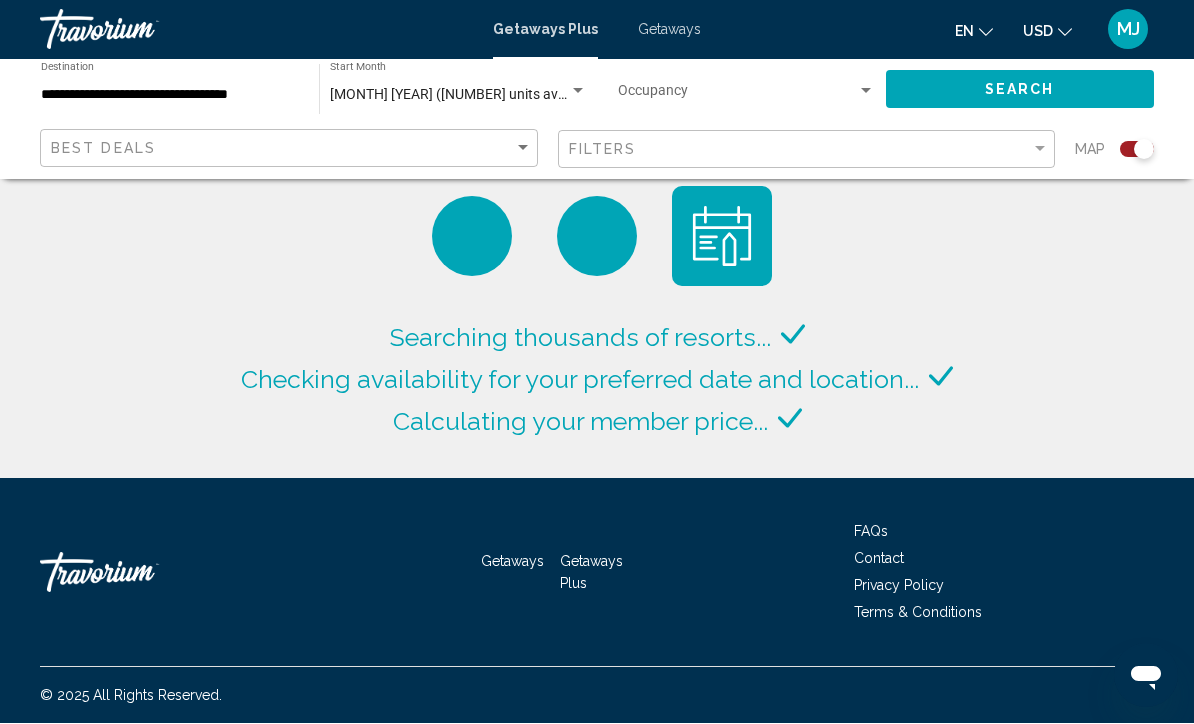 scroll, scrollTop: 1, scrollLeft: 0, axis: vertical 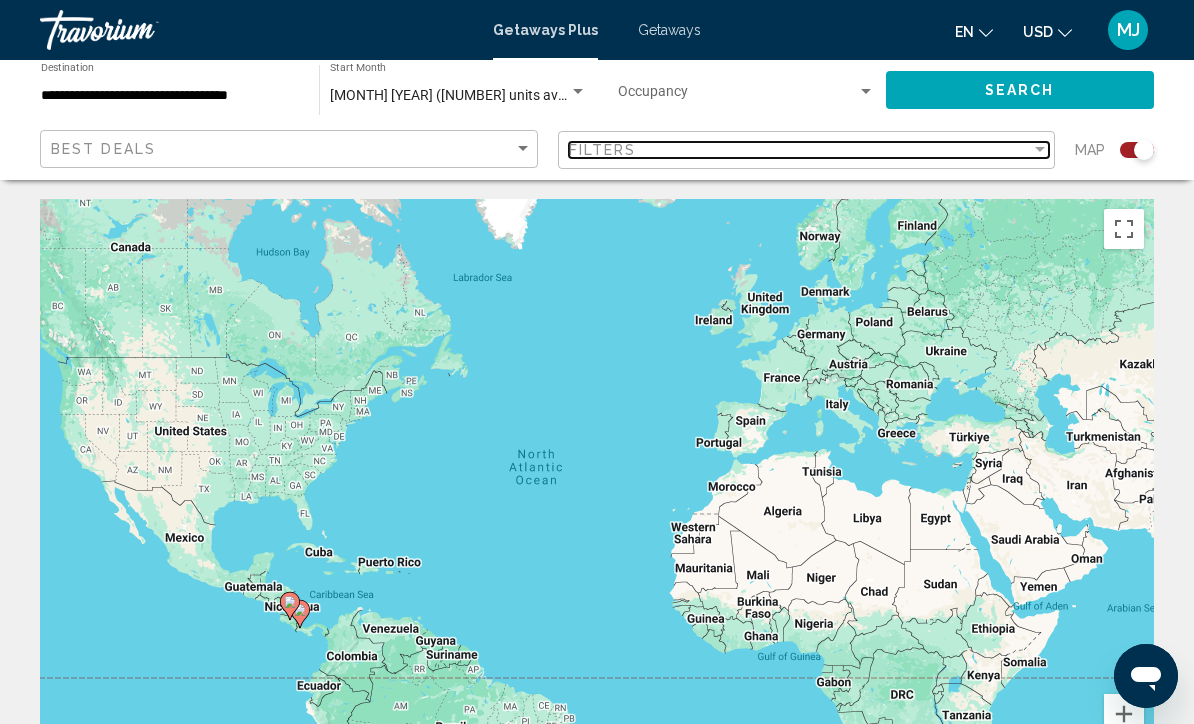 click at bounding box center (1040, 150) 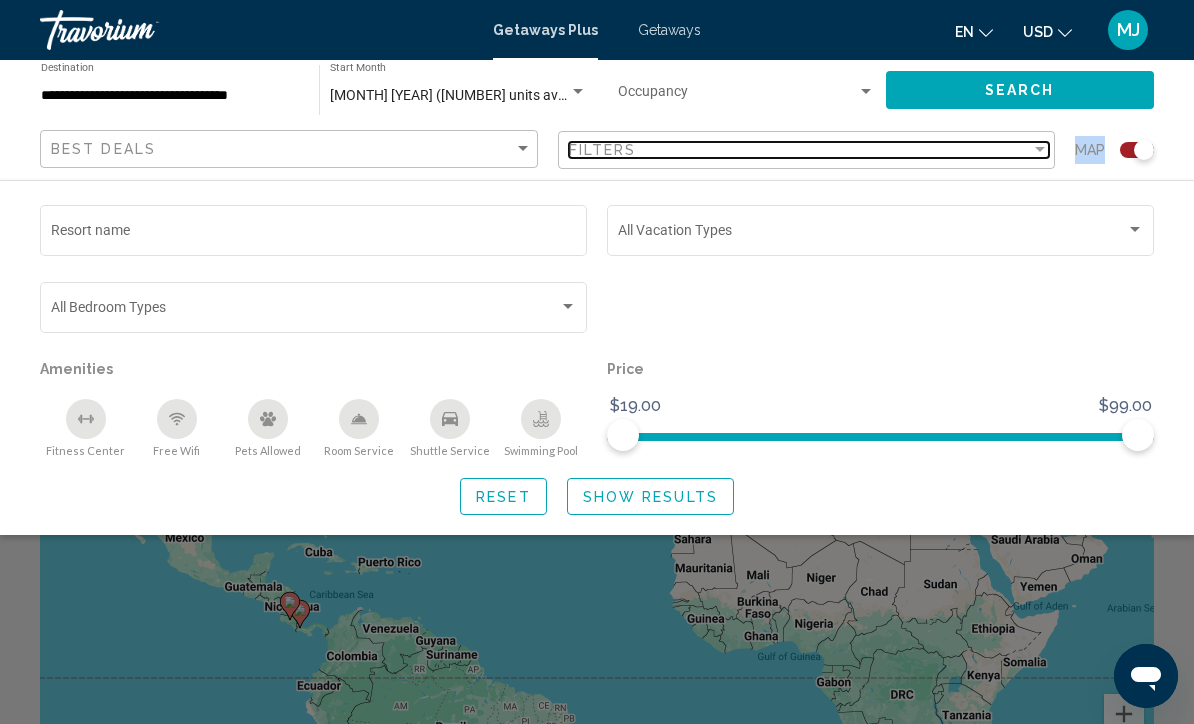 click at bounding box center (1040, 150) 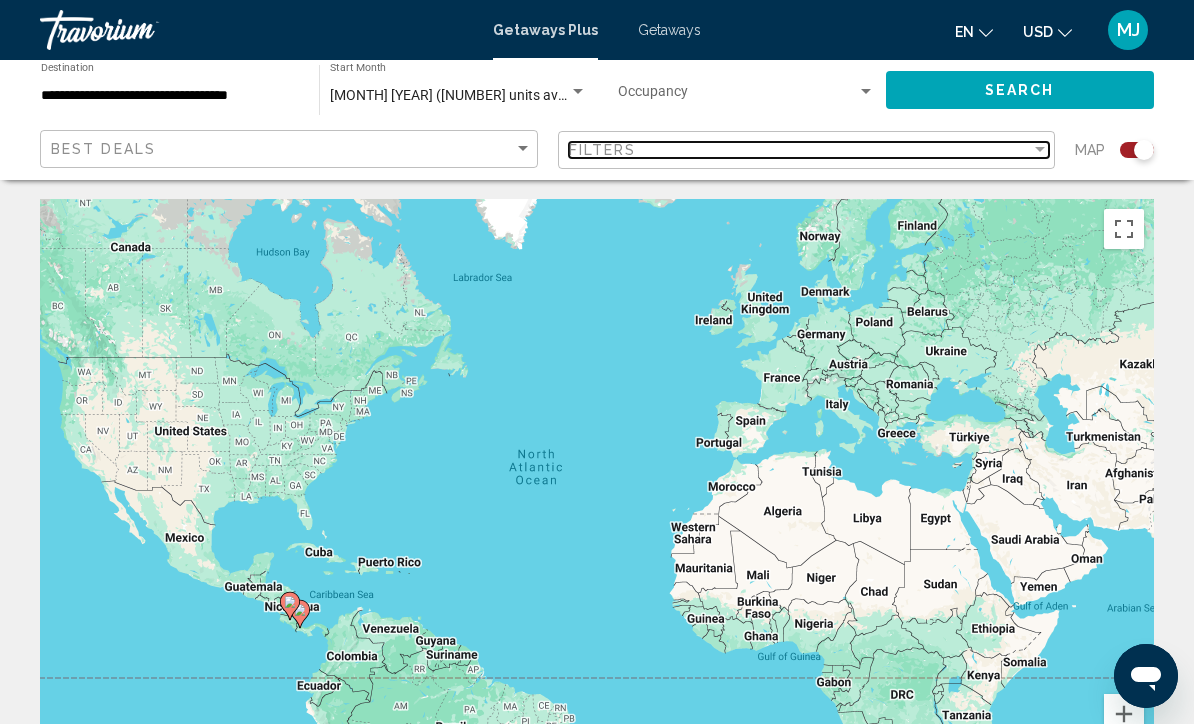 click at bounding box center [1040, 150] 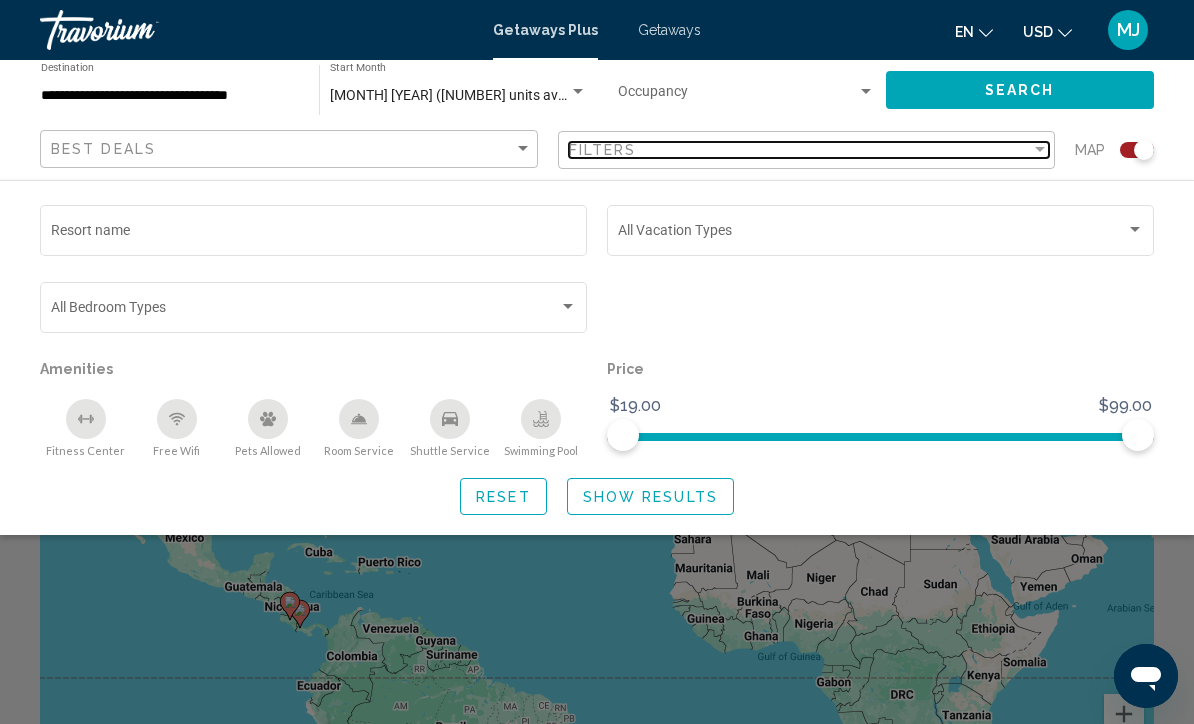 click on "Filters" at bounding box center (800, 150) 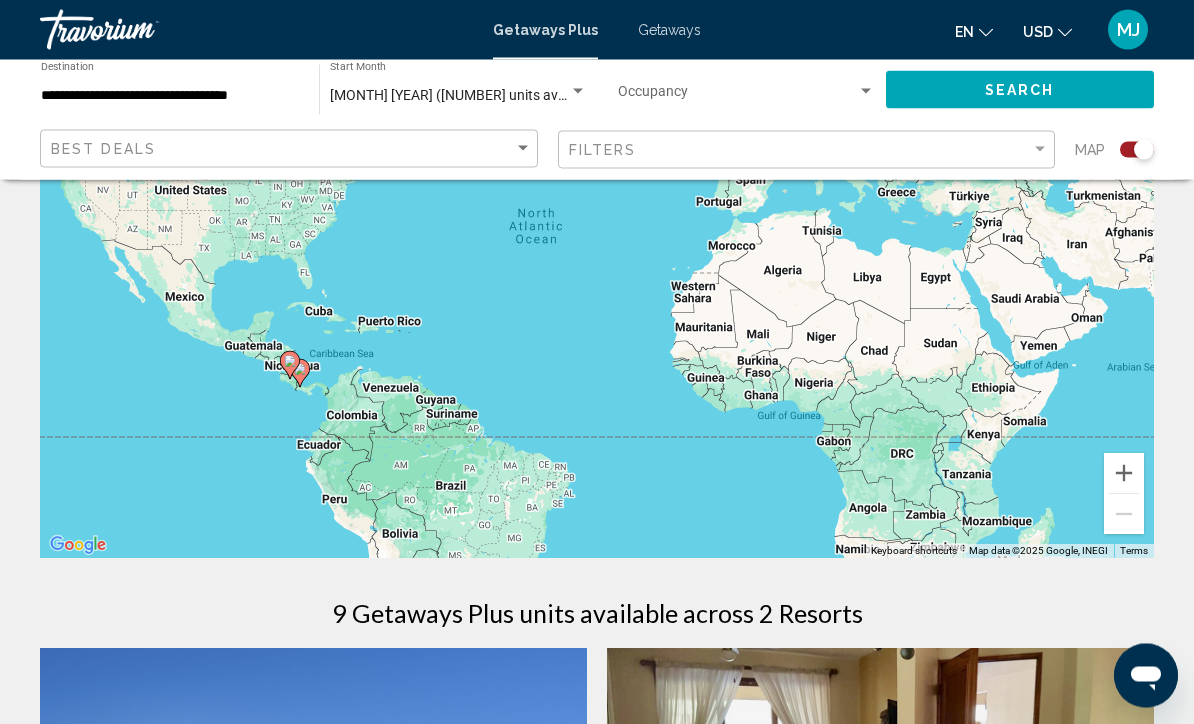 scroll, scrollTop: 268, scrollLeft: 0, axis: vertical 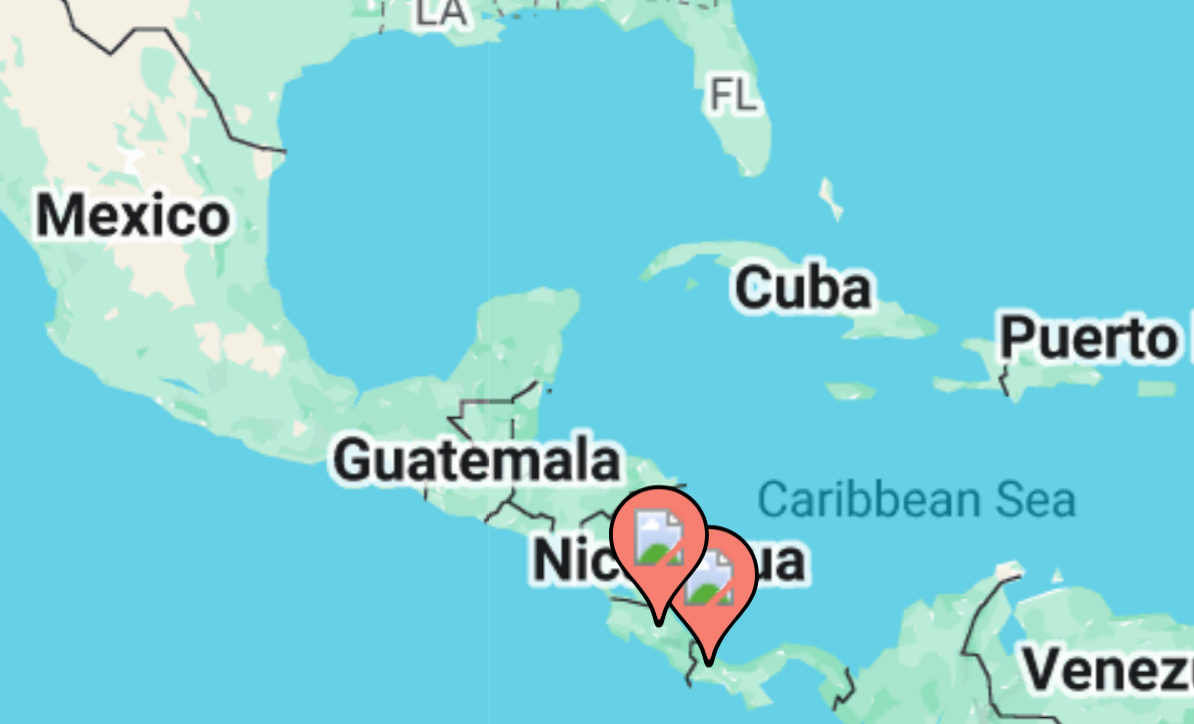 click 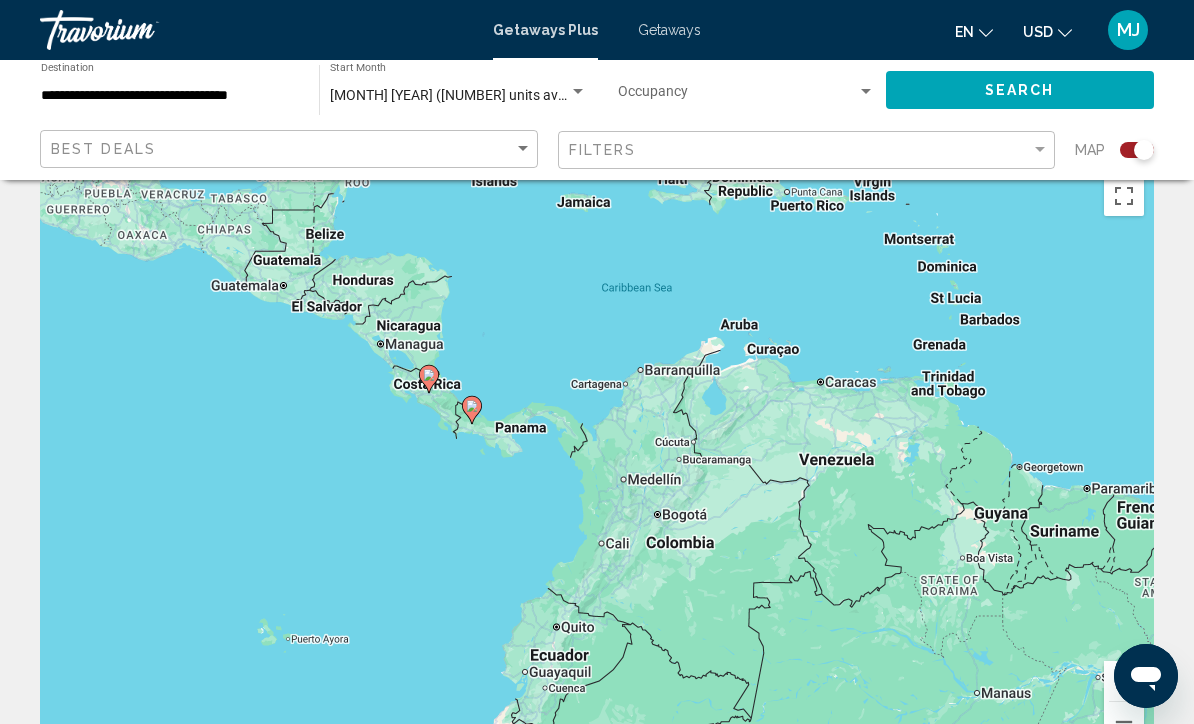scroll, scrollTop: 33, scrollLeft: 0, axis: vertical 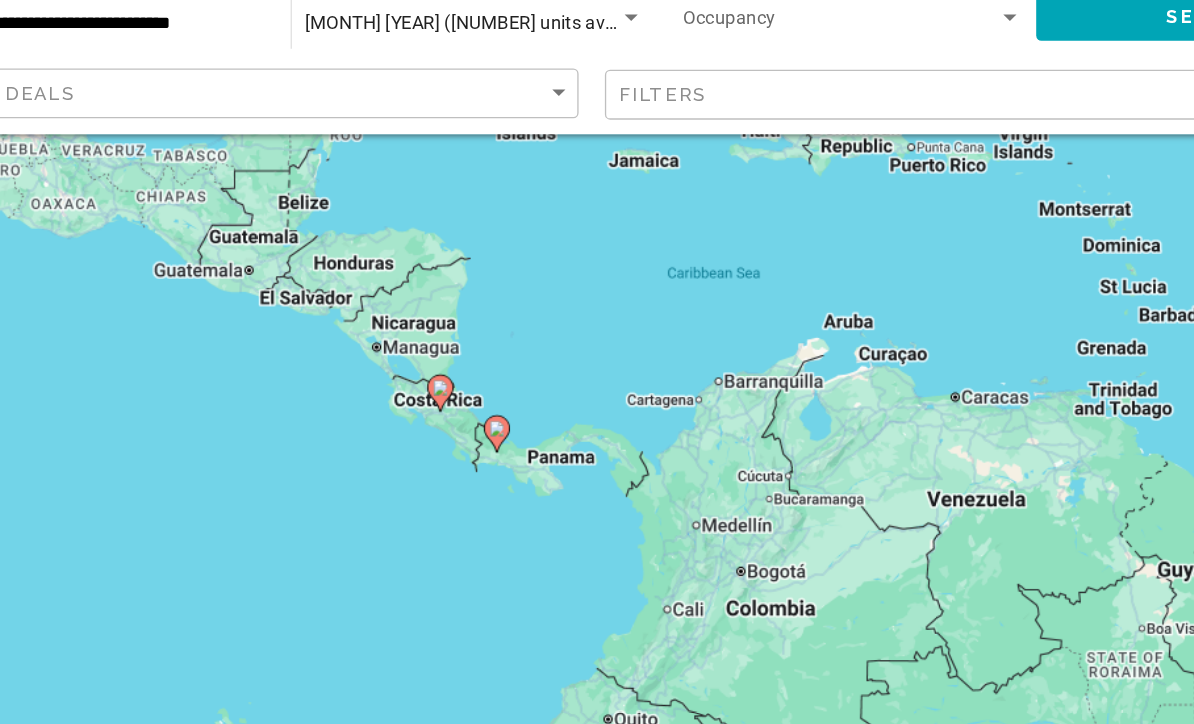 click on "To activate drag with keyboard, press Alt + Enter. Once in keyboard drag state, use the arrow keys to move the marker. To complete the drag, press the Enter key. To cancel, press Escape." at bounding box center [597, 467] 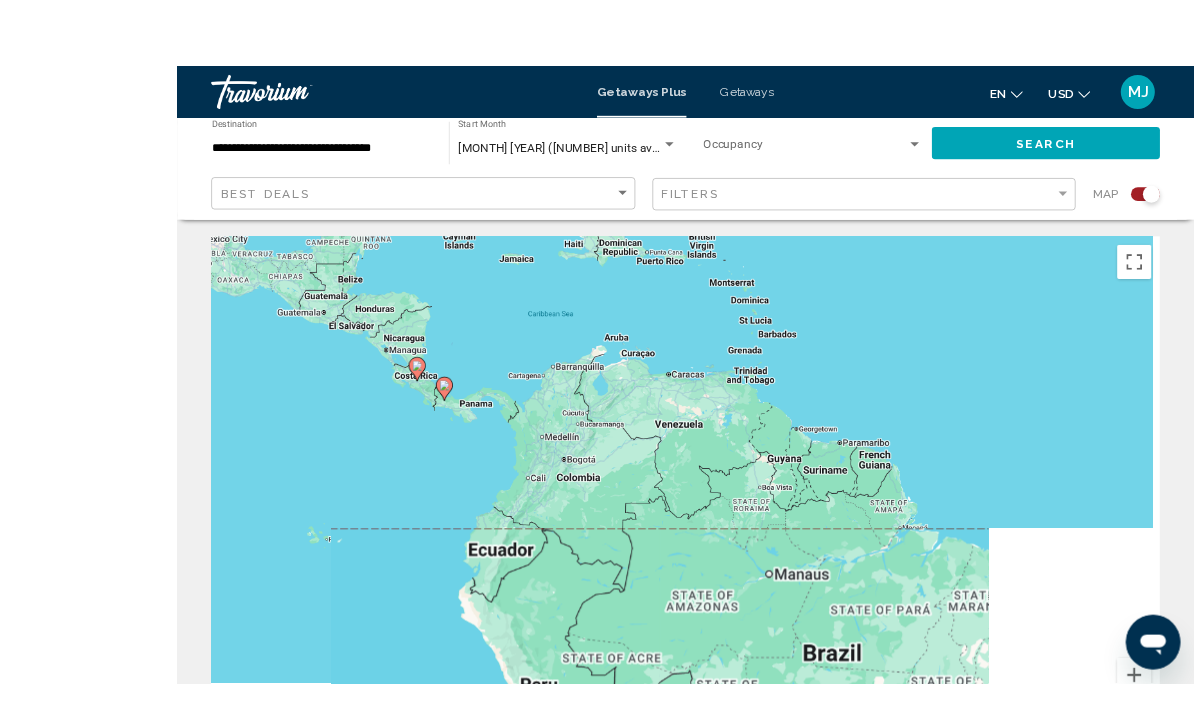 scroll, scrollTop: 6, scrollLeft: 0, axis: vertical 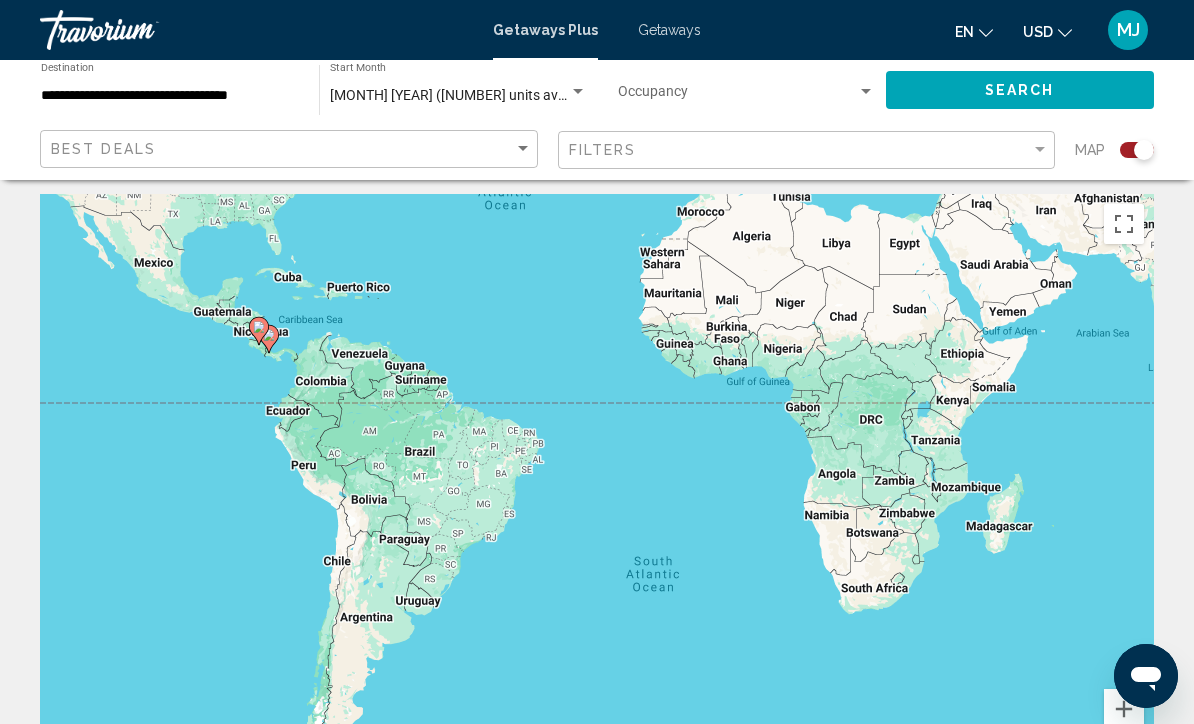 click on "To activate drag with keyboard, press Alt + Enter. Once in keyboard drag state, use the arrow keys to move the marker. To complete the drag, press the Enter key. To cancel, press Escape." at bounding box center (597, 494) 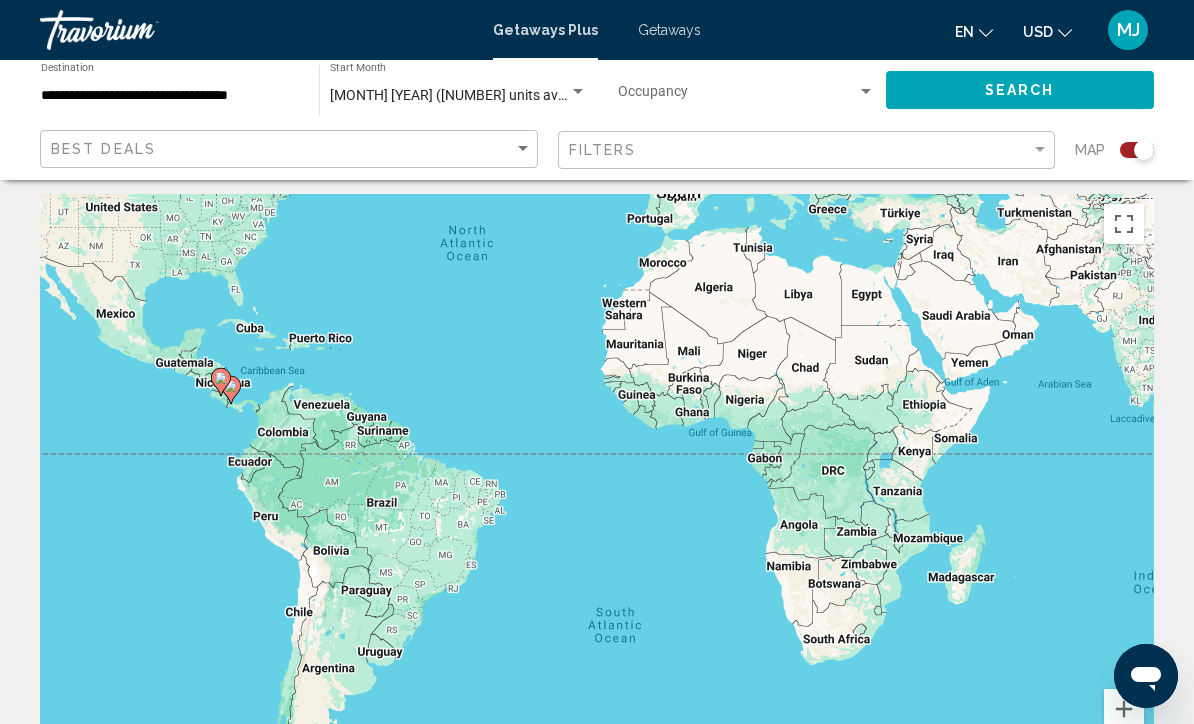 scroll, scrollTop: 0, scrollLeft: 0, axis: both 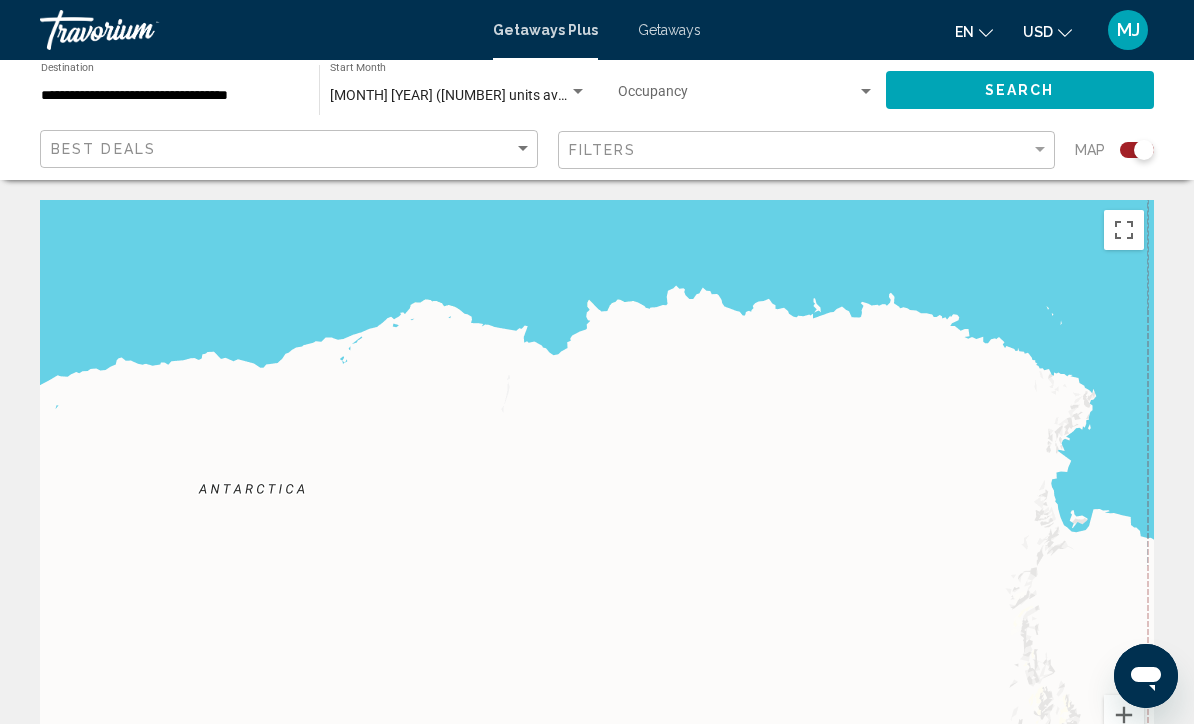 click at bounding box center (578, 92) 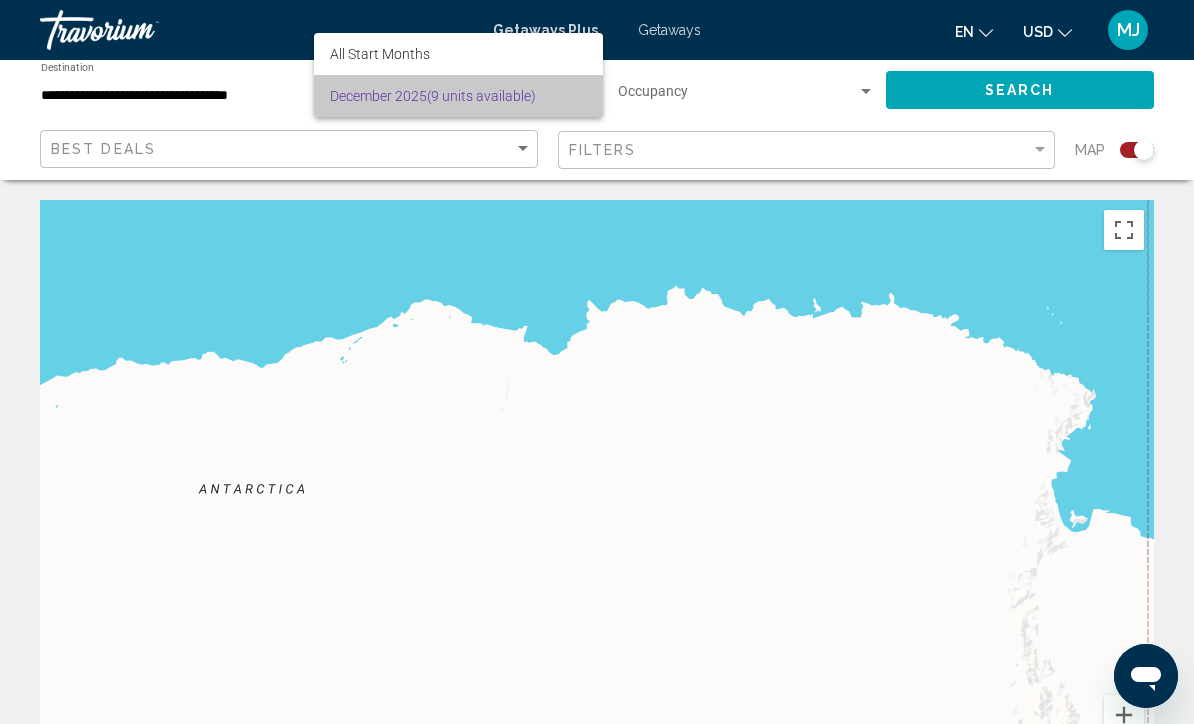 click on "[MONTH] [YEAR]  ([NUMBER] units available)" at bounding box center (458, 96) 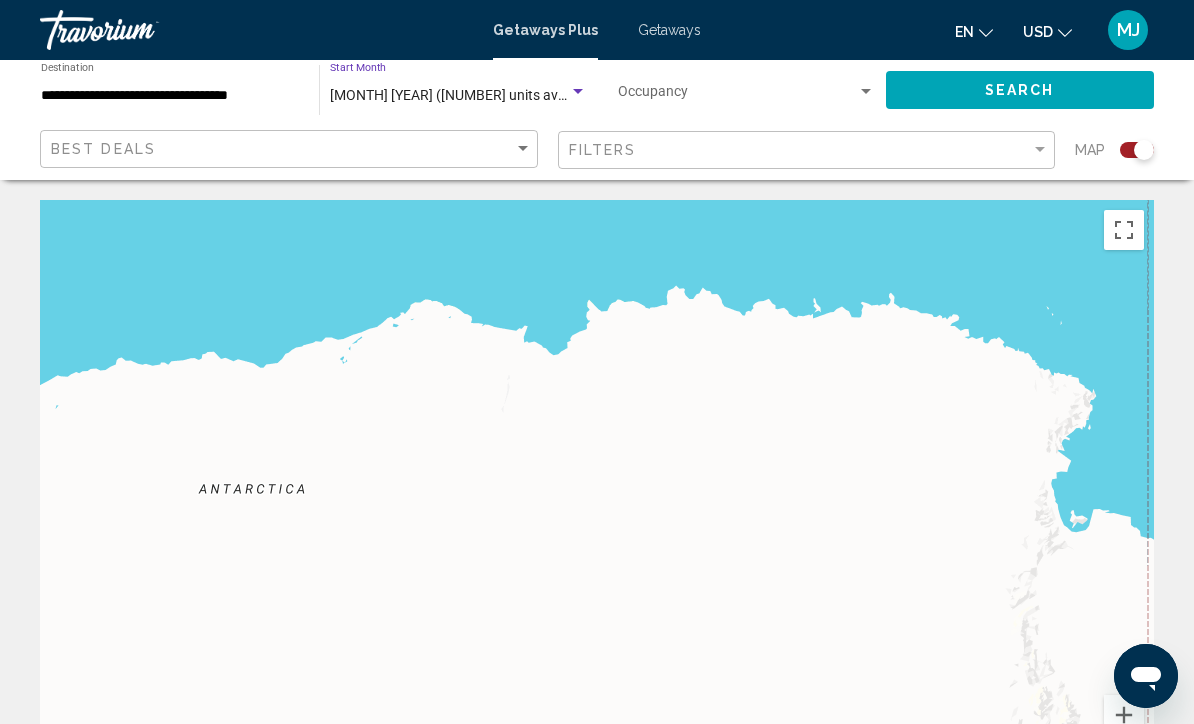click on "**********" at bounding box center (170, 96) 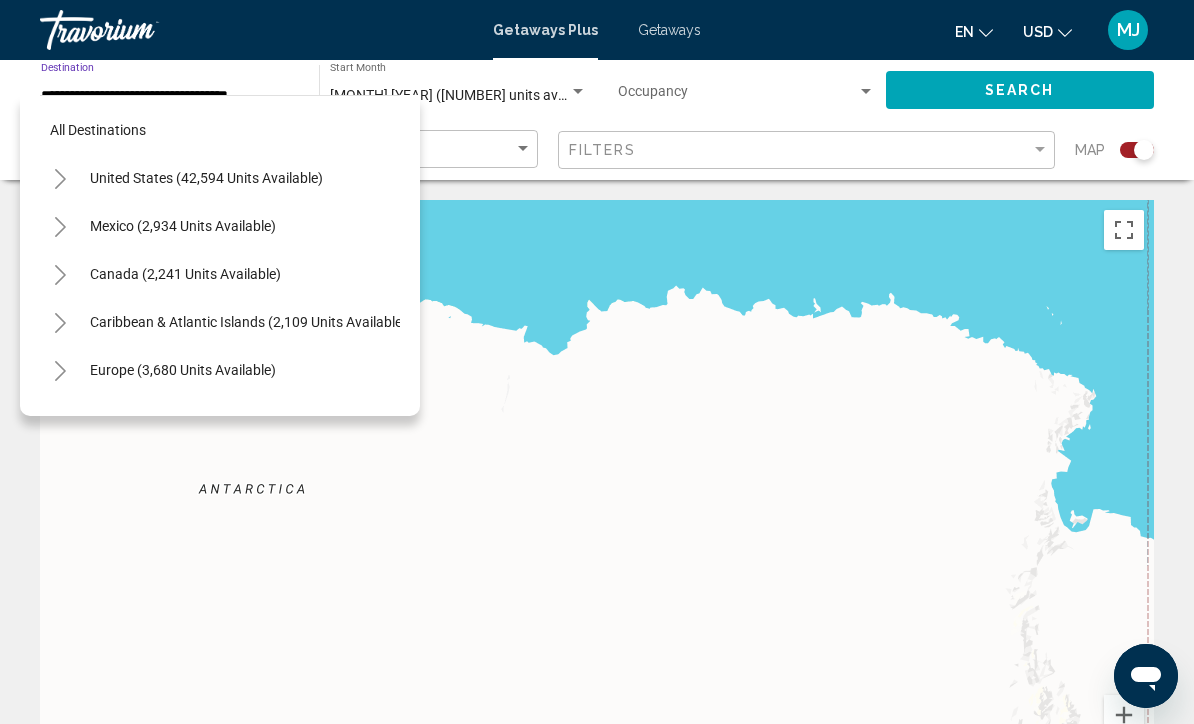 scroll, scrollTop: 0, scrollLeft: 0, axis: both 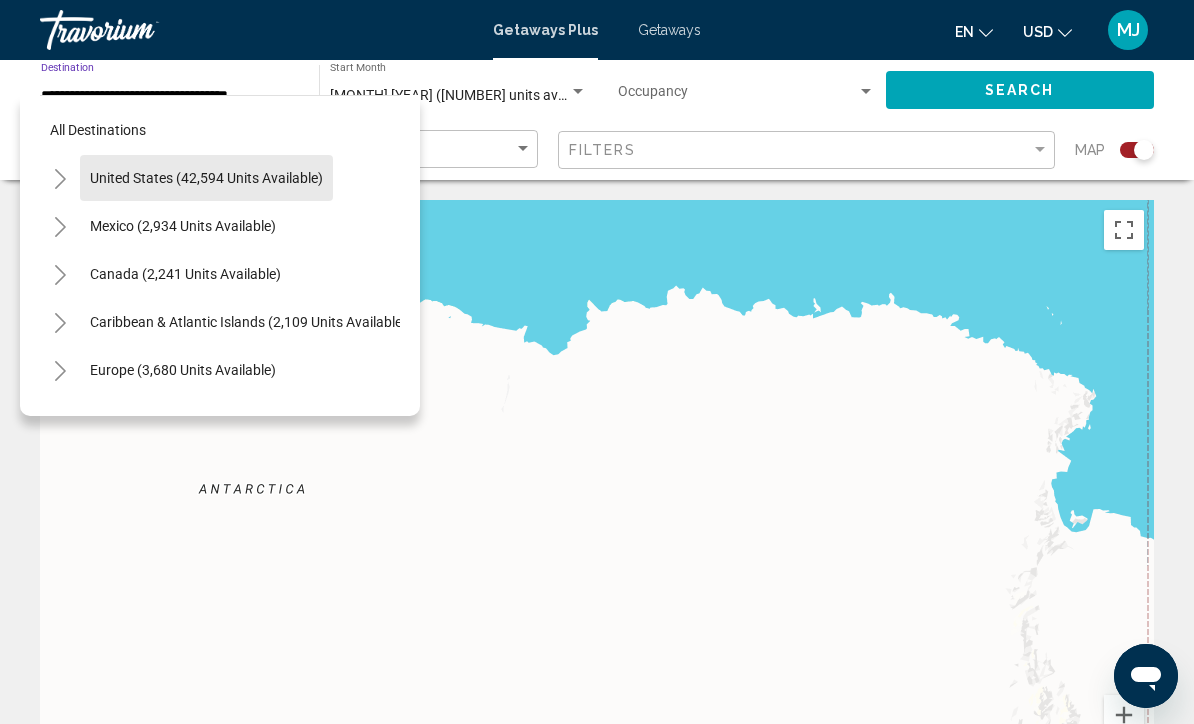 click on "United States (42,594 units available)" at bounding box center (183, 226) 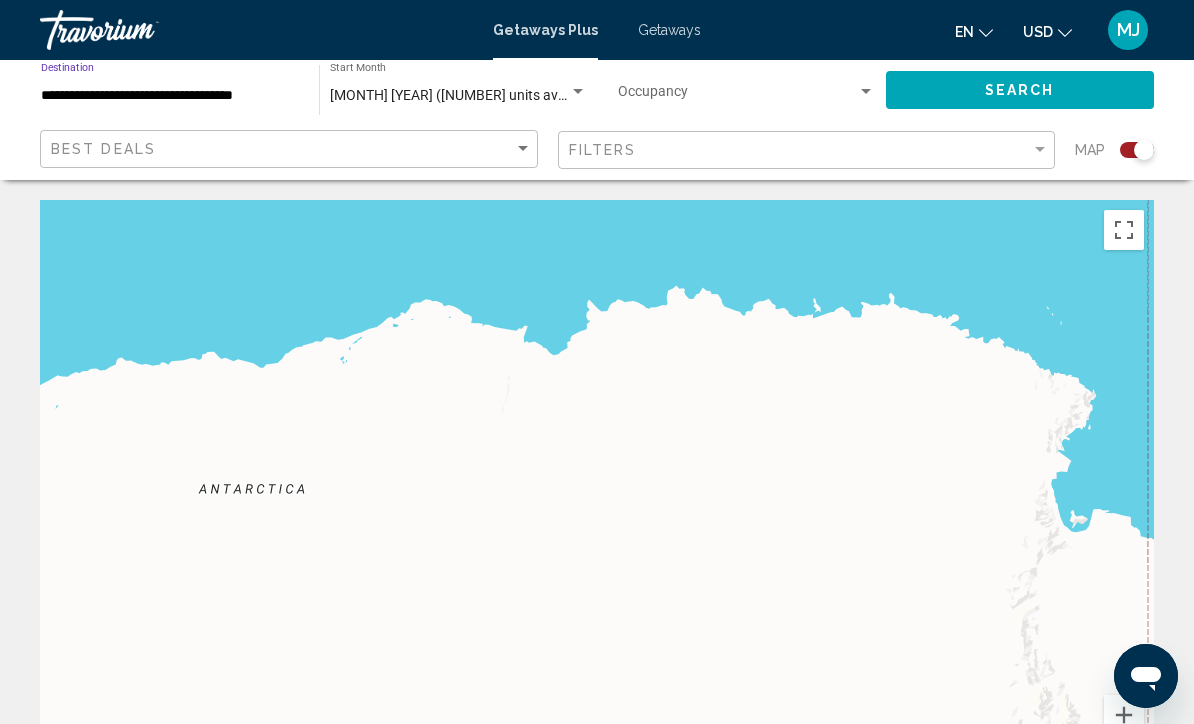 click on "Search" 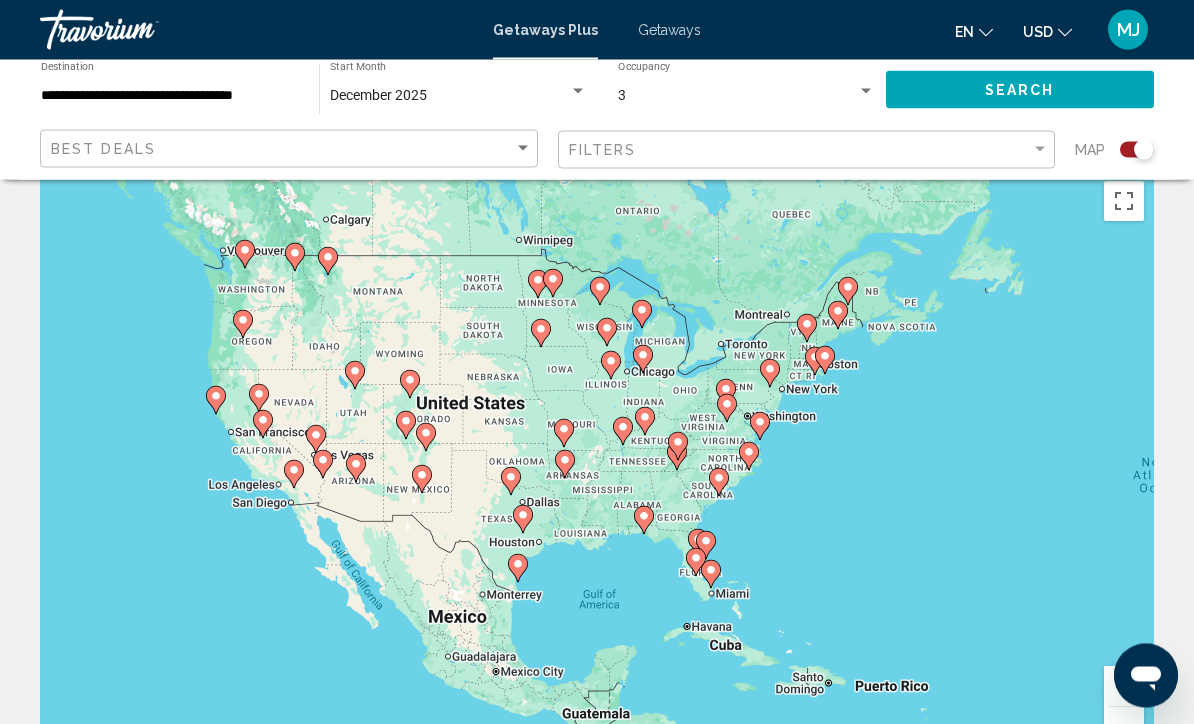 scroll, scrollTop: 30, scrollLeft: 0, axis: vertical 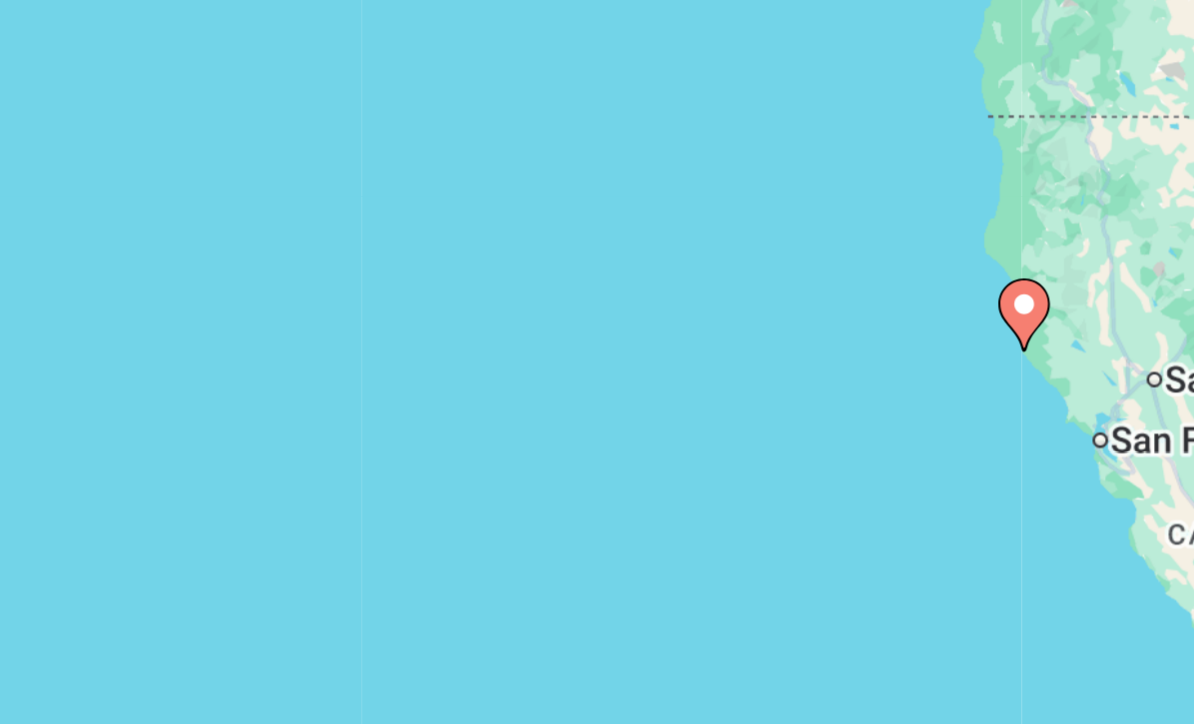 click 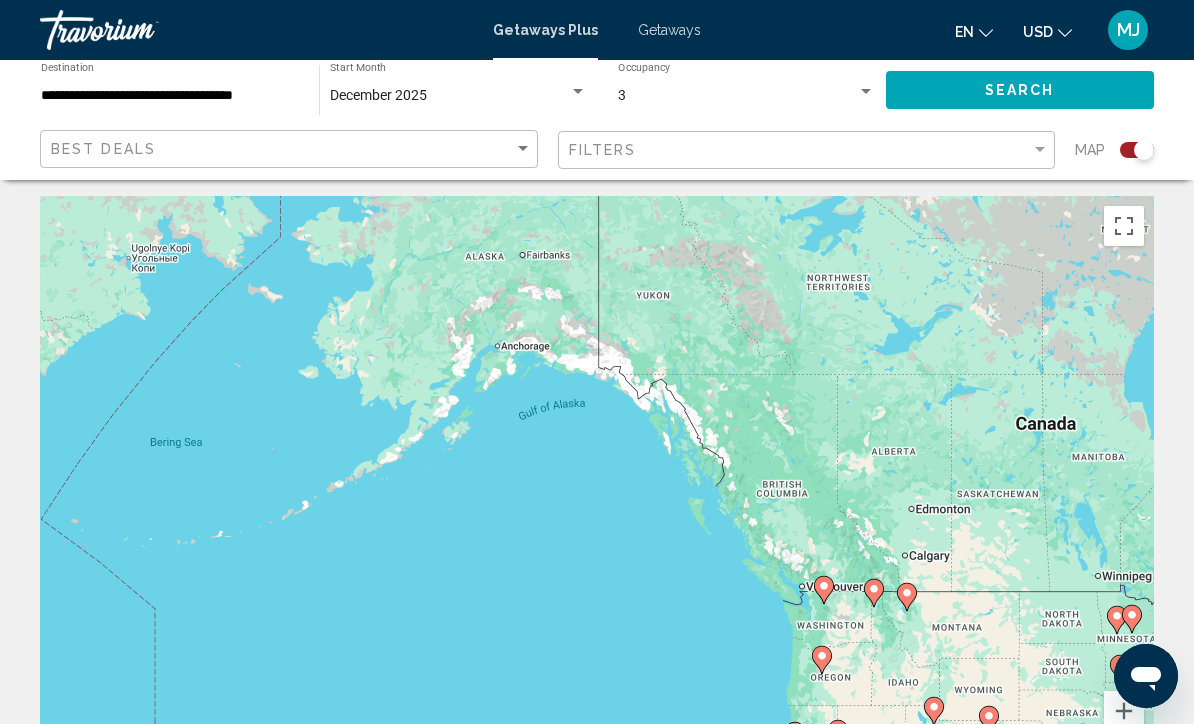 scroll, scrollTop: 0, scrollLeft: 0, axis: both 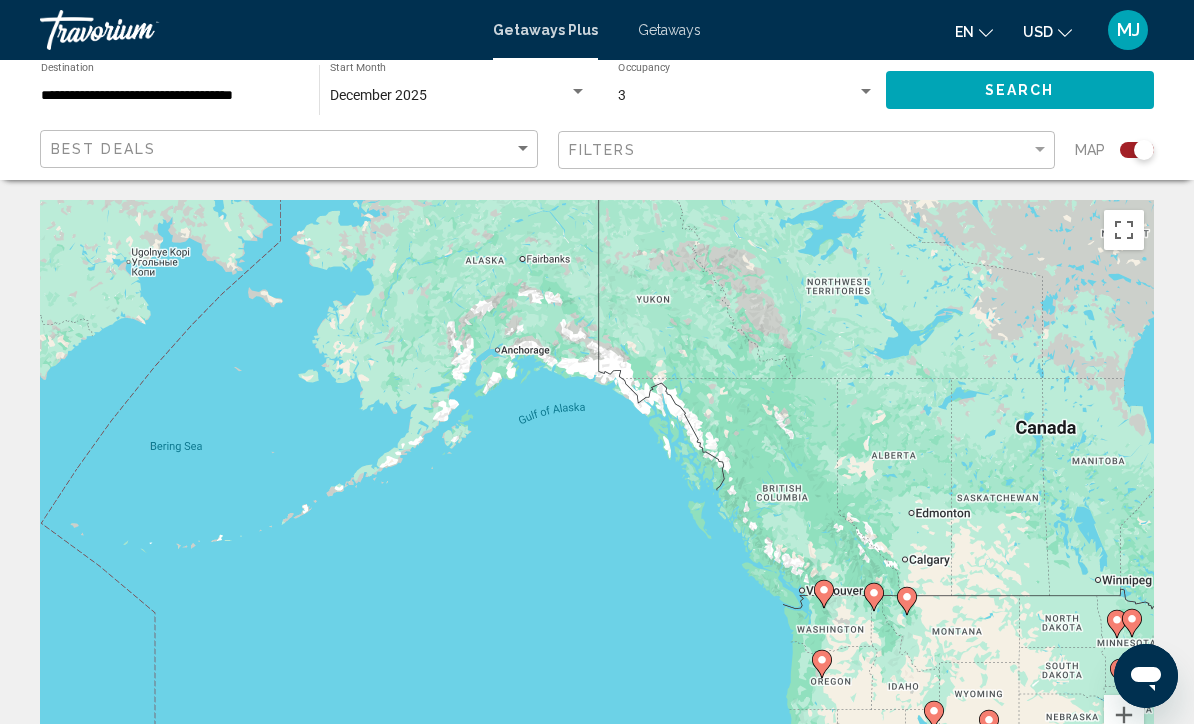 click on "**********" at bounding box center [170, 96] 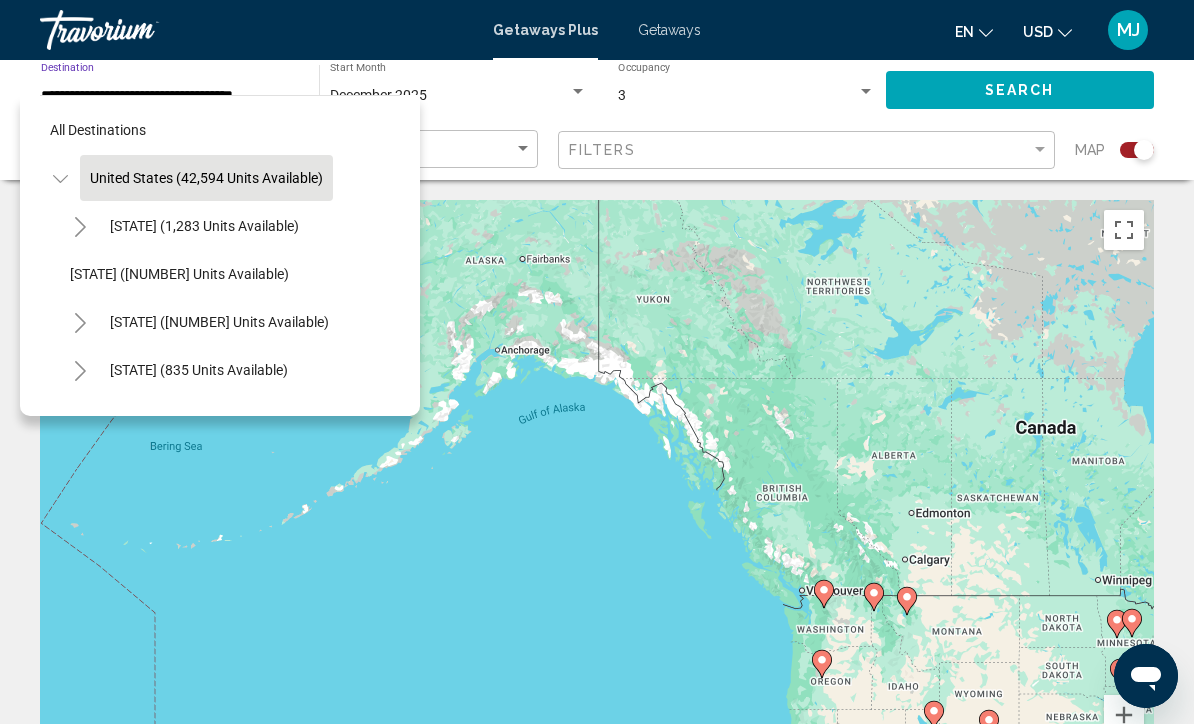 click on "[STATE] ([NUMBER] units available)" 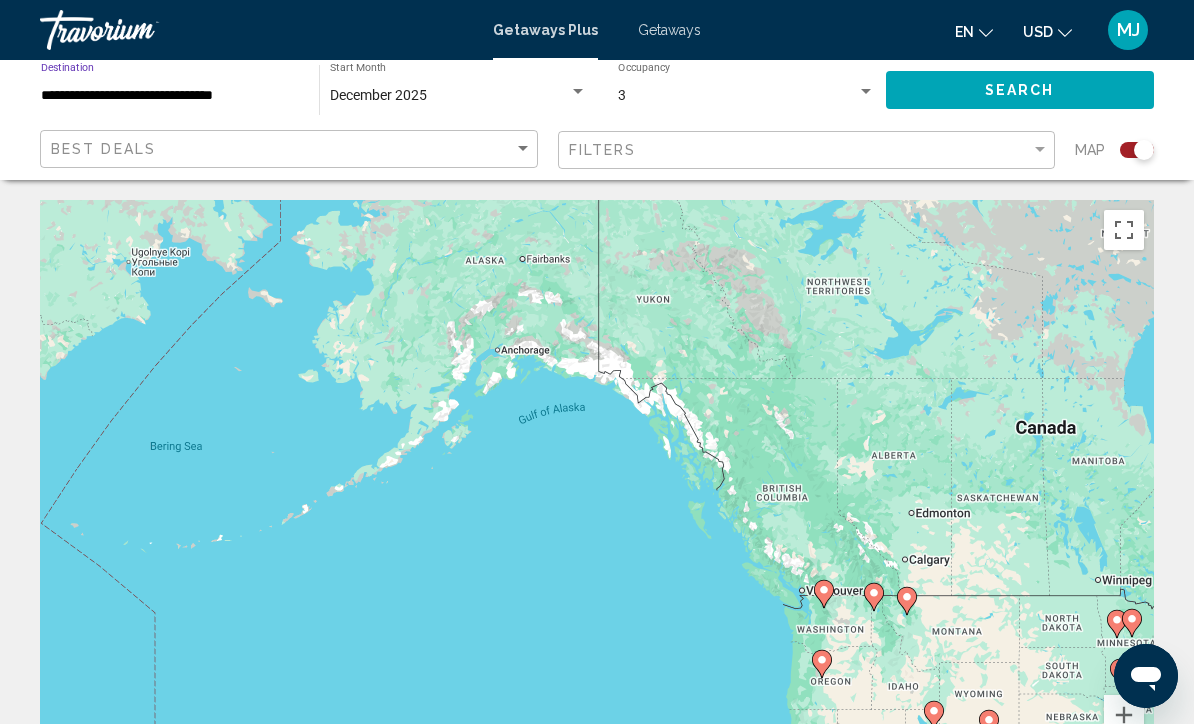 click on "**********" at bounding box center (170, 96) 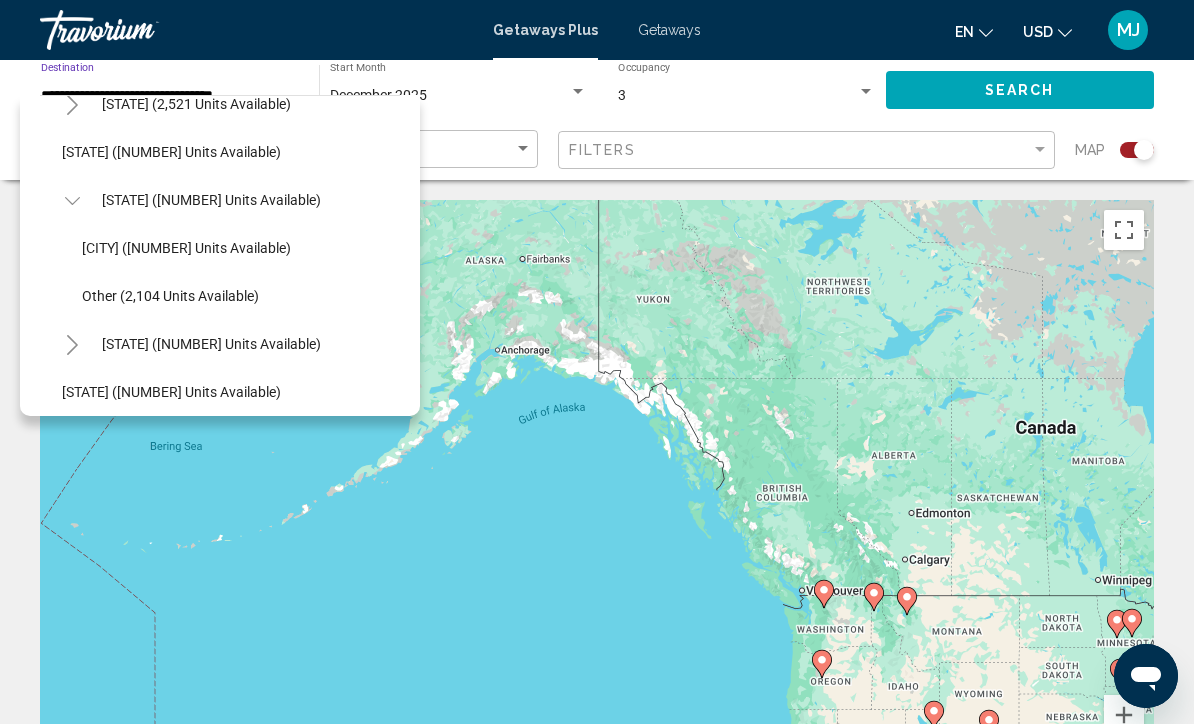 scroll, scrollTop: 1275, scrollLeft: 8, axis: both 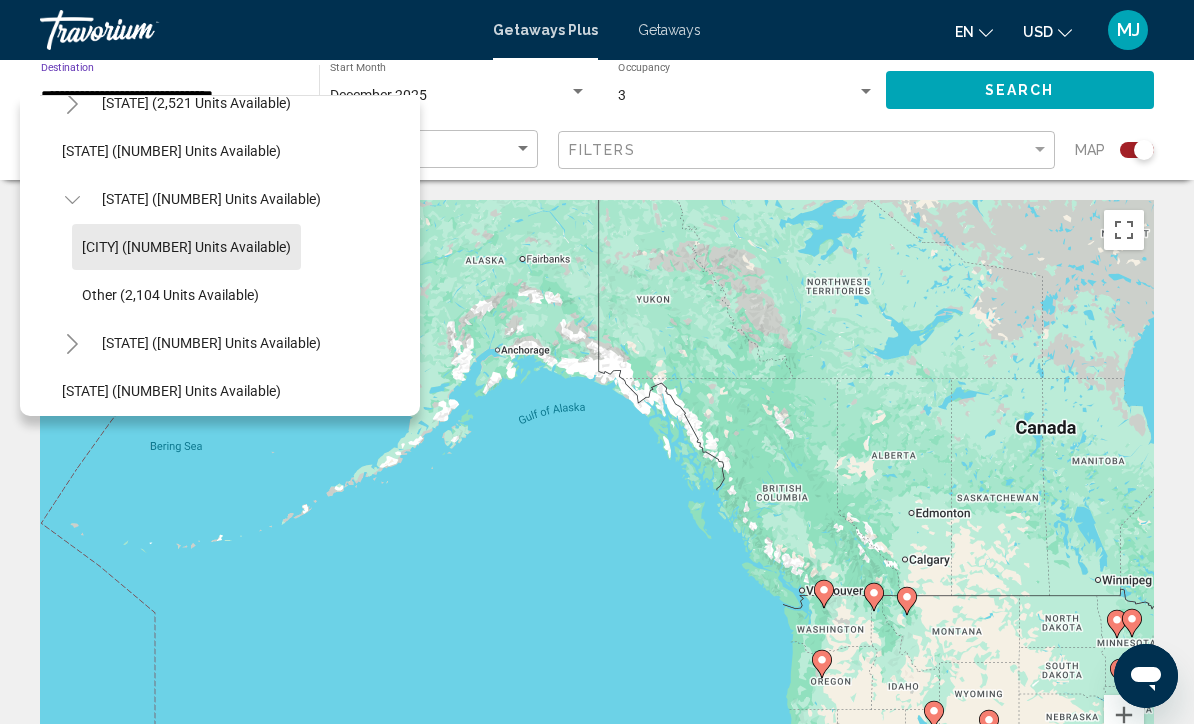 click on "[CITY] ([NUMBER] units available)" 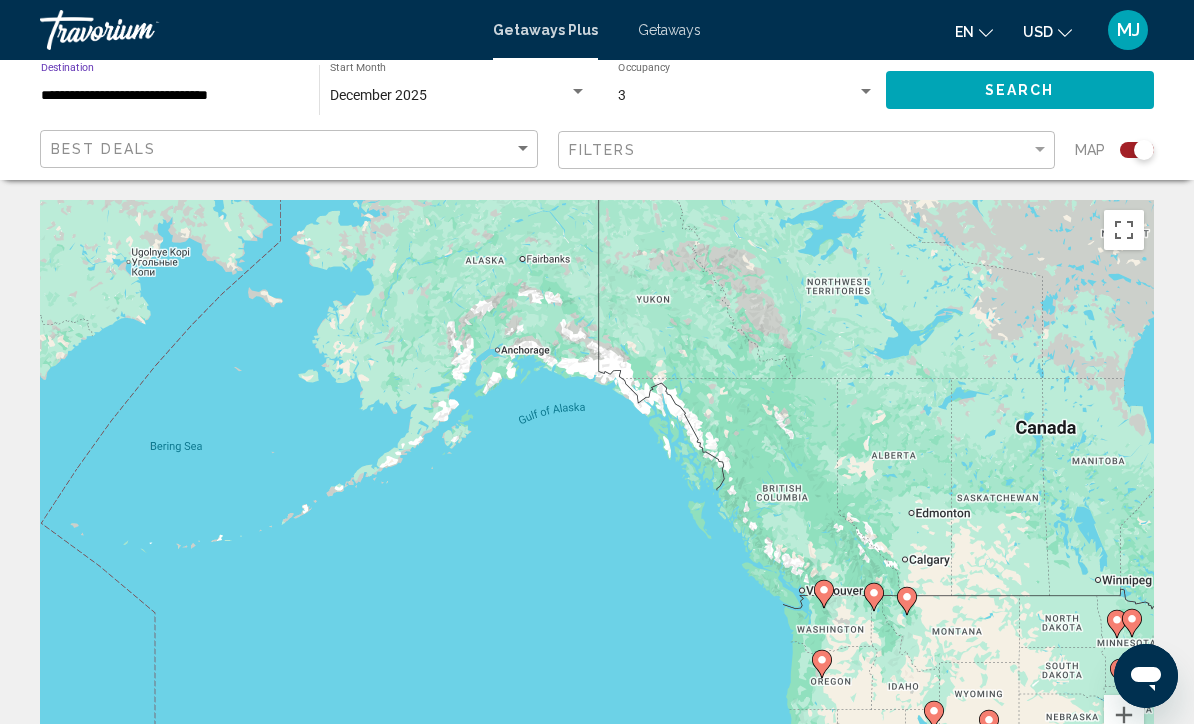 click on "3 Occupancy Any Occupancy" 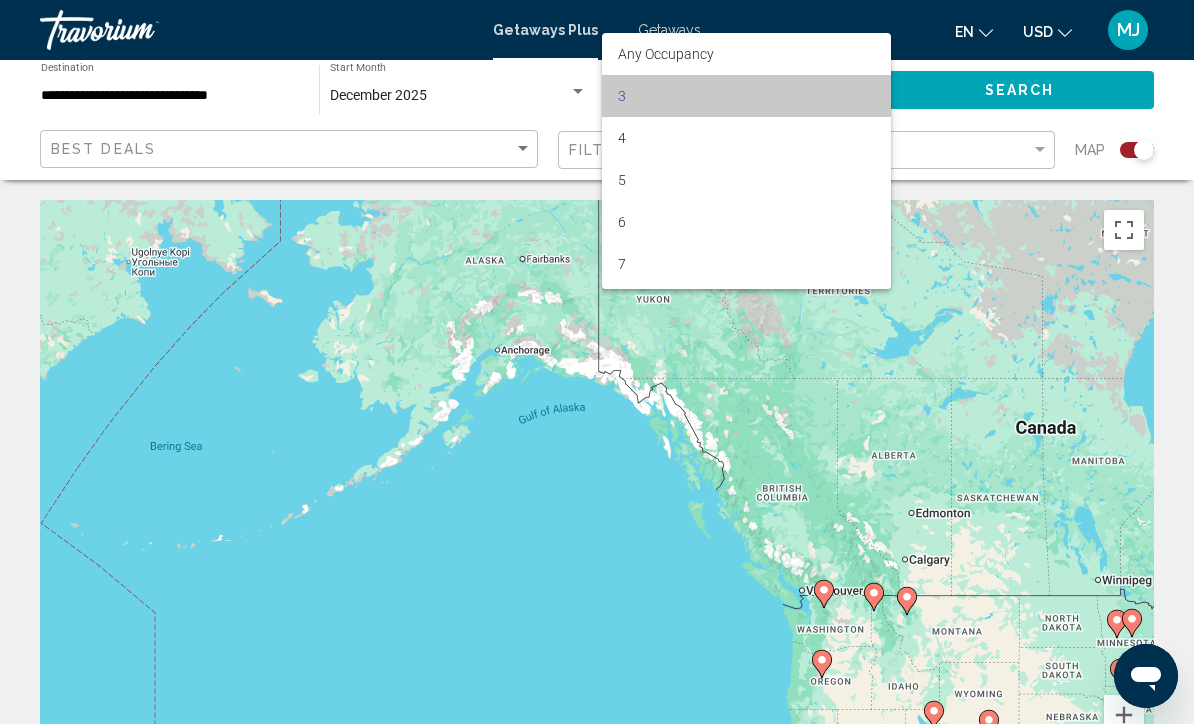 click on "3" at bounding box center [747, 96] 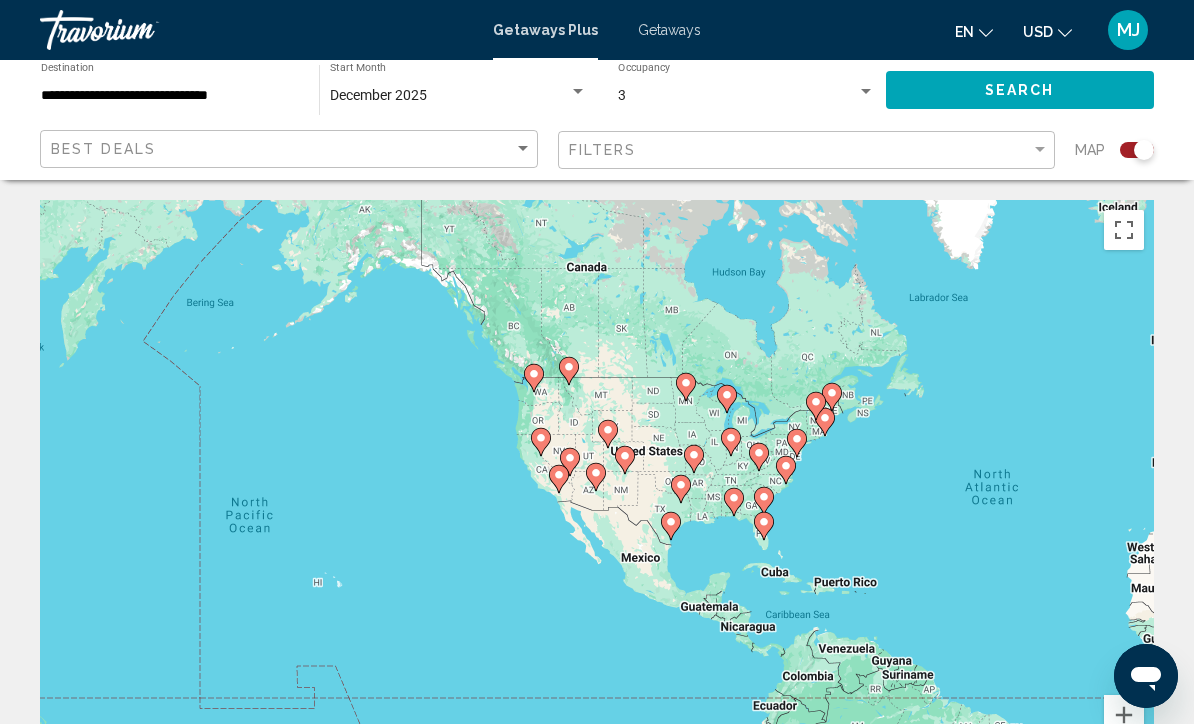 click on "To activate drag with keyboard, press Alt + Enter. Once in keyboard drag state, use the arrow keys to move the marker. To complete the drag, press the Enter key. To cancel, press Escape." at bounding box center [597, 500] 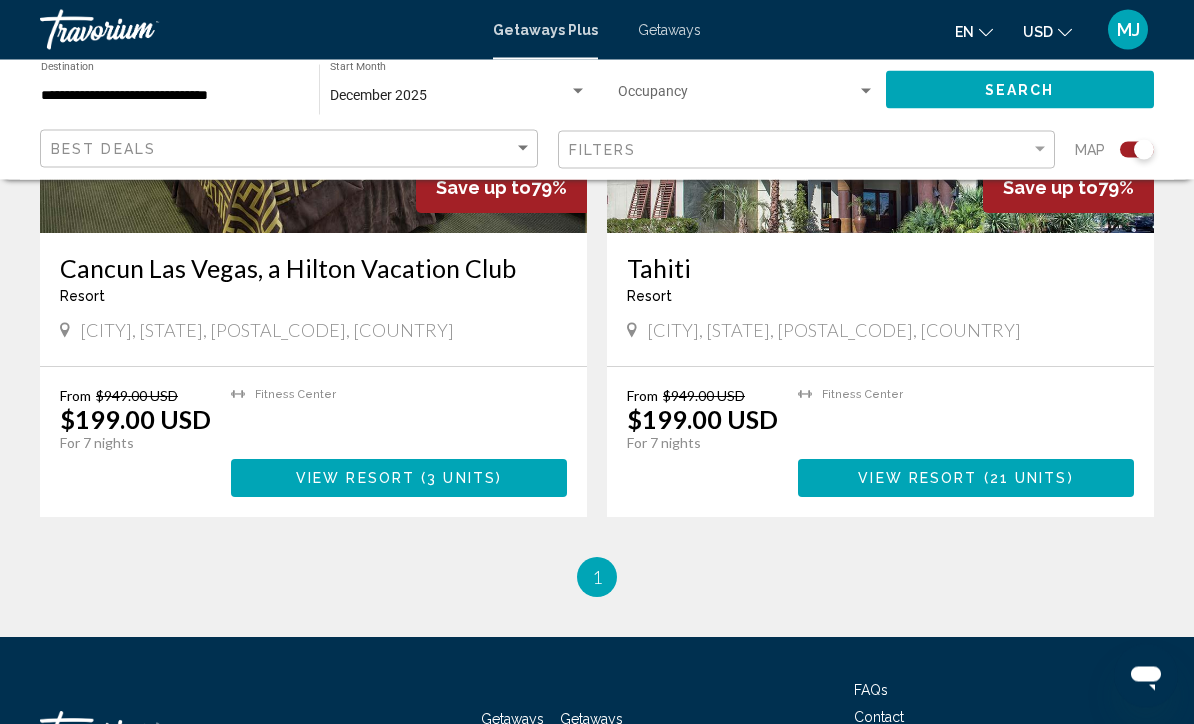 scroll, scrollTop: 3558, scrollLeft: 0, axis: vertical 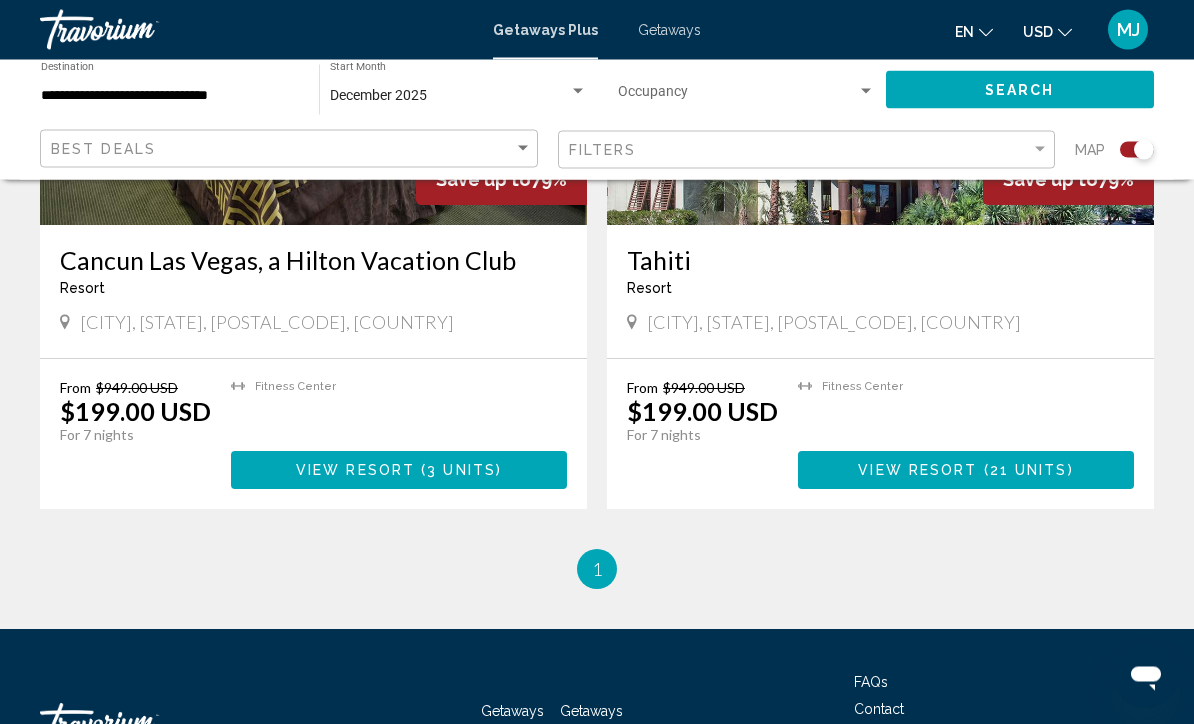 click on "Save up to  95%   [RESORT NAME]  Resort  -  This is an adults only resort
[CITY], [STATE], [COUNTRY] From [CURRENCY][NUMBER] [CURRENCY][NUMBER] For [NUMBER] nights You save  [CURRENCY][NUMBER]   temp
Fitness Center
Swimming Pool View Resort    ( [NUMBER] units )  Save up to  95%   [RESORT NAME]  Resort  -  This is an adults only resort
[CITY], [STATE], [COUNTRY] From [CURRENCY][NUMBER] [CURRENCY][NUMBER] For [NUMBER] nights You save  [CURRENCY][NUMBER]   temp  [NUMBER]
Fitness Center
Swimming Pool View Resort    ( [NUMBER] units )  Save up to  95%   [RESORT NAME]  Resort  -  This is an adults only resort
[CITY], [STATE], [COUNTRY] From [CURRENCY][NUMBER] [CURRENCY][NUMBER] For [NUMBER] nights You save  [CURRENCY][NUMBER]   temp
(" at bounding box center [597, -1059] 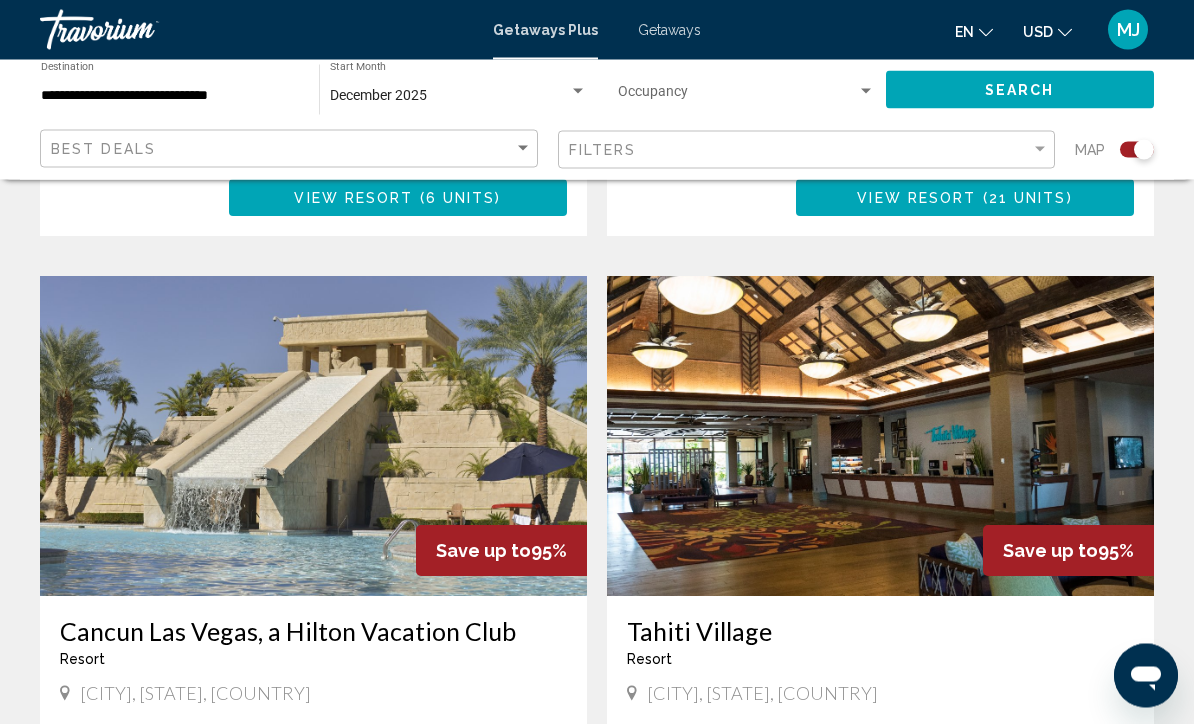 scroll, scrollTop: 1260, scrollLeft: 0, axis: vertical 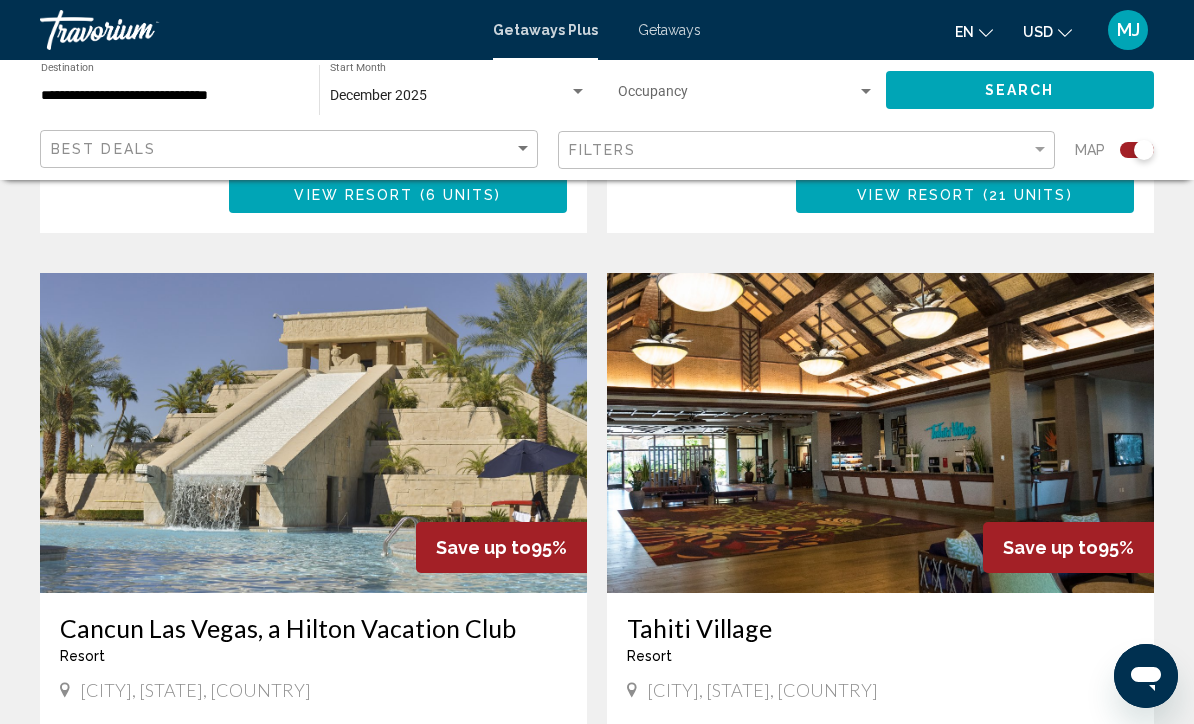 click at bounding box center [313, 433] 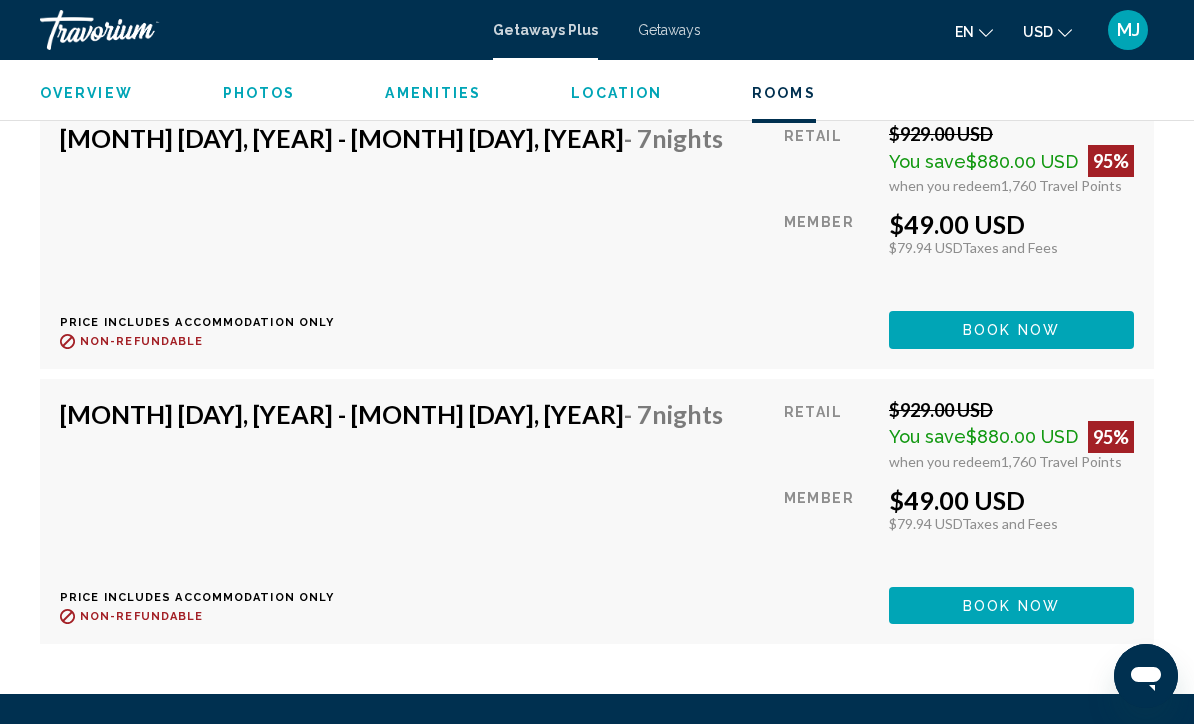 scroll, scrollTop: 5943, scrollLeft: 0, axis: vertical 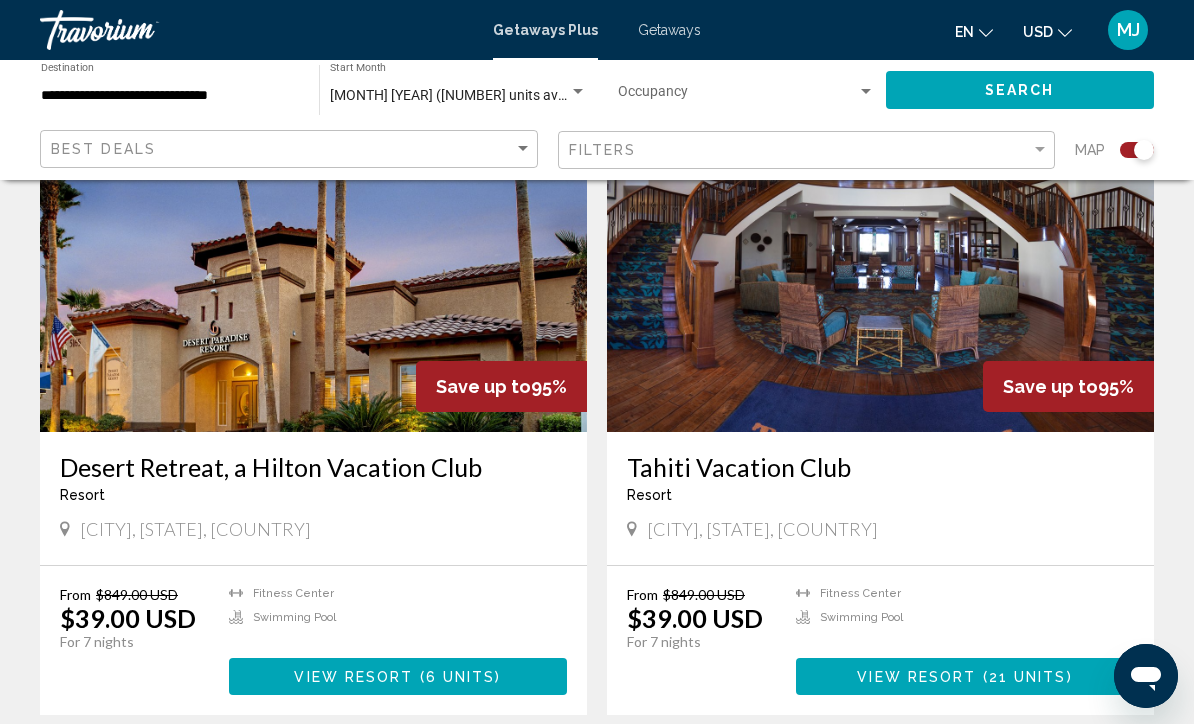 click at bounding box center [313, 272] 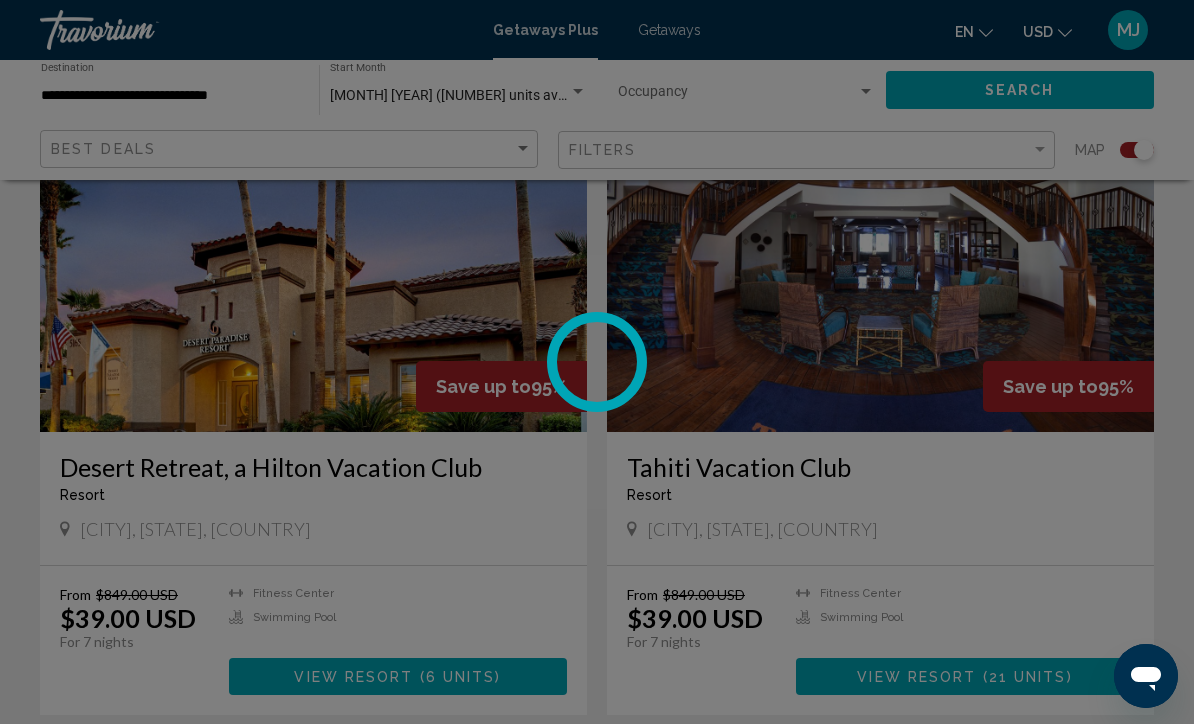 scroll, scrollTop: 0, scrollLeft: 0, axis: both 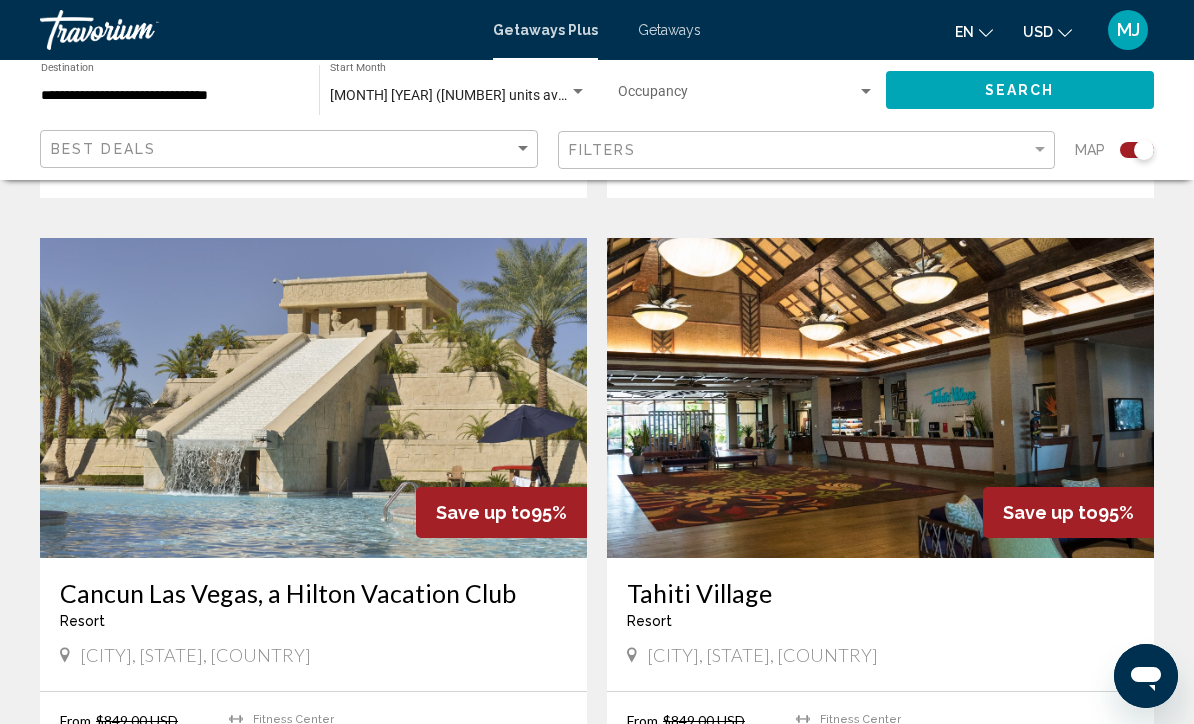click at bounding box center [880, 398] 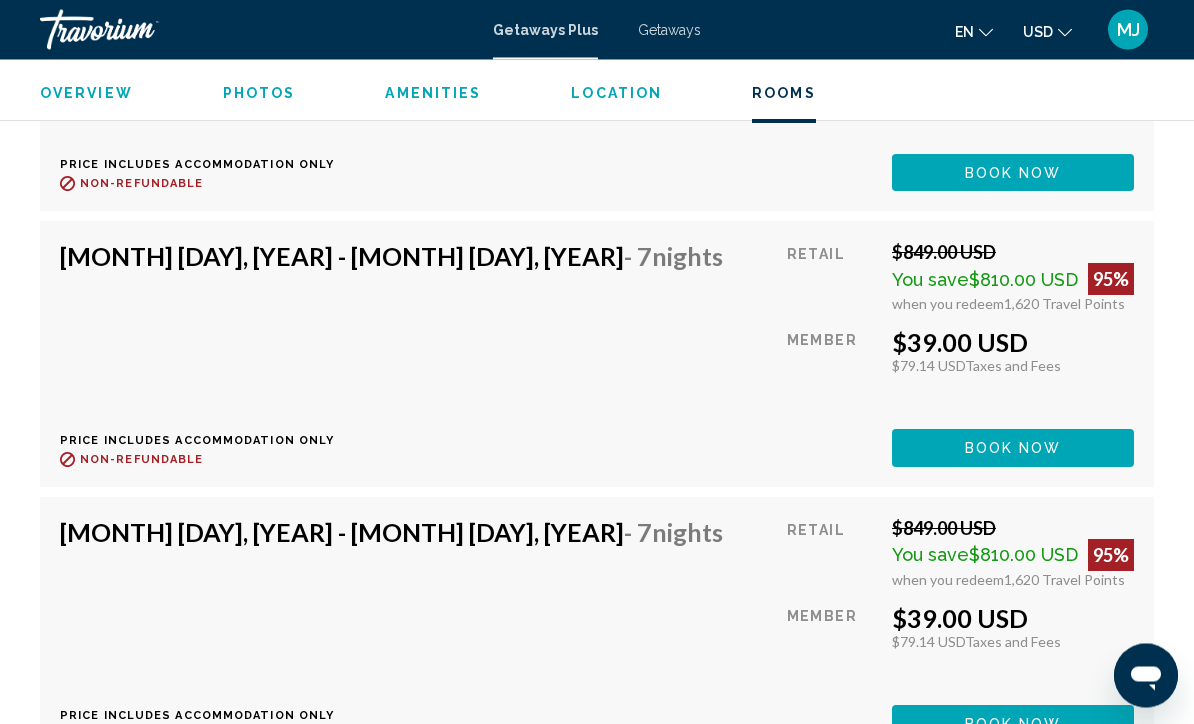 scroll, scrollTop: 8362, scrollLeft: 0, axis: vertical 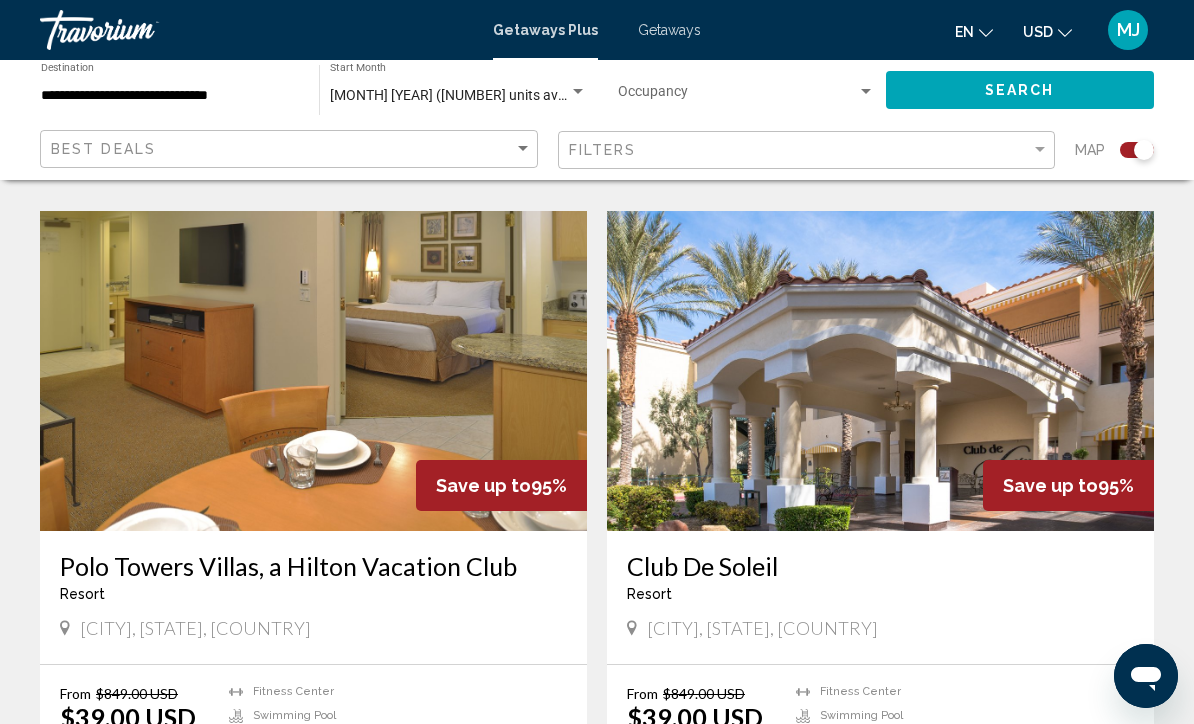 click at bounding box center (313, 371) 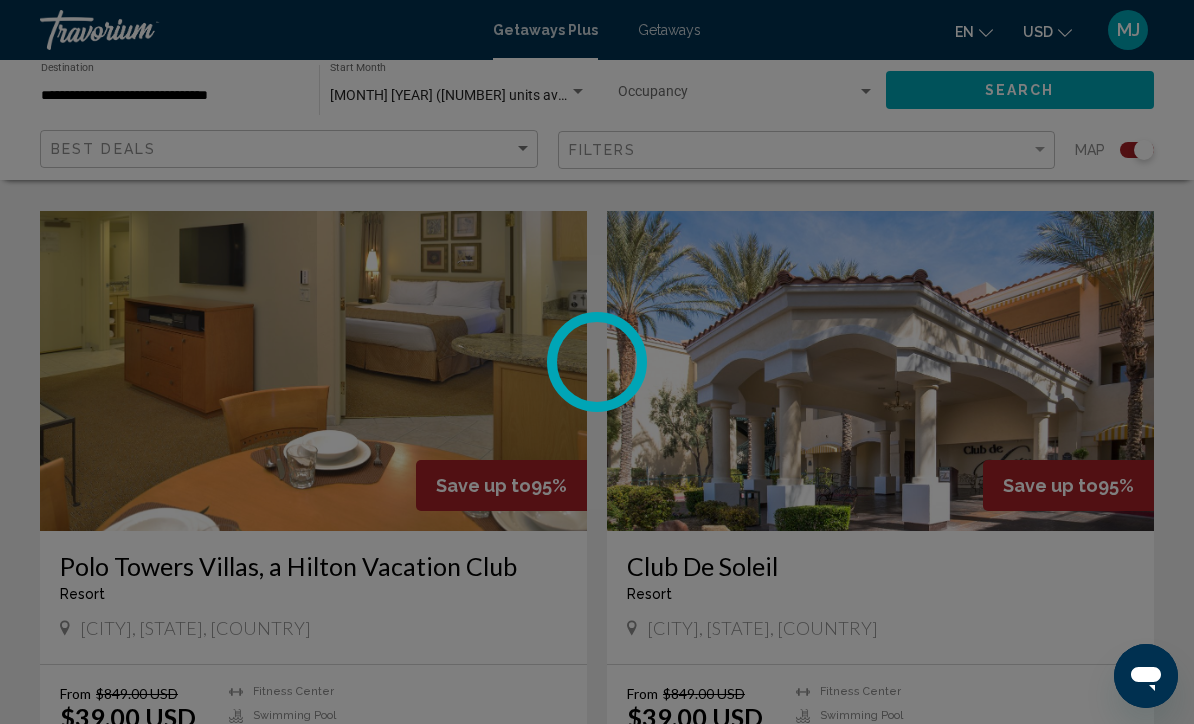 scroll, scrollTop: 0, scrollLeft: 0, axis: both 